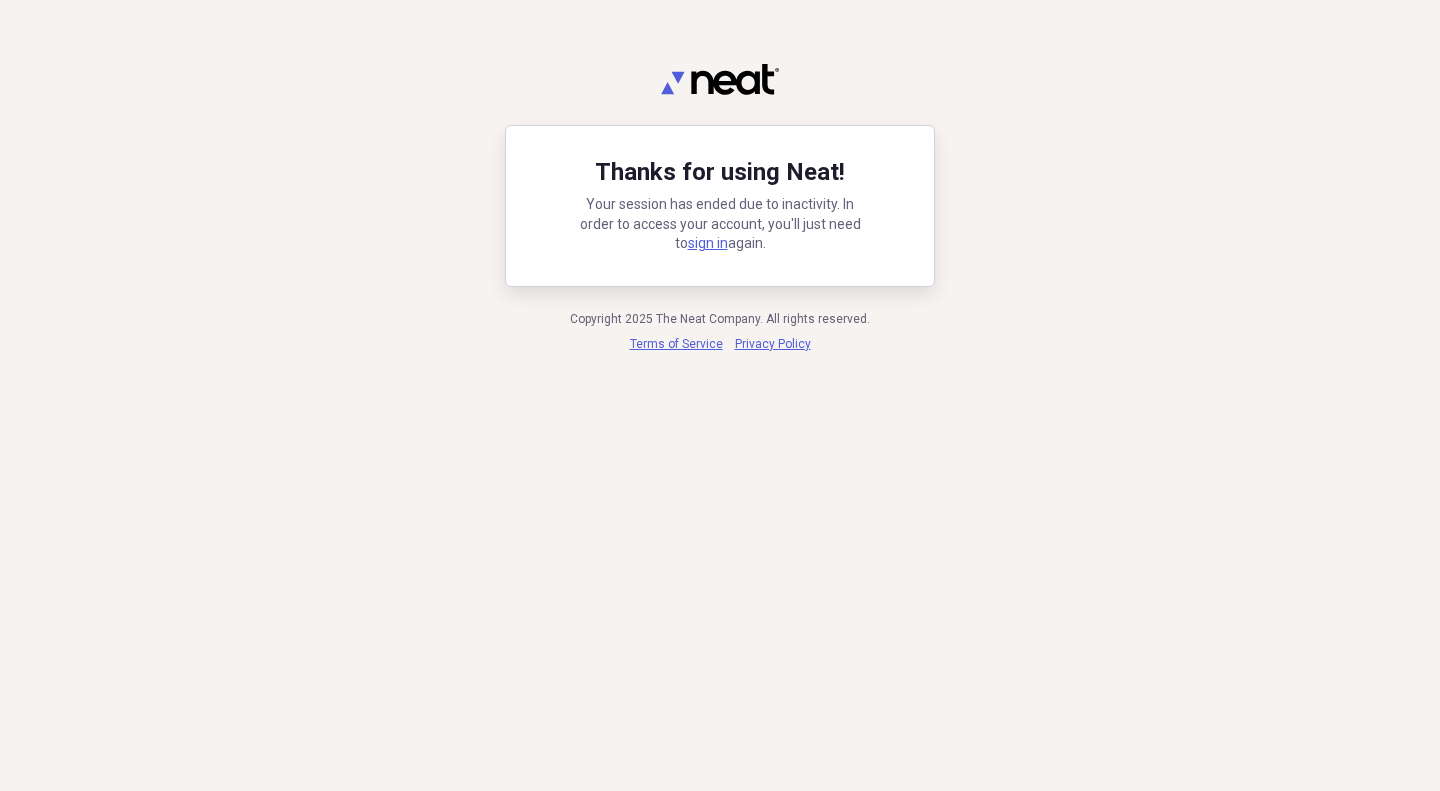 scroll, scrollTop: 0, scrollLeft: 0, axis: both 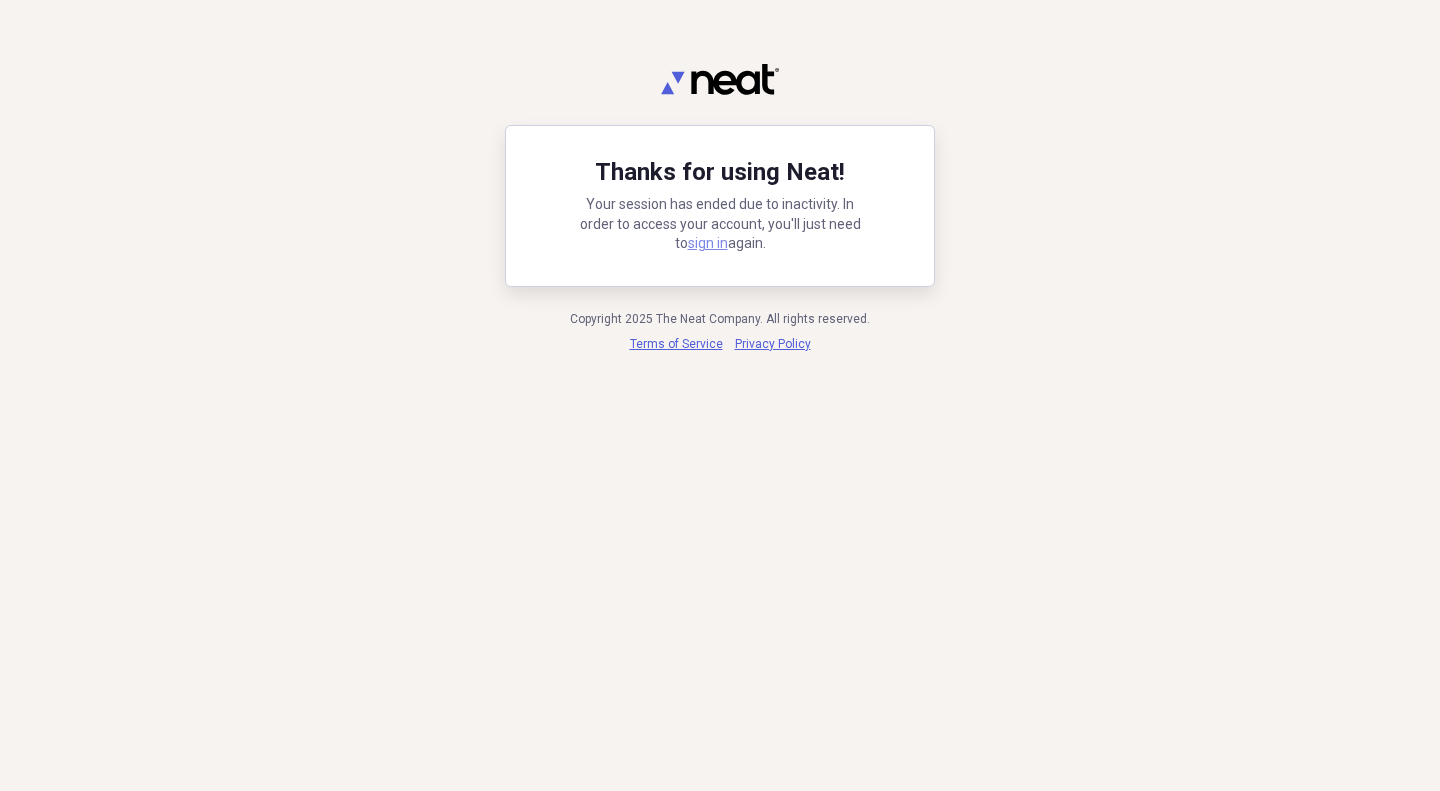 click on "sign in" at bounding box center [708, 243] 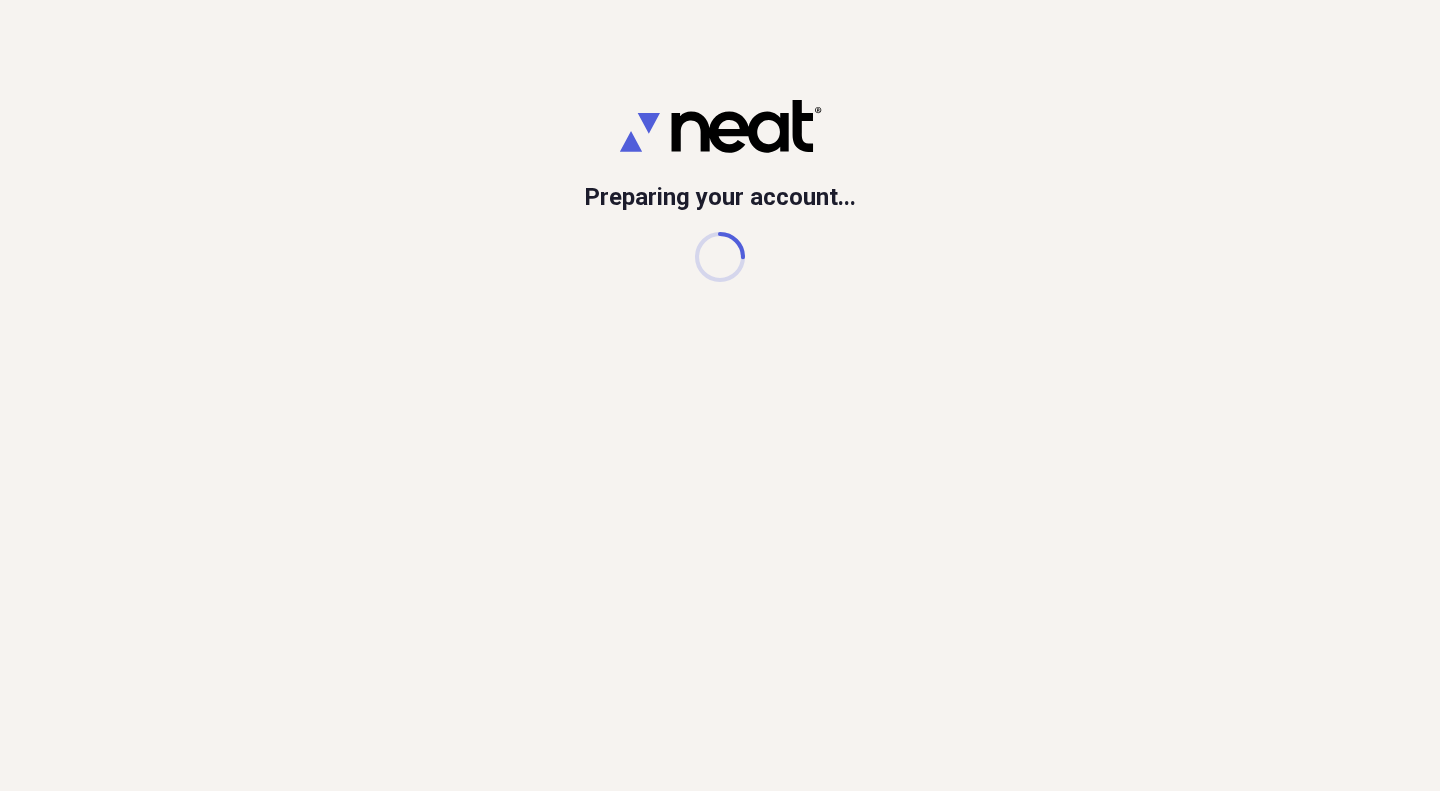 scroll, scrollTop: 0, scrollLeft: 0, axis: both 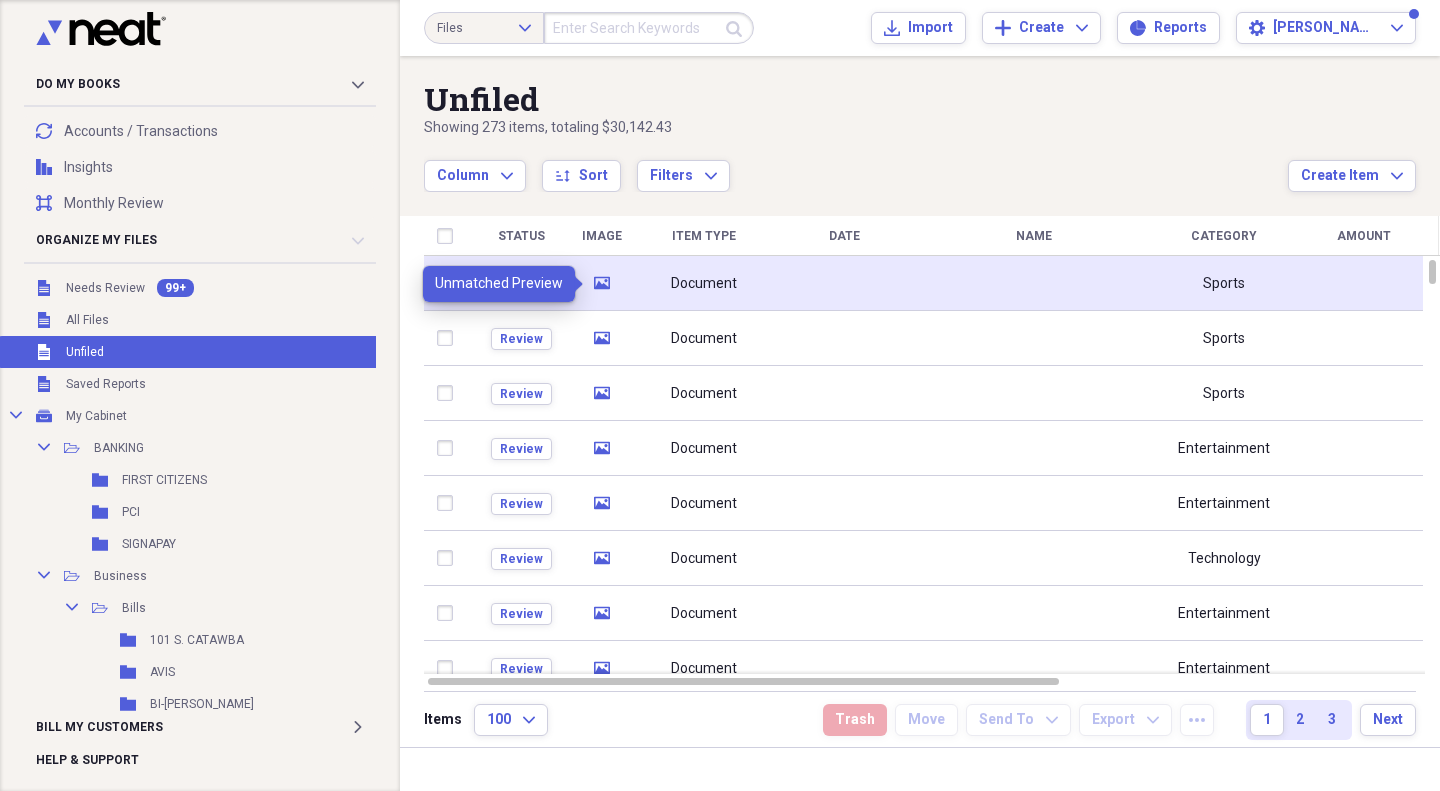 click on "media" 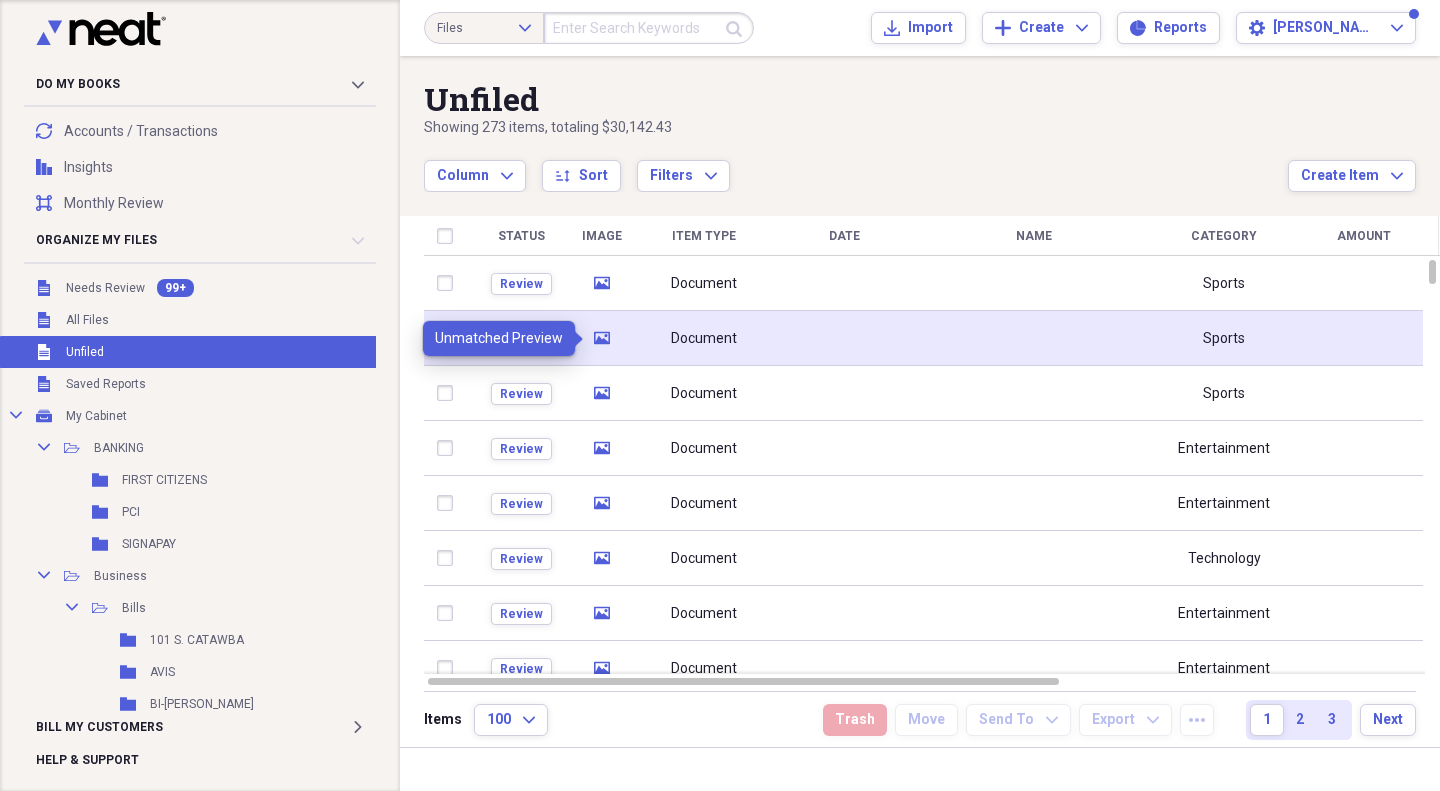 click 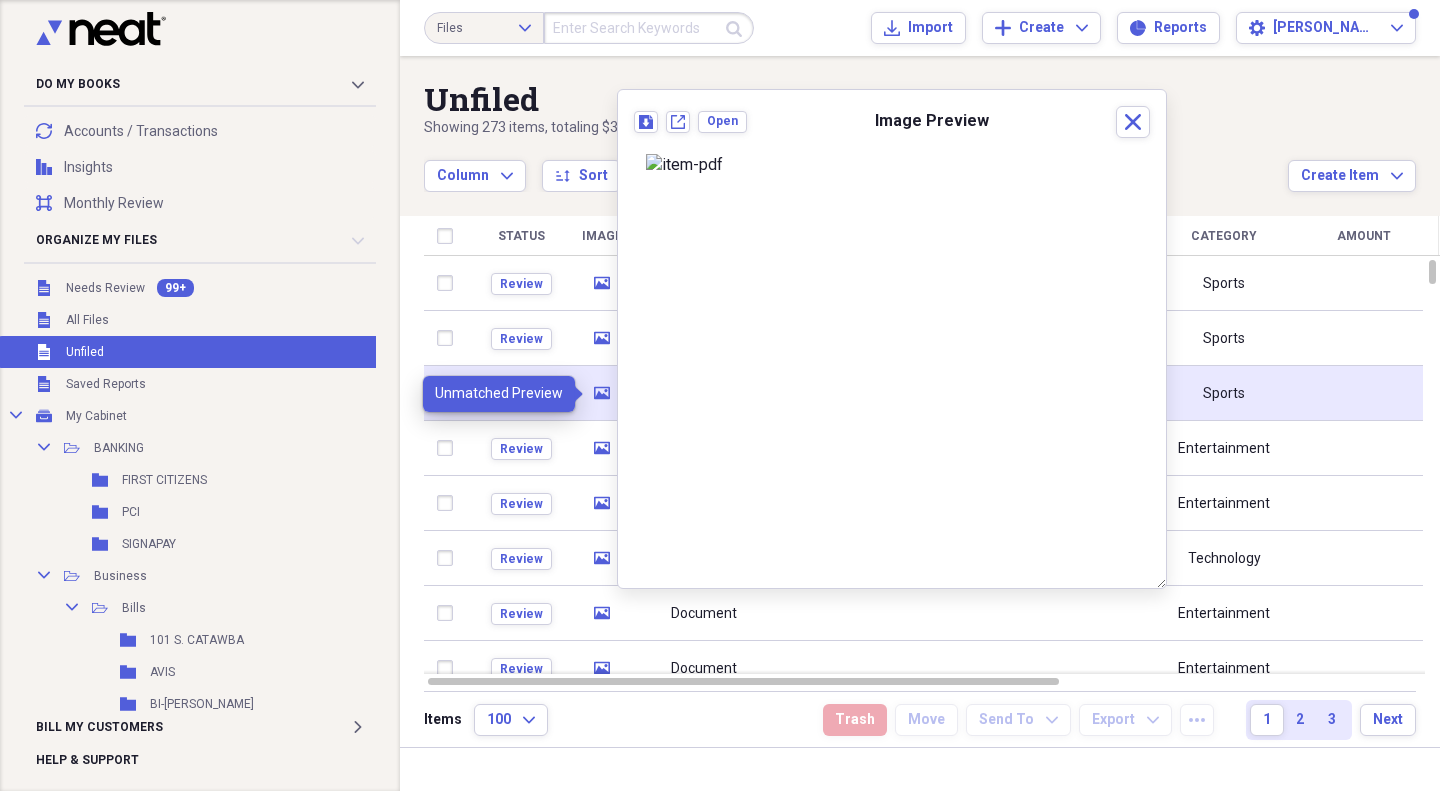 click 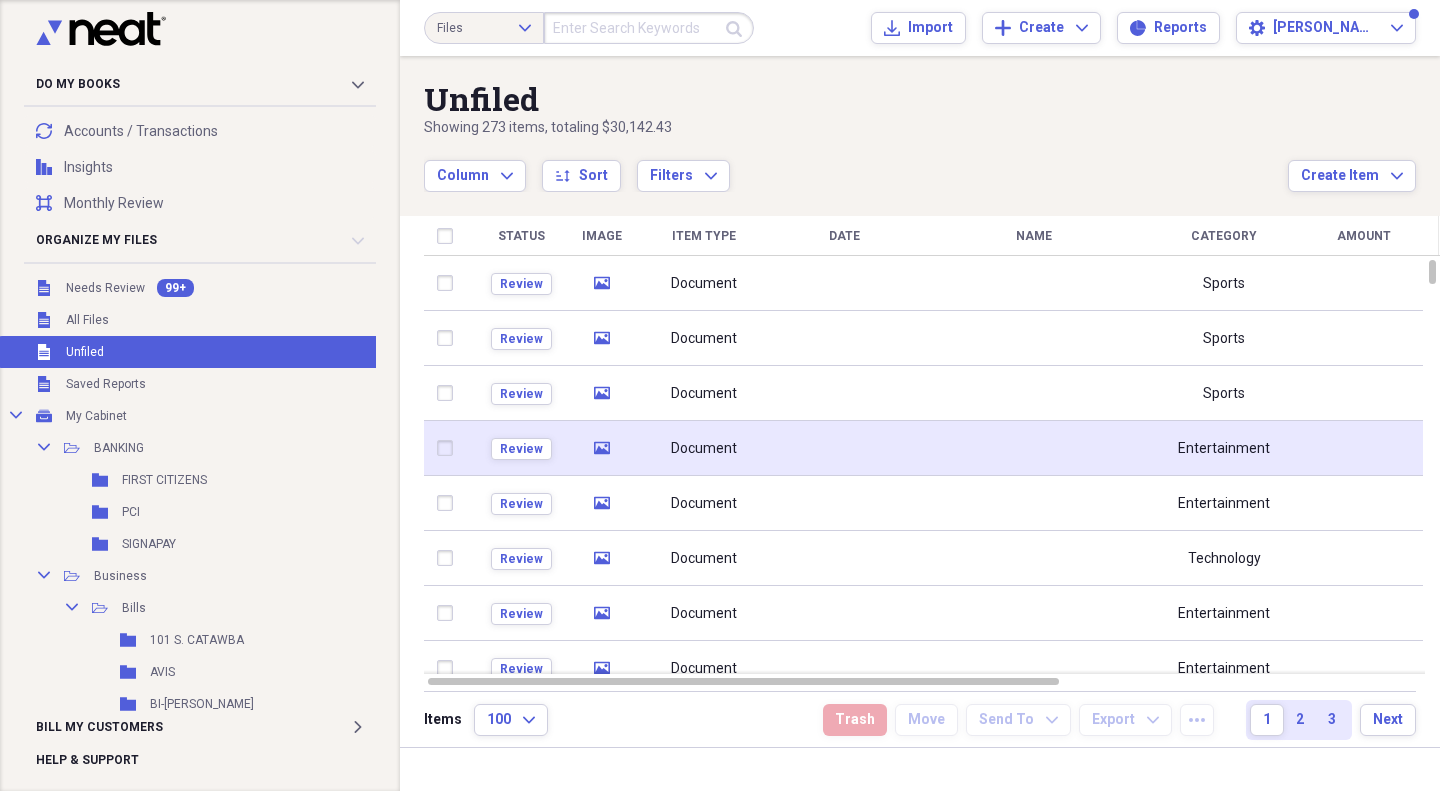 click on "media" 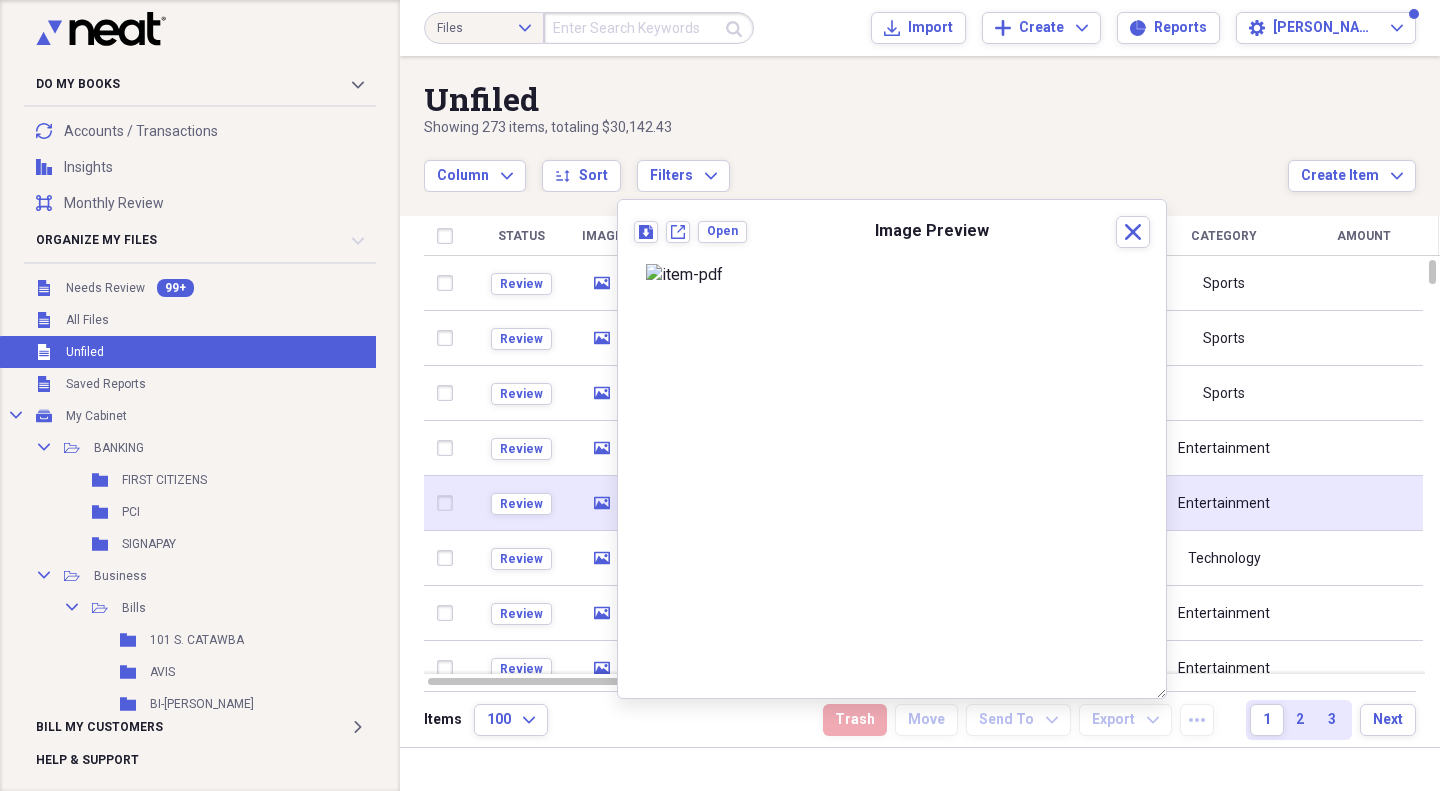 click 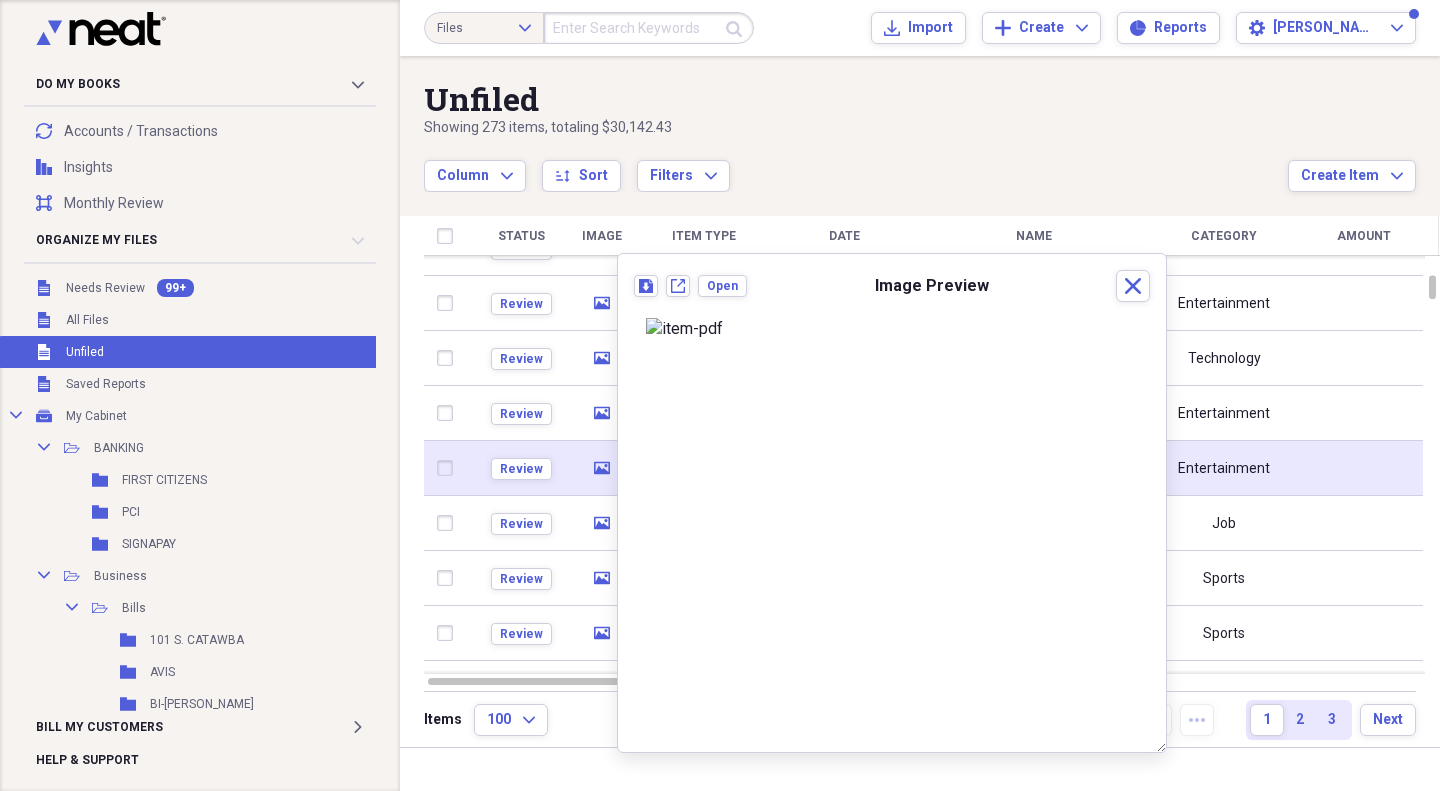 click on "media" 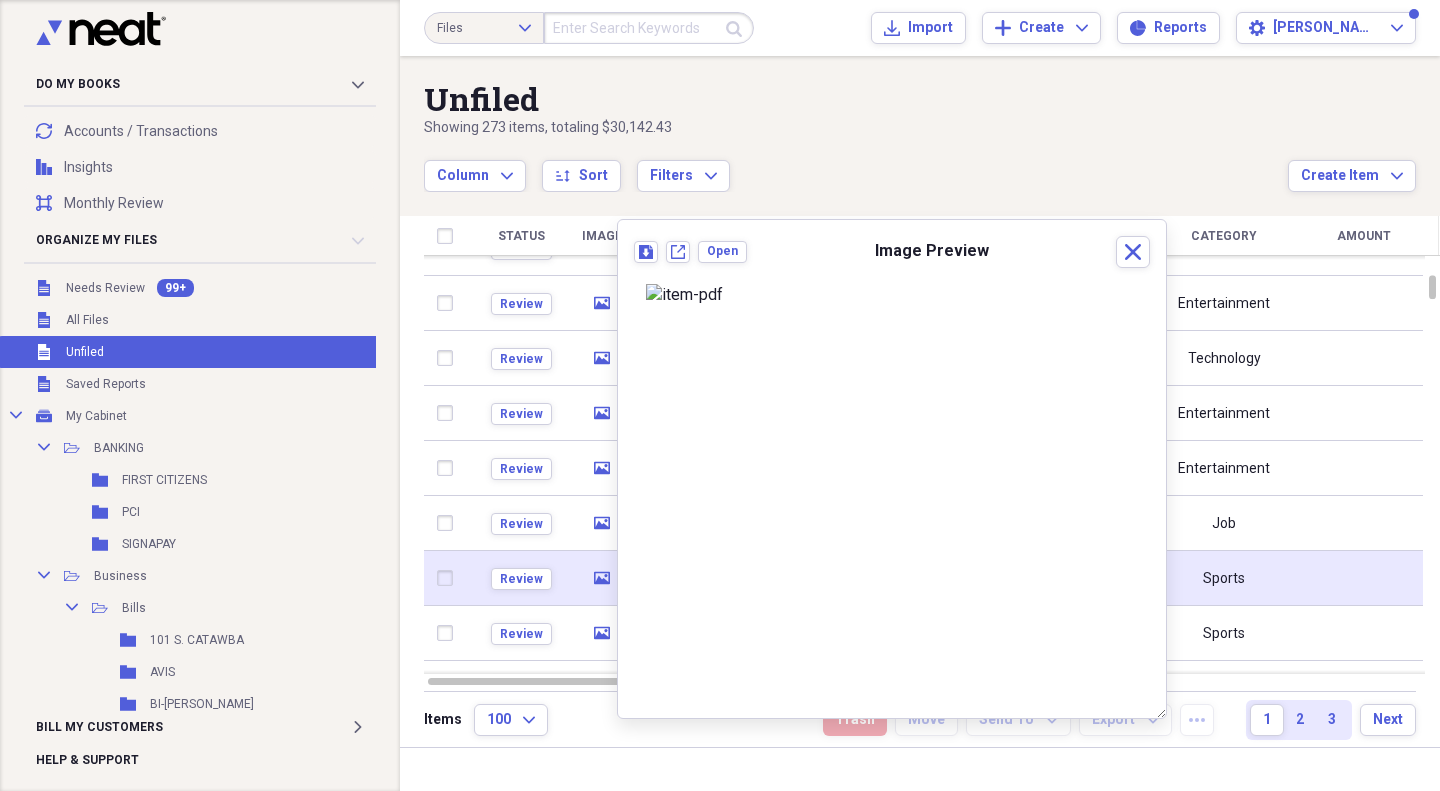 click on "media" 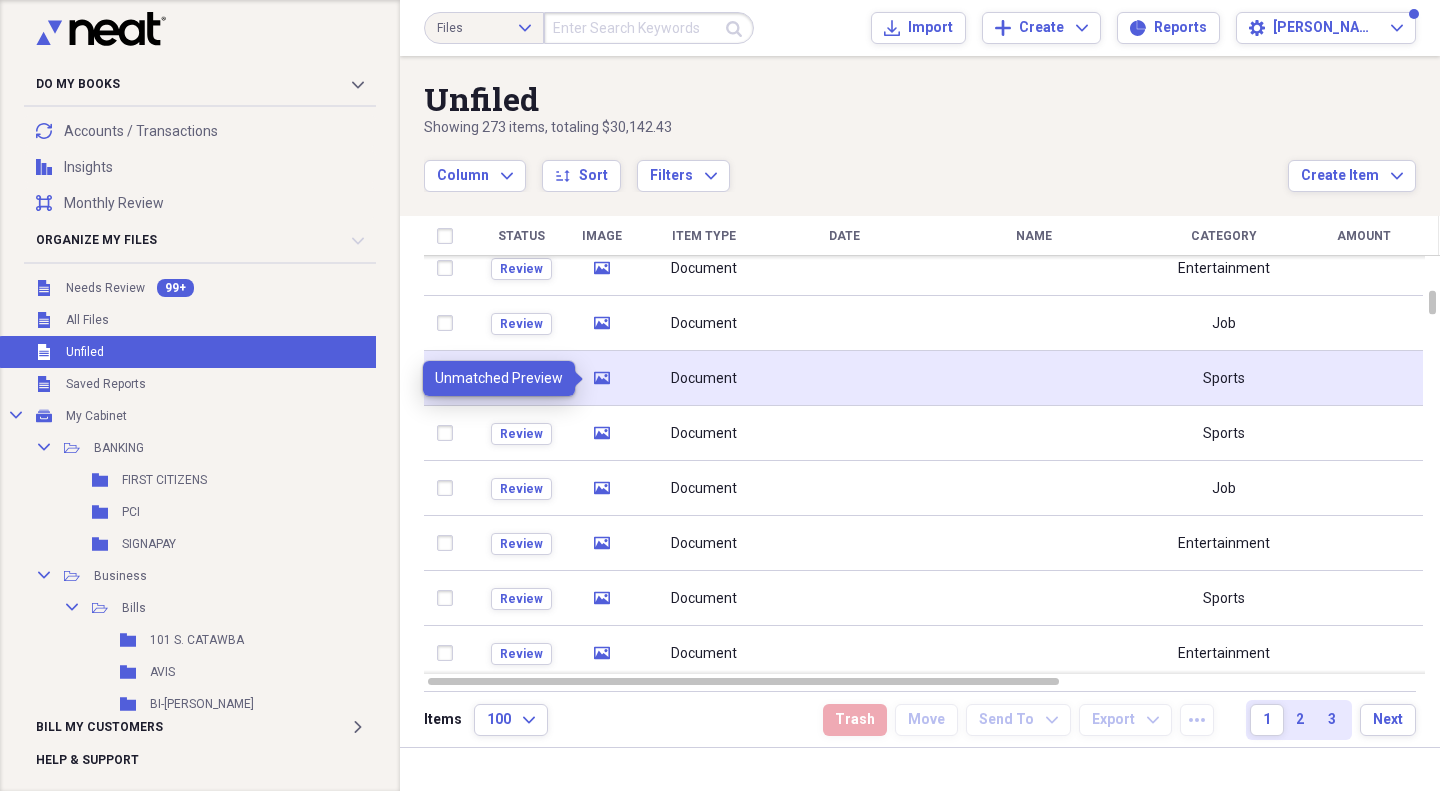 click 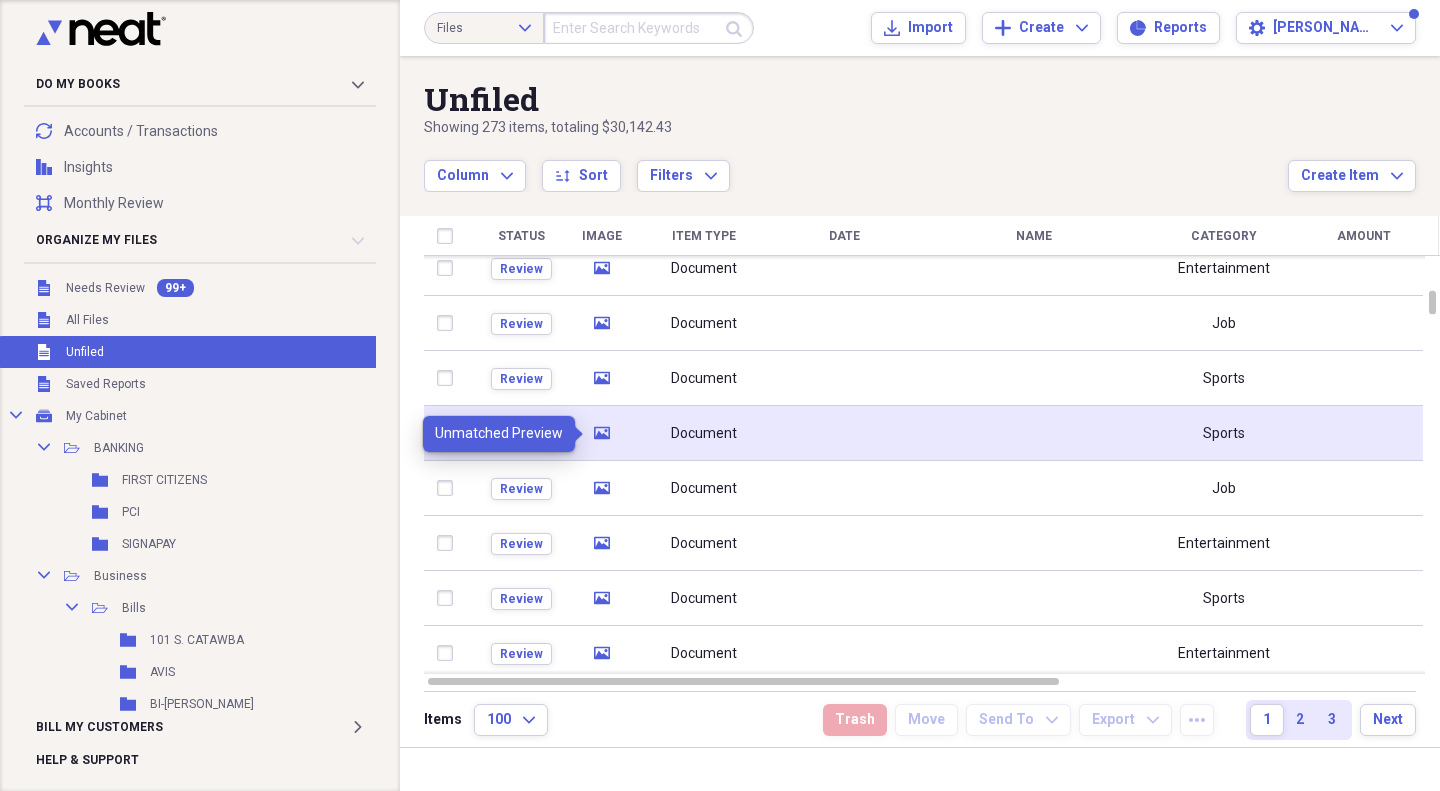 click on "media" 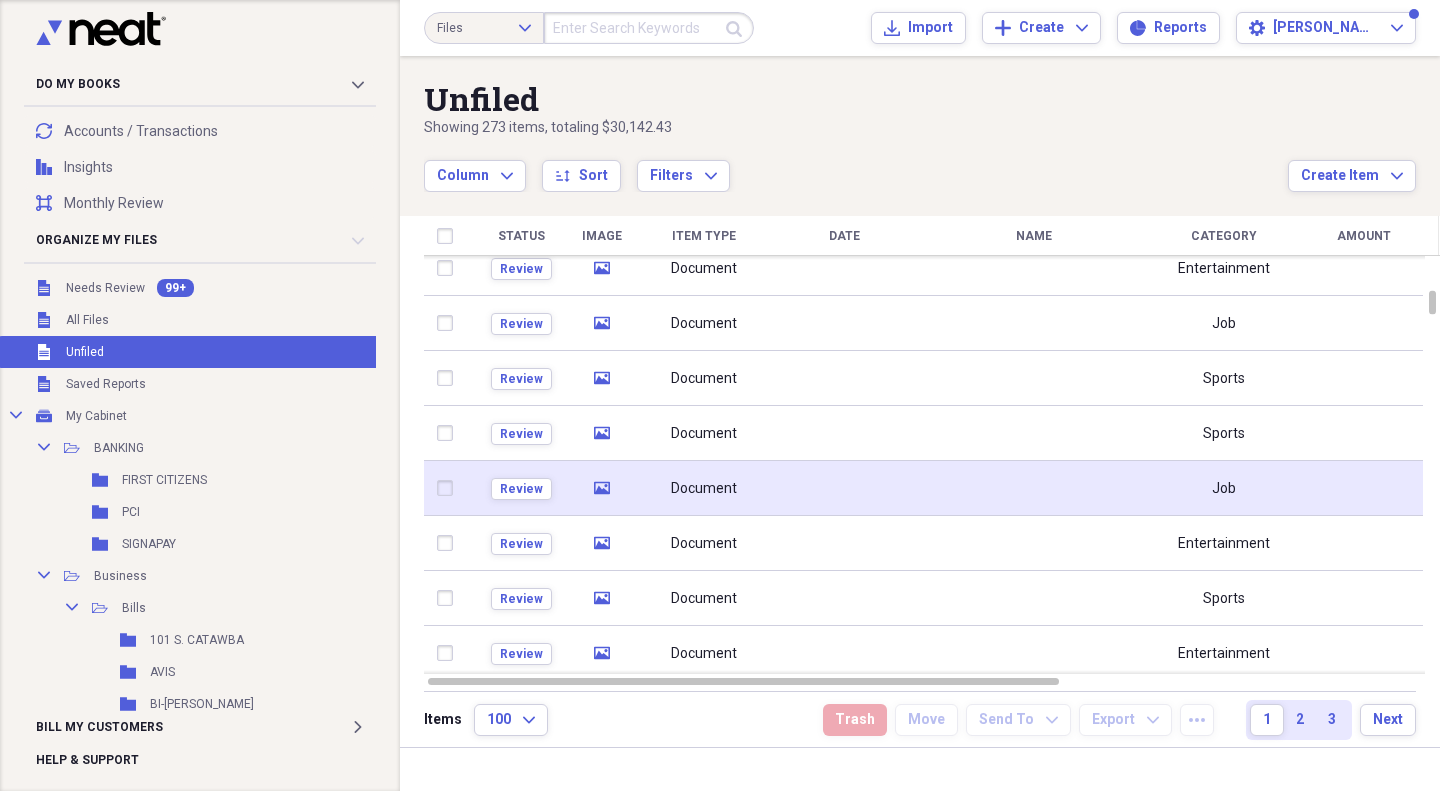 click on "media" 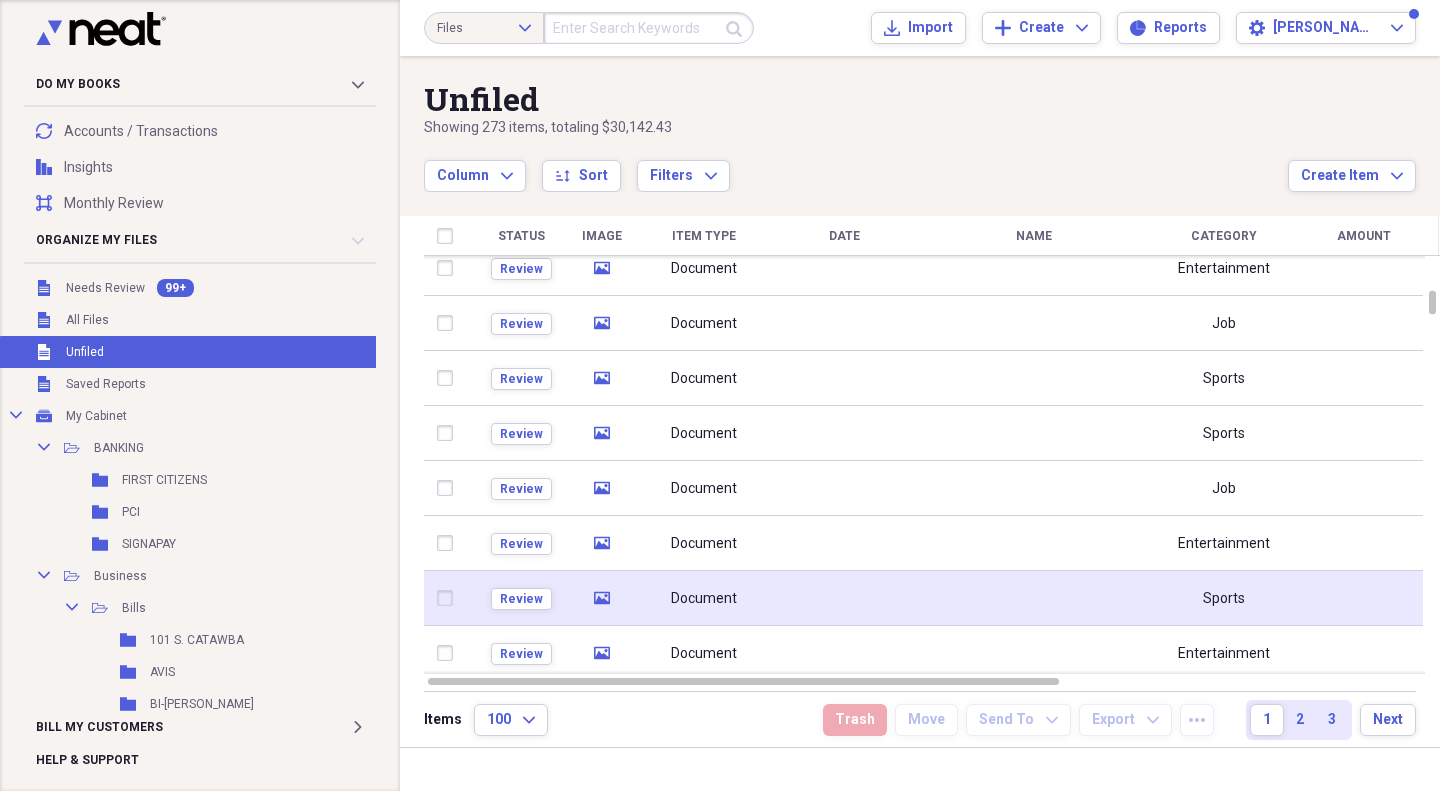 click on "media" 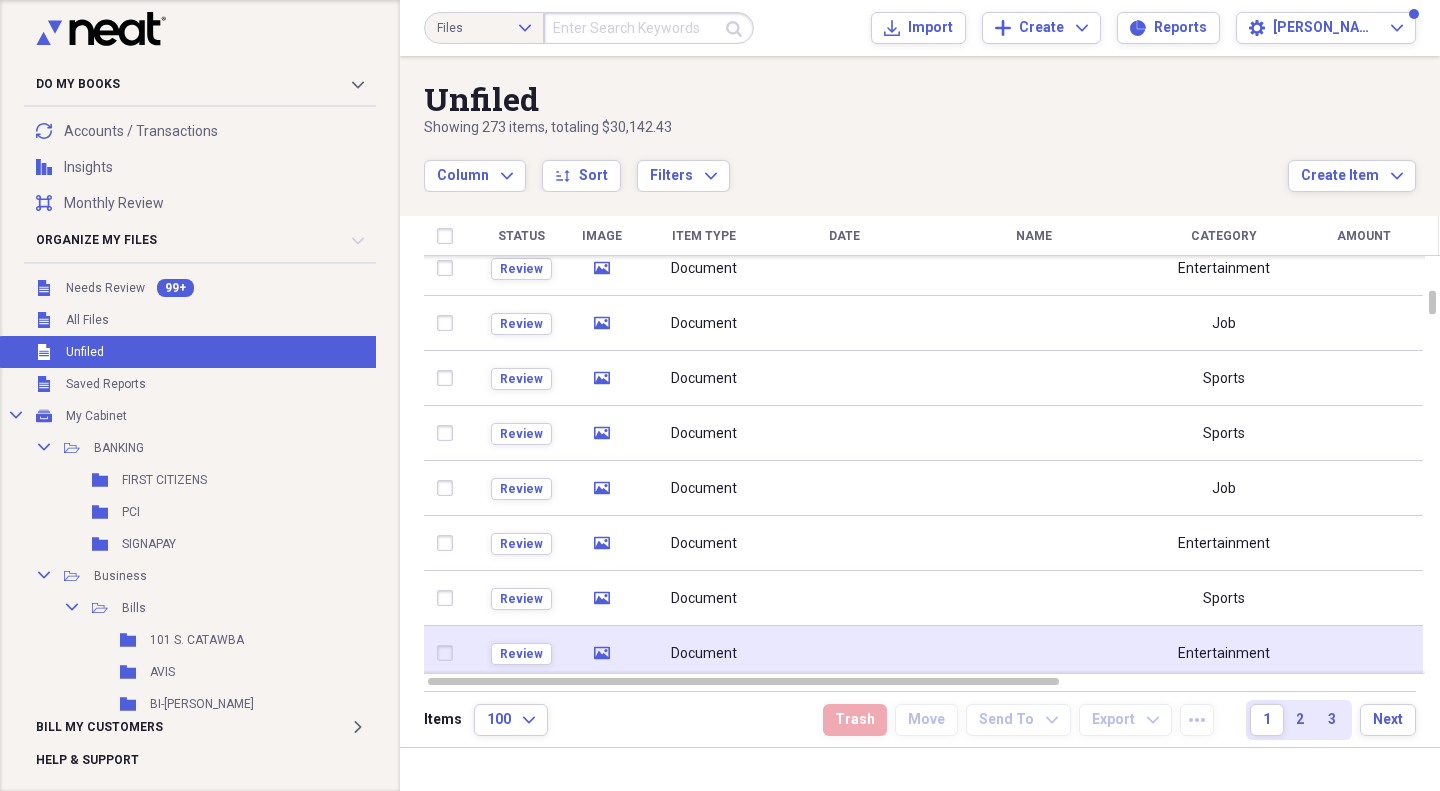 click on "media" 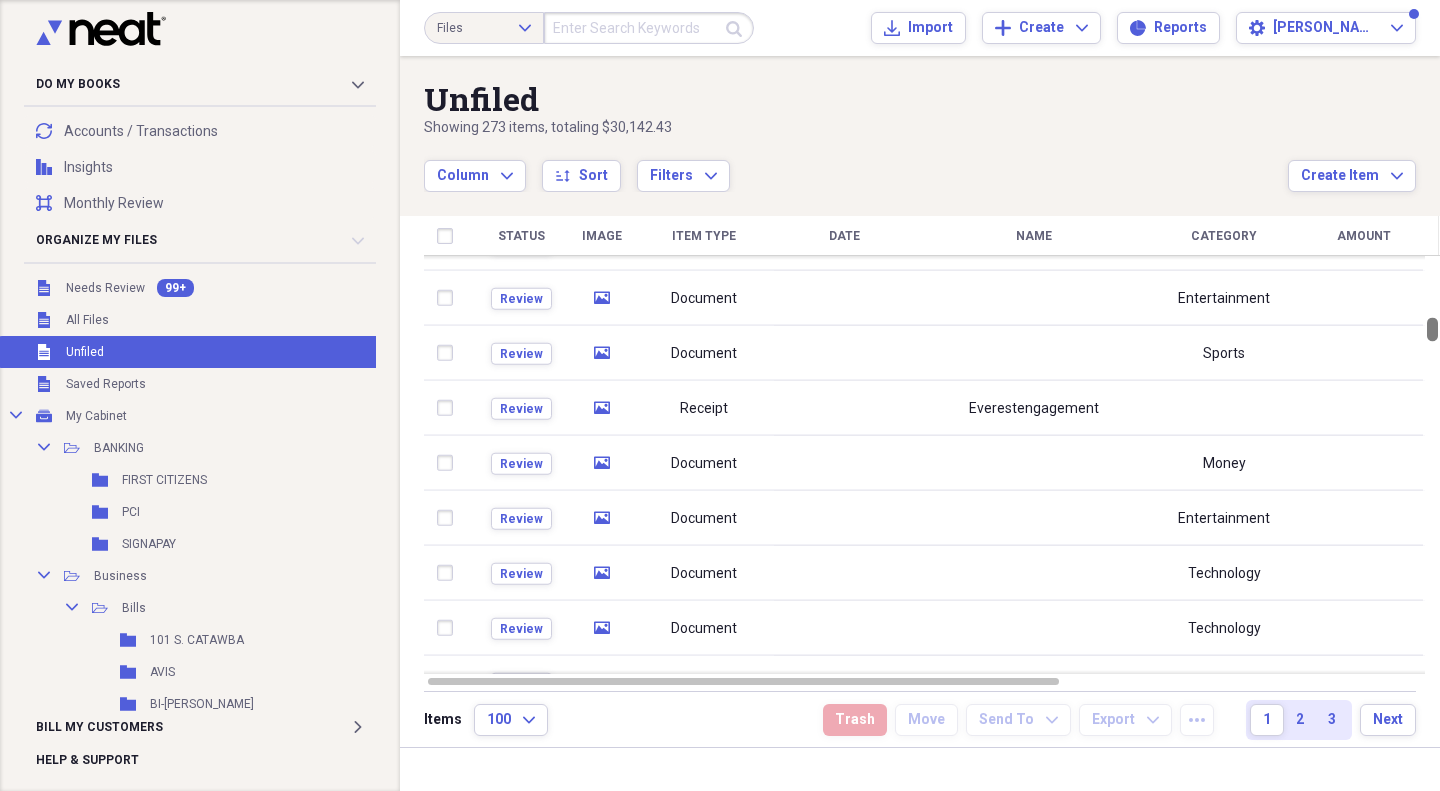 drag, startPoint x: 1432, startPoint y: 298, endPoint x: 1439, endPoint y: 325, distance: 27.89265 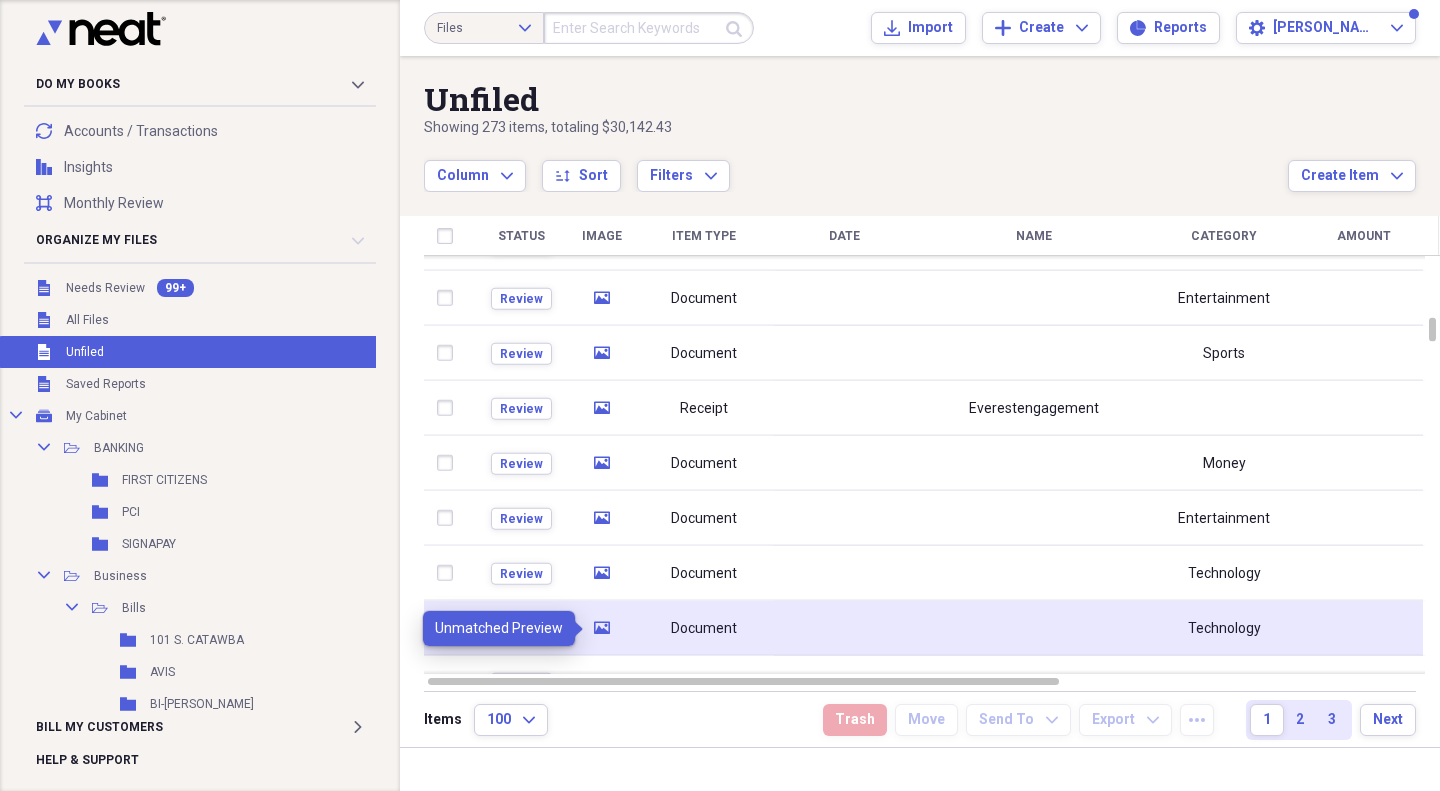 click on "media" 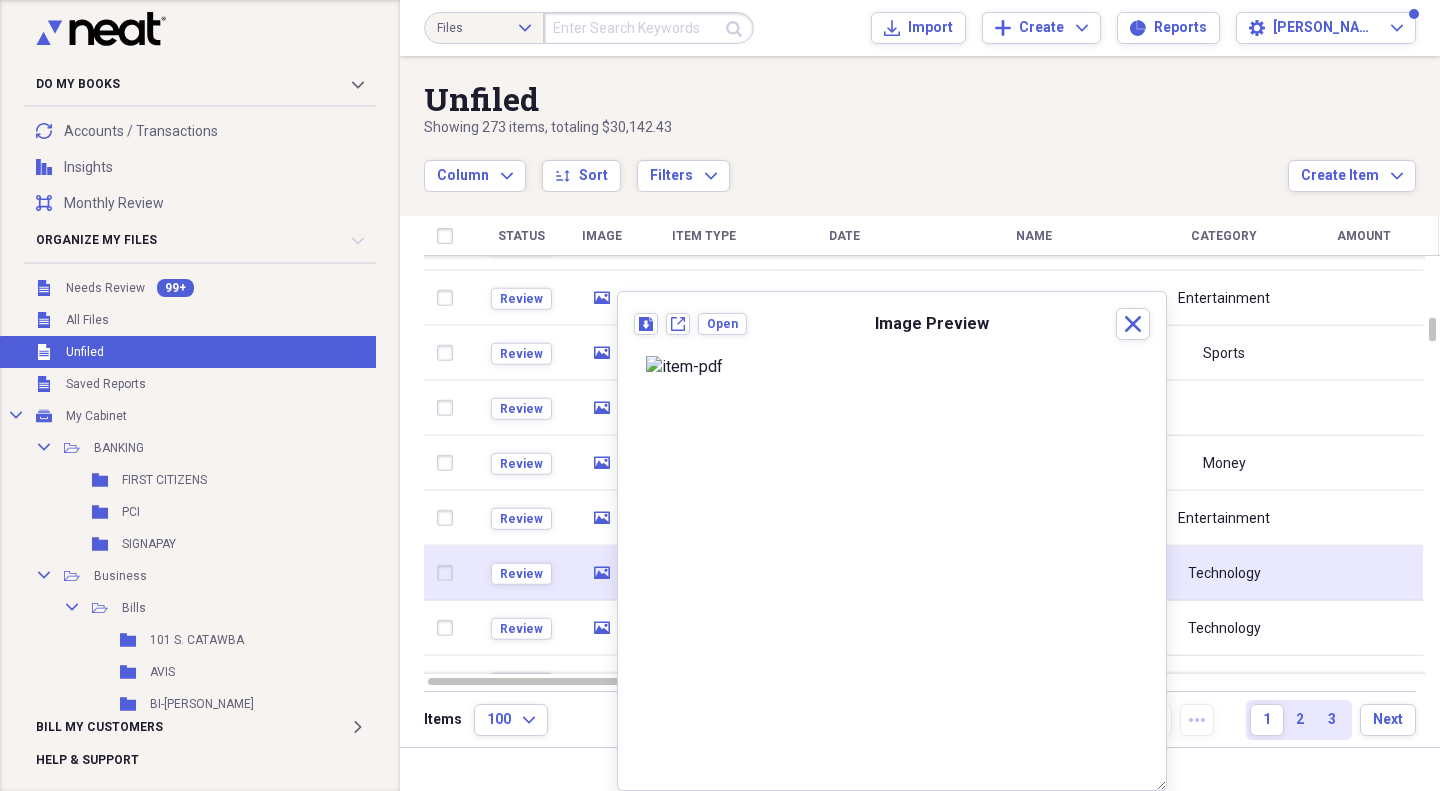 click 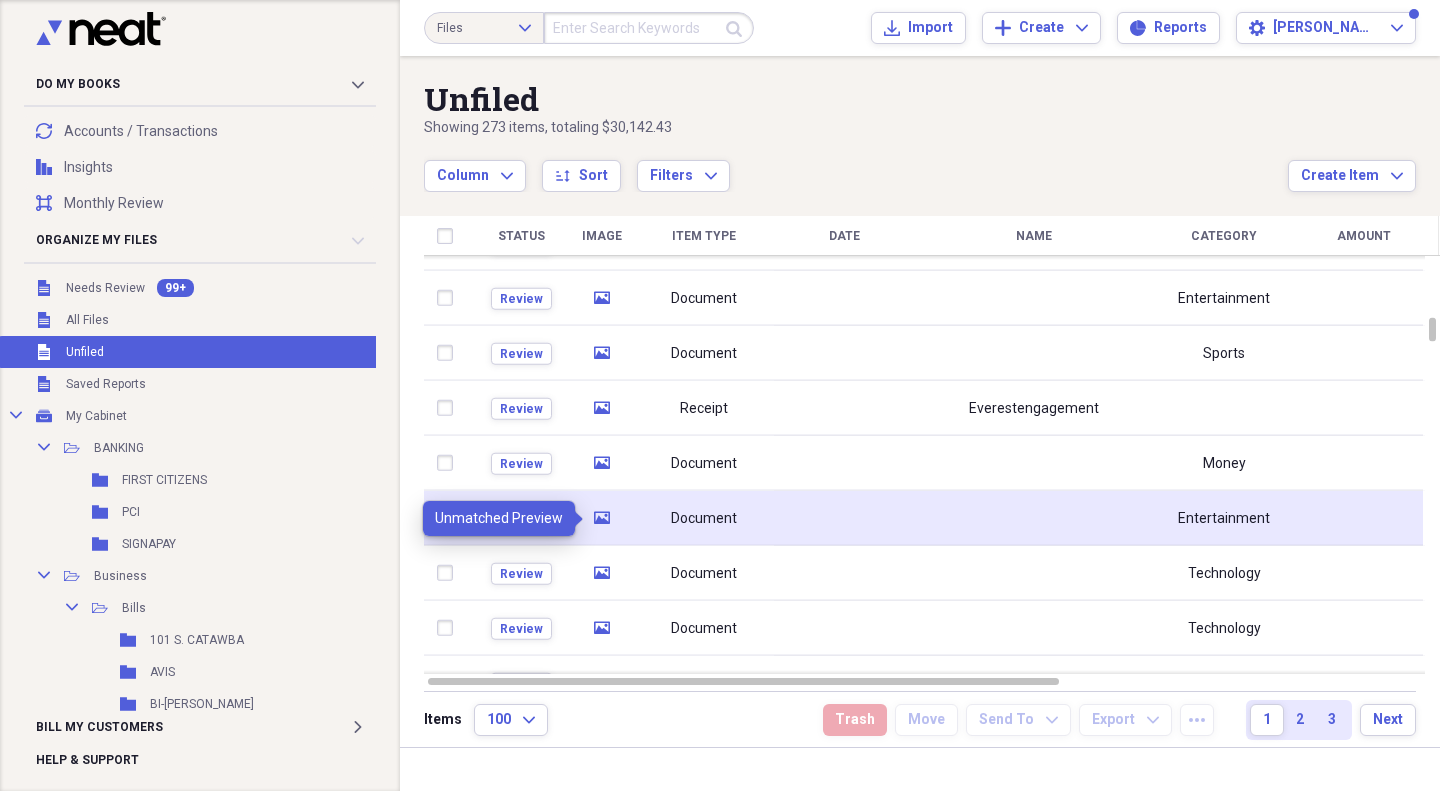 click 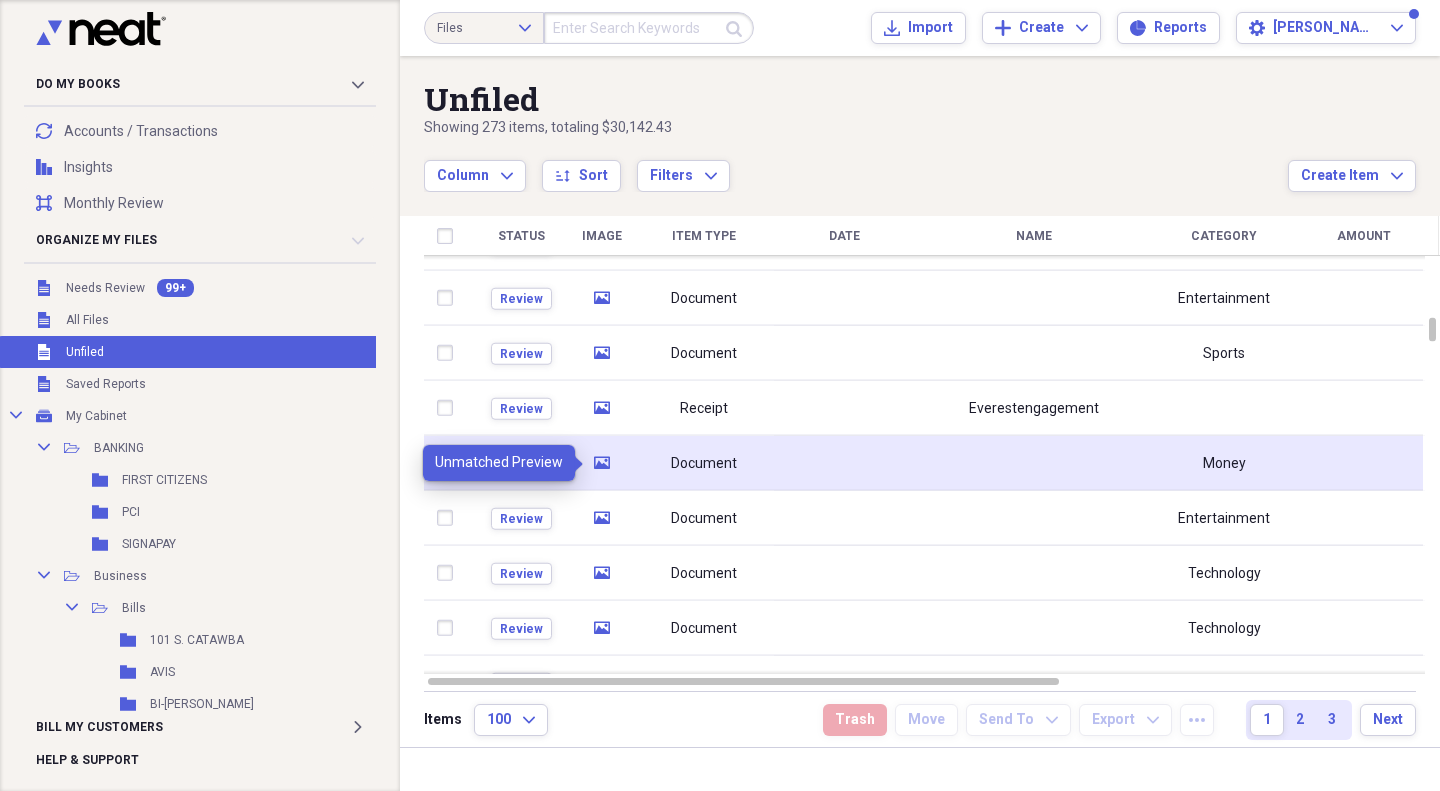 click on "media" 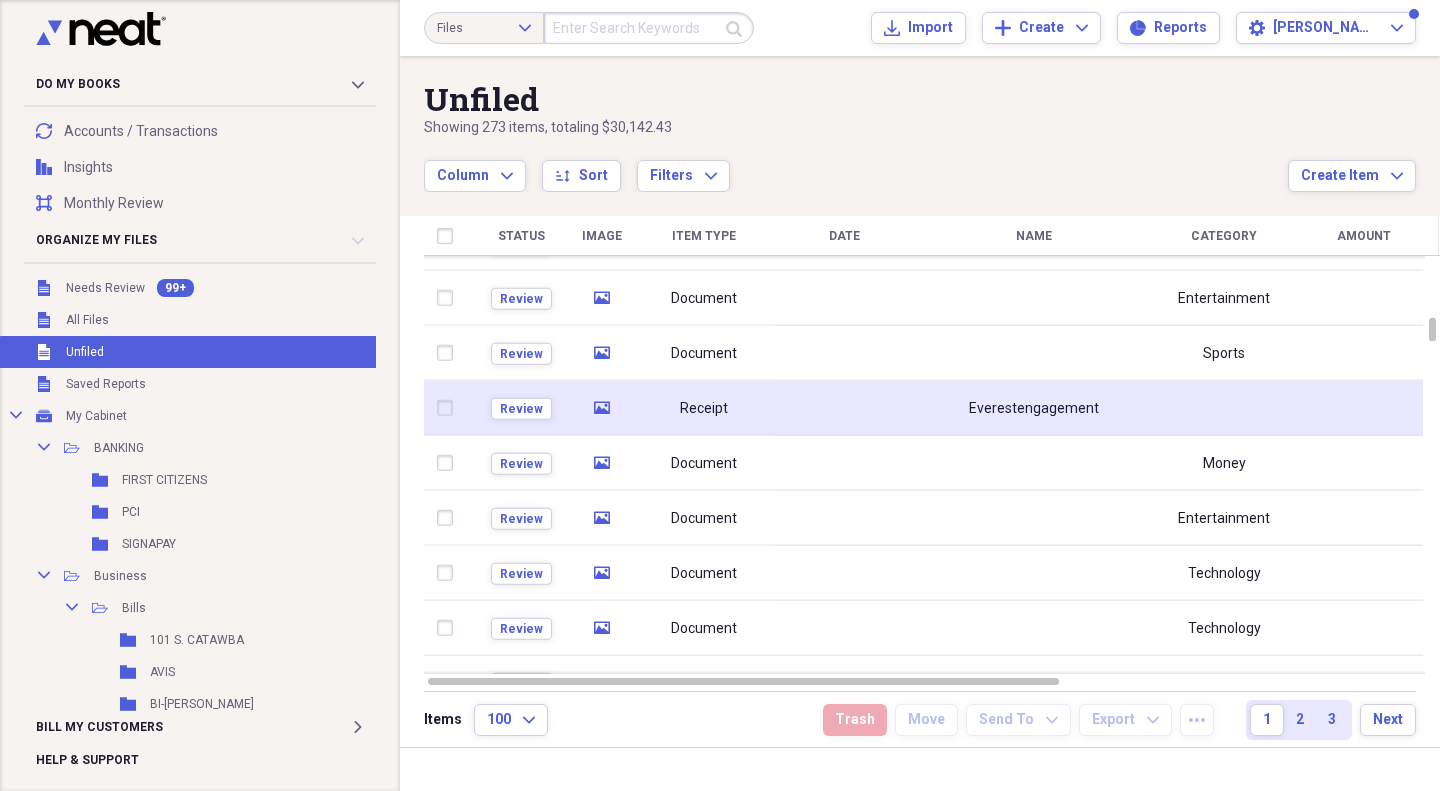 click 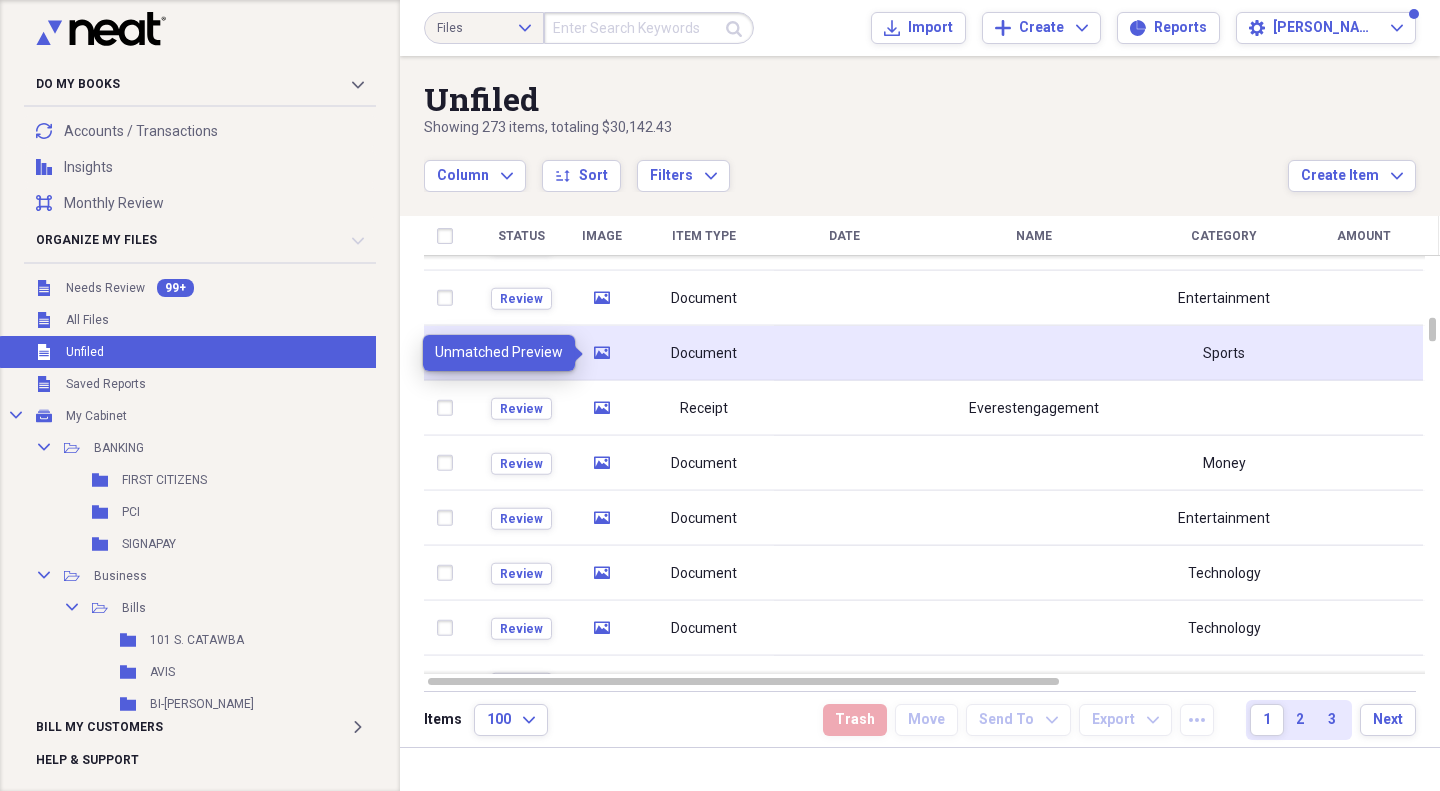 click on "media" 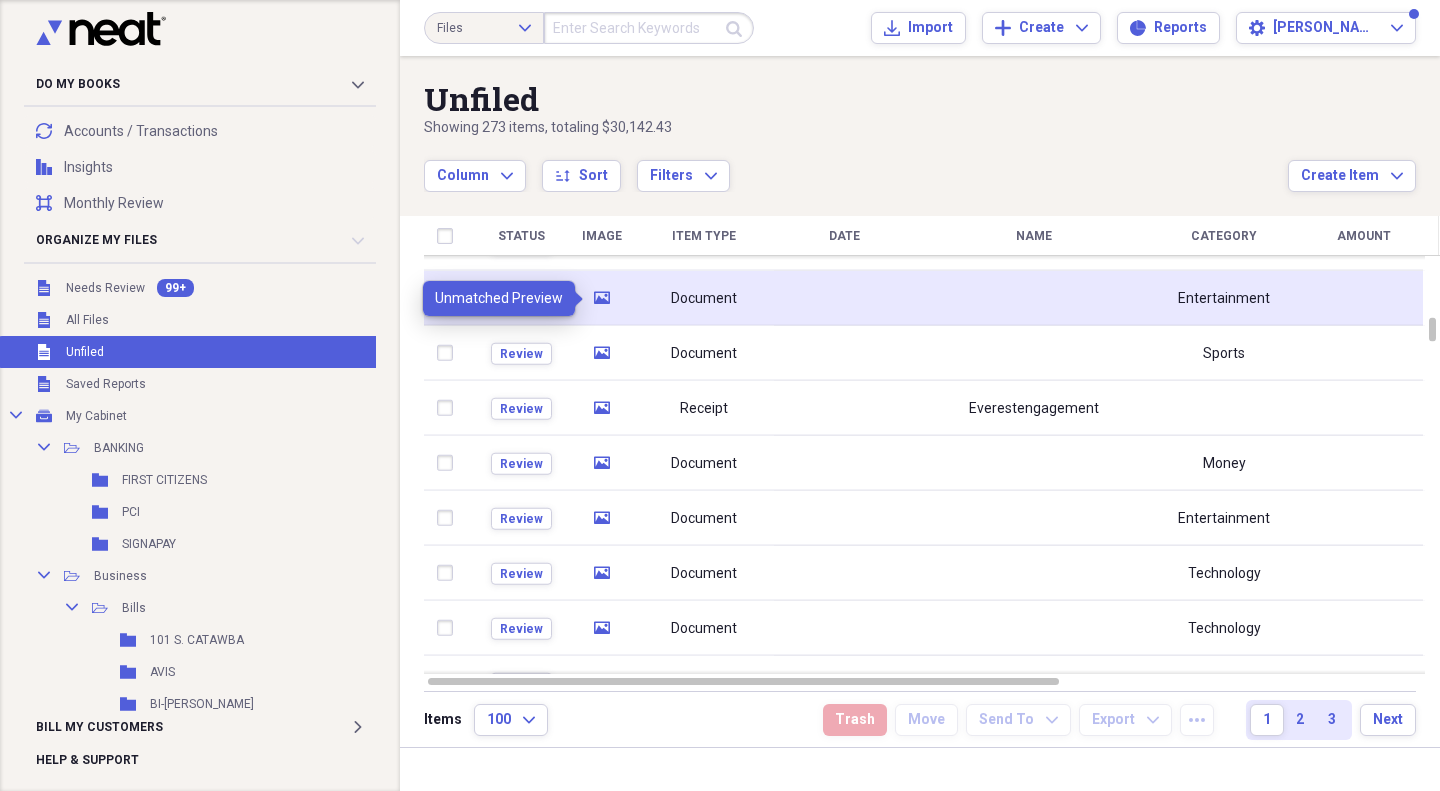 click on "media" 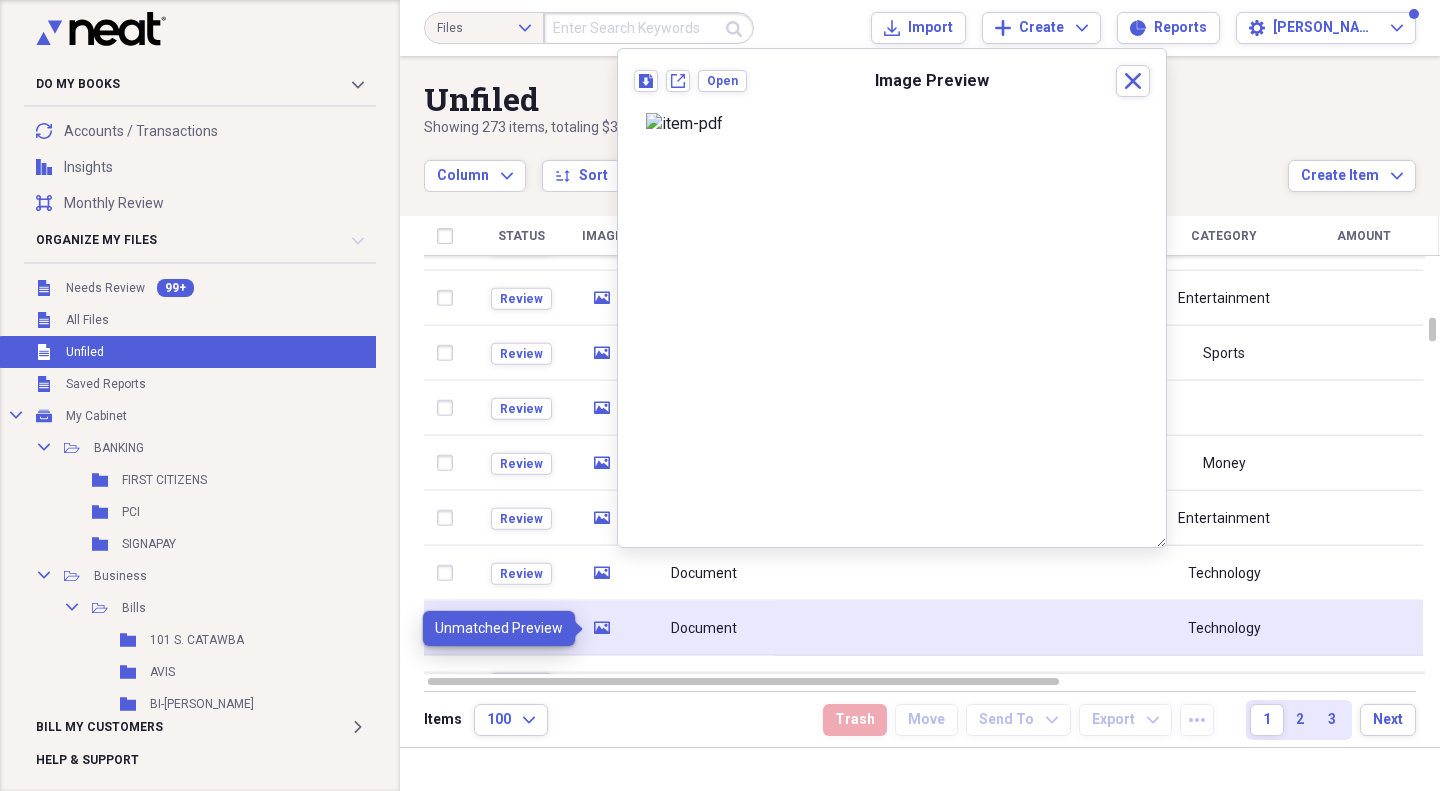 click 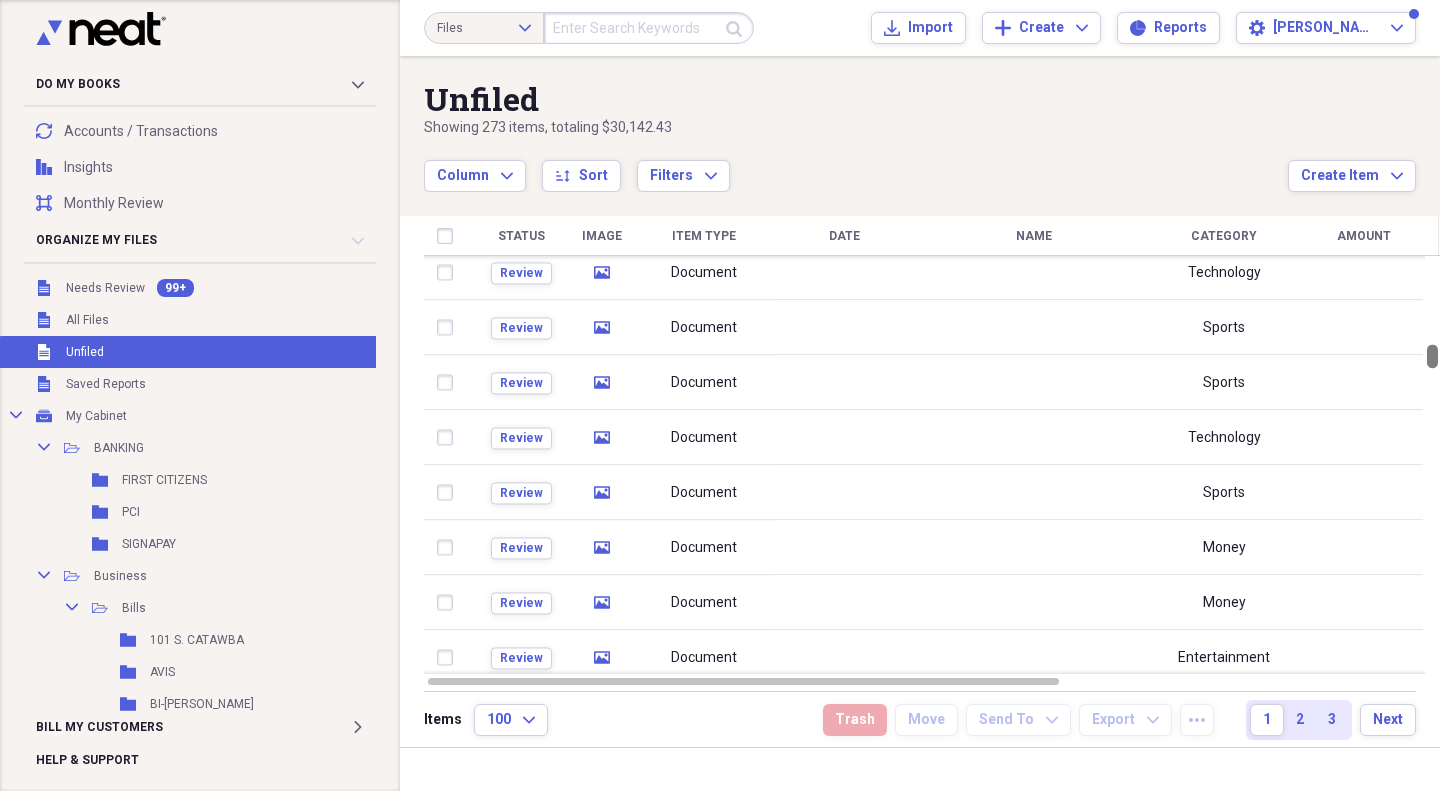 drag, startPoint x: 1432, startPoint y: 330, endPoint x: 1439, endPoint y: 357, distance: 27.89265 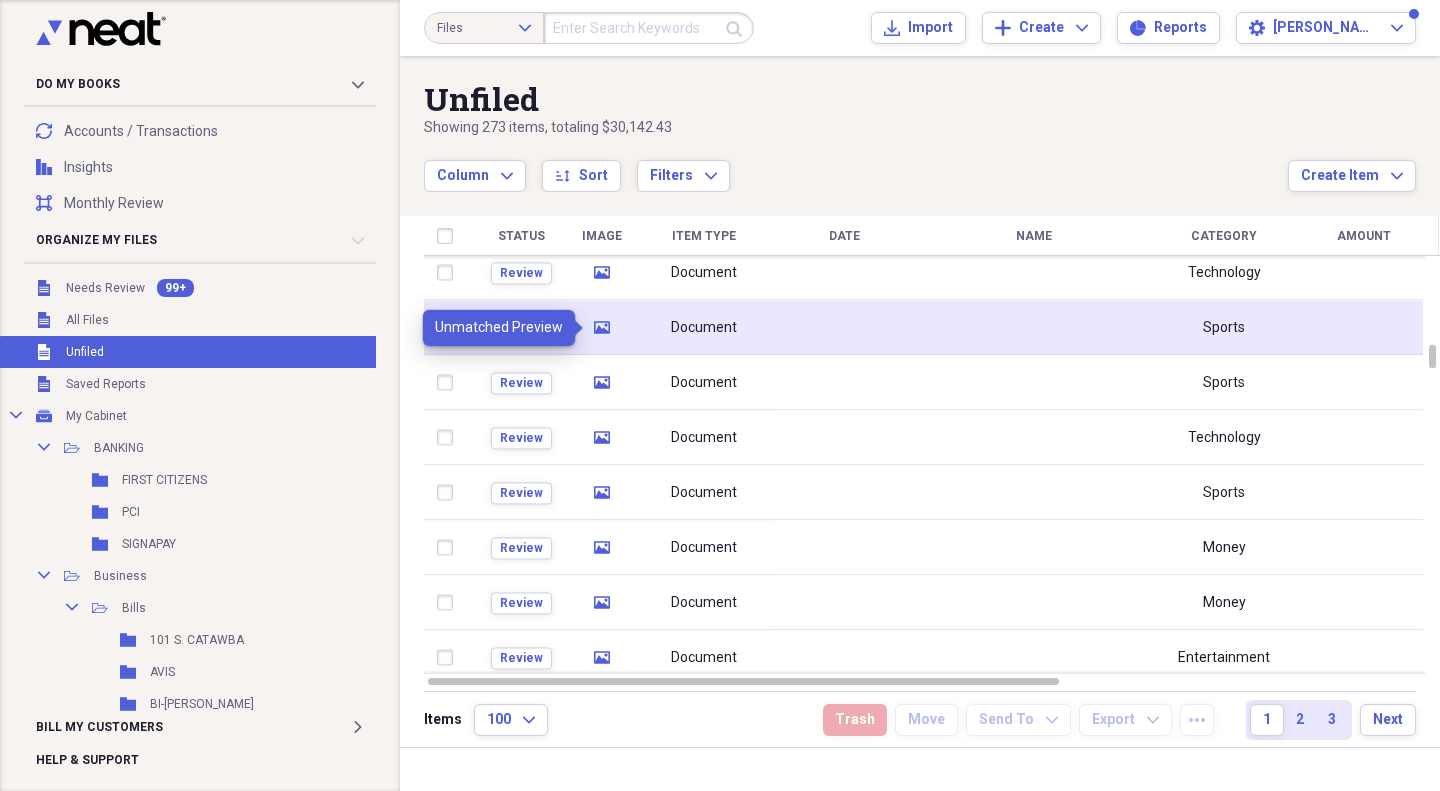 click 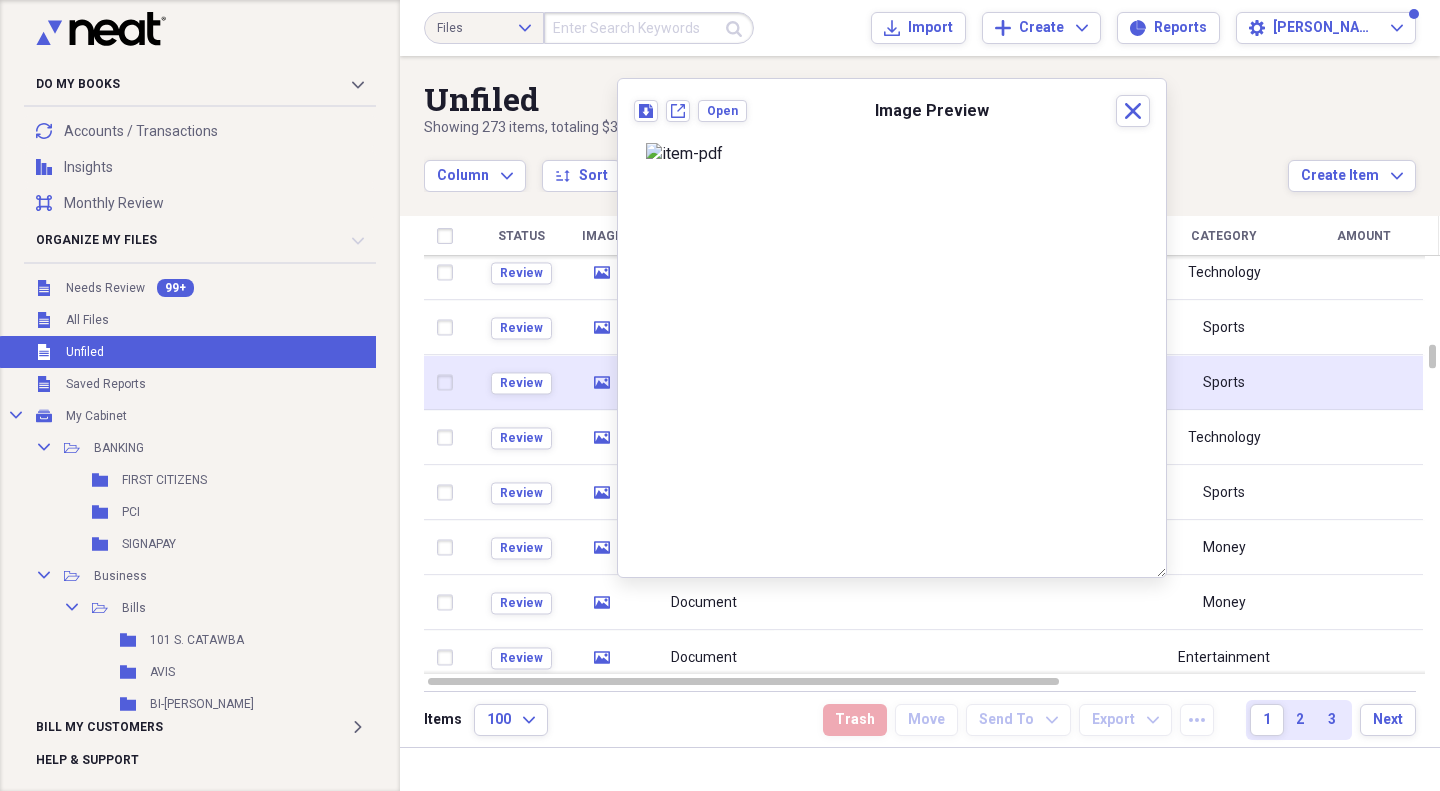 click on "media" 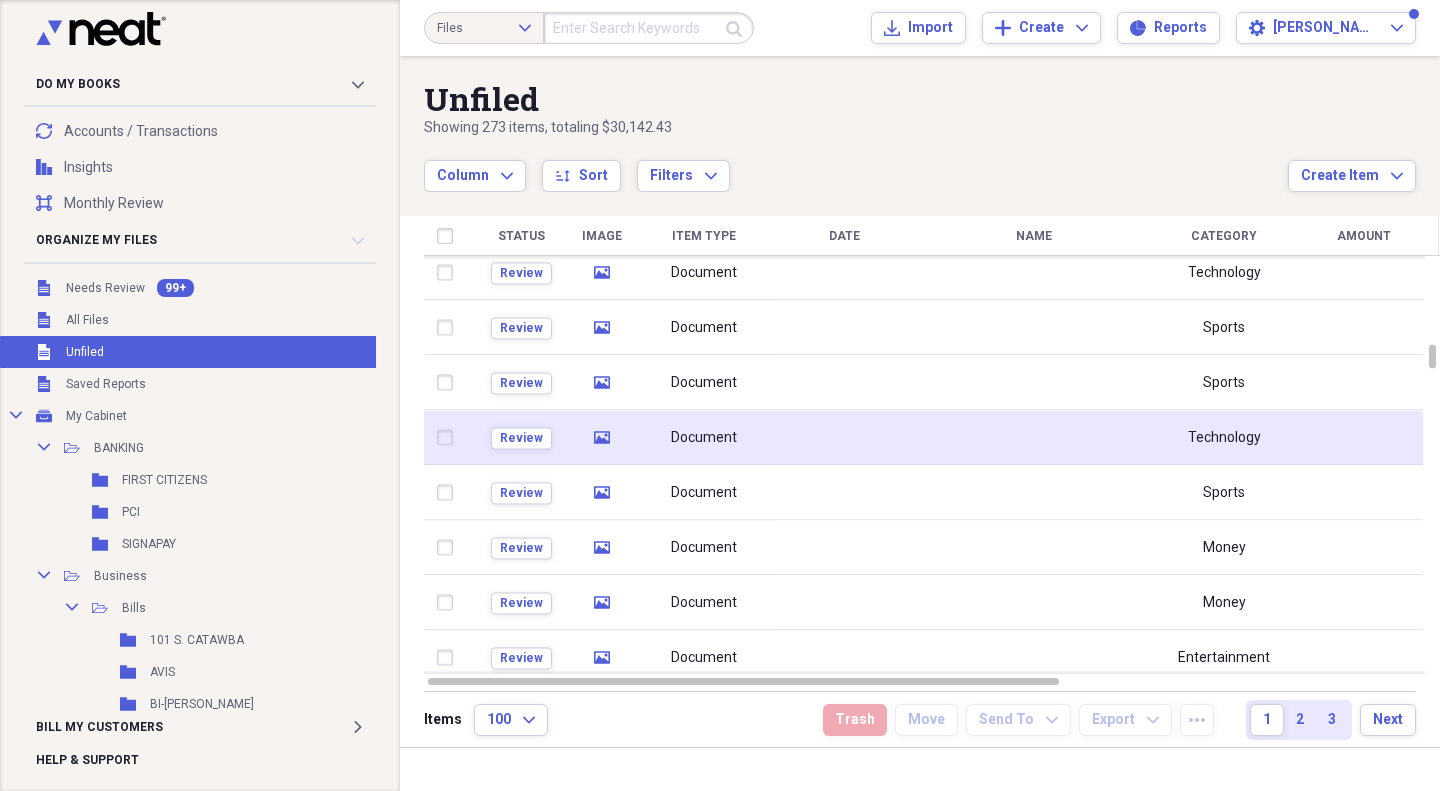 click 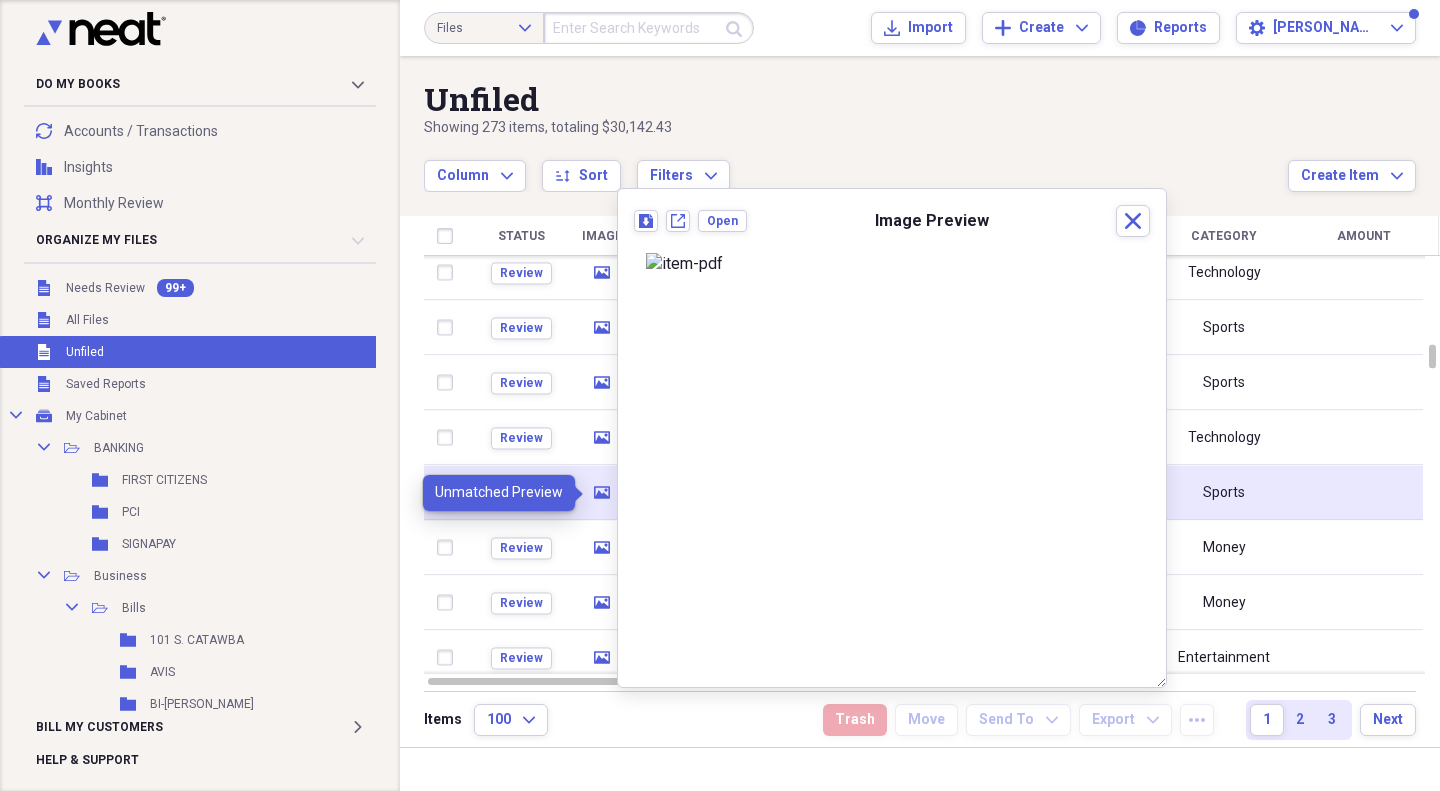 click 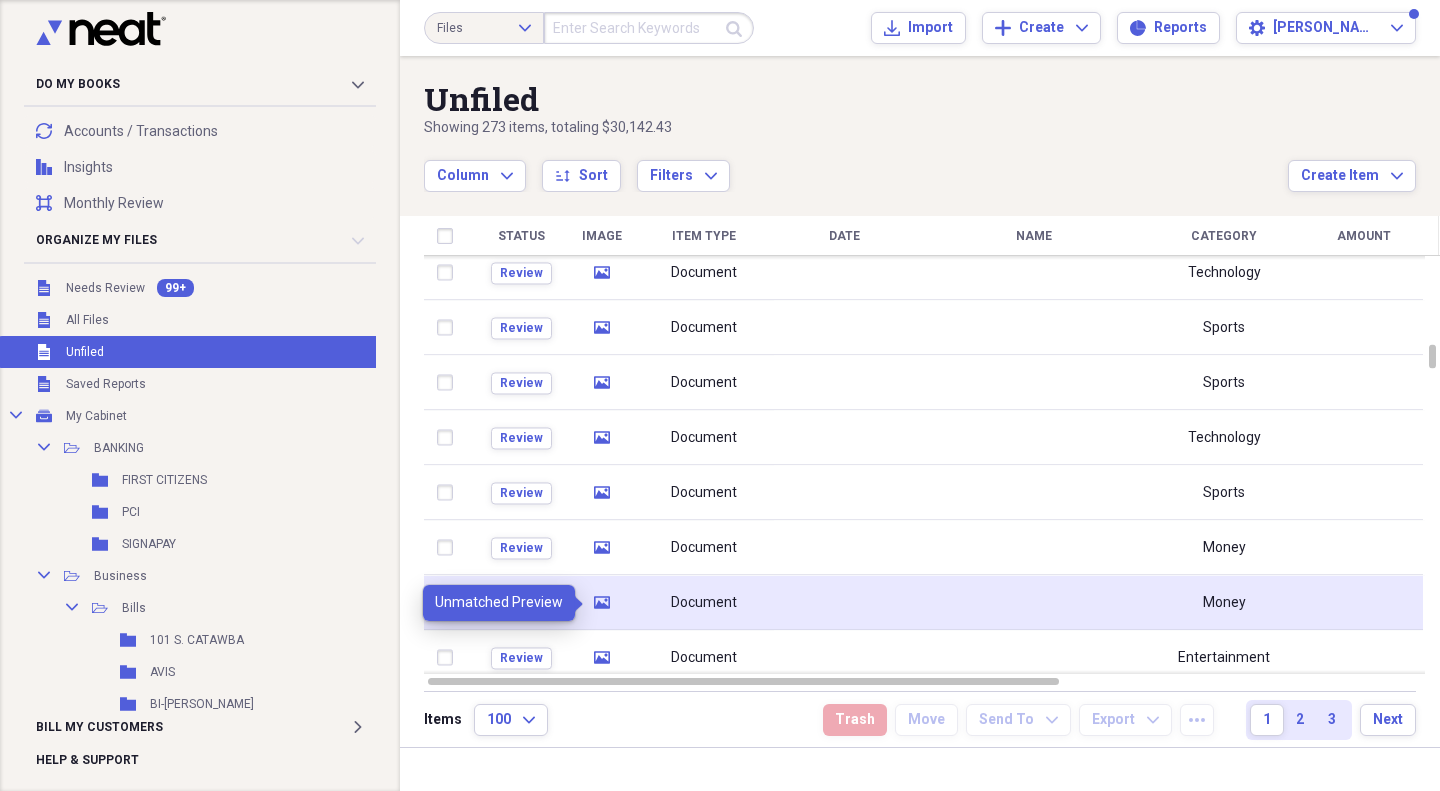 click 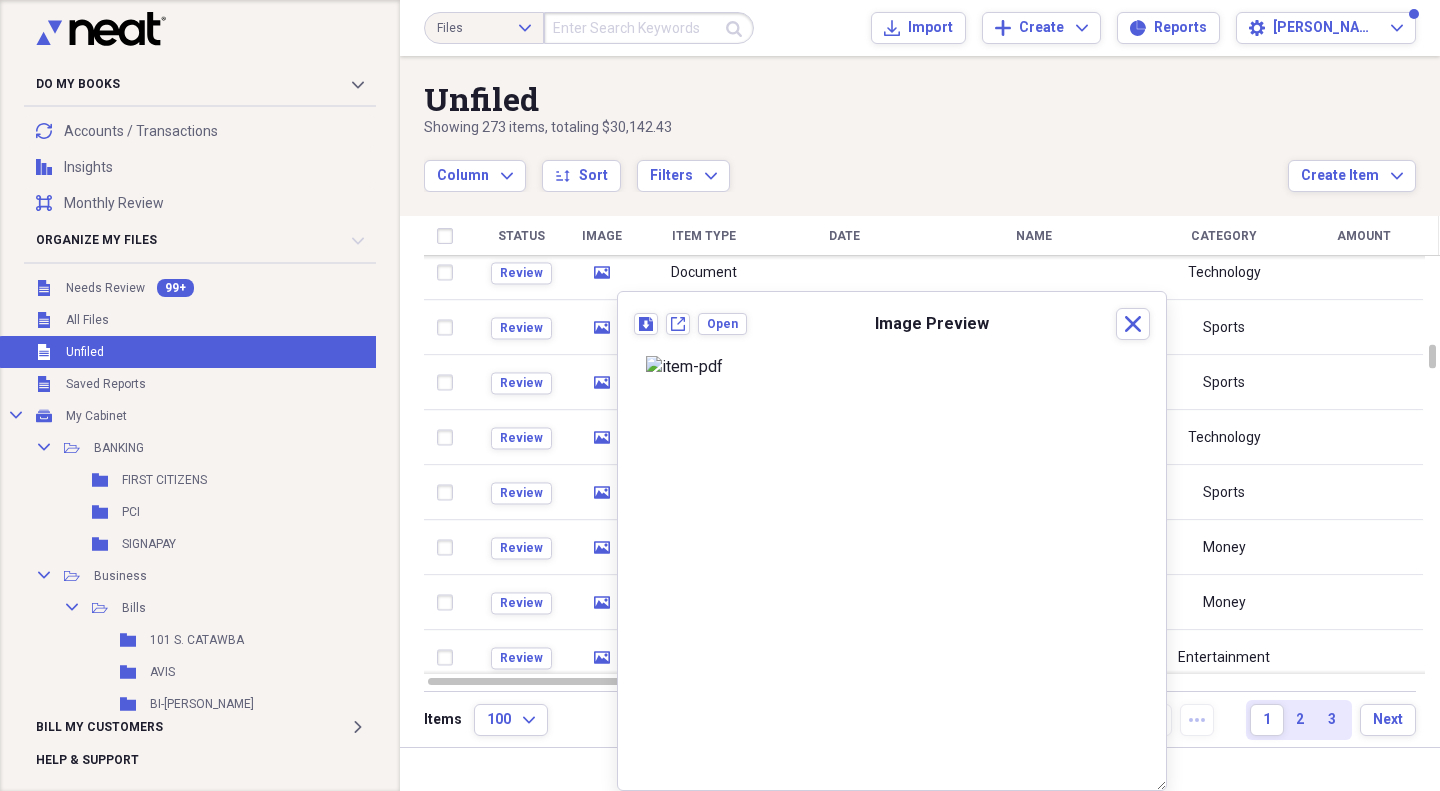 scroll, scrollTop: 200, scrollLeft: 0, axis: vertical 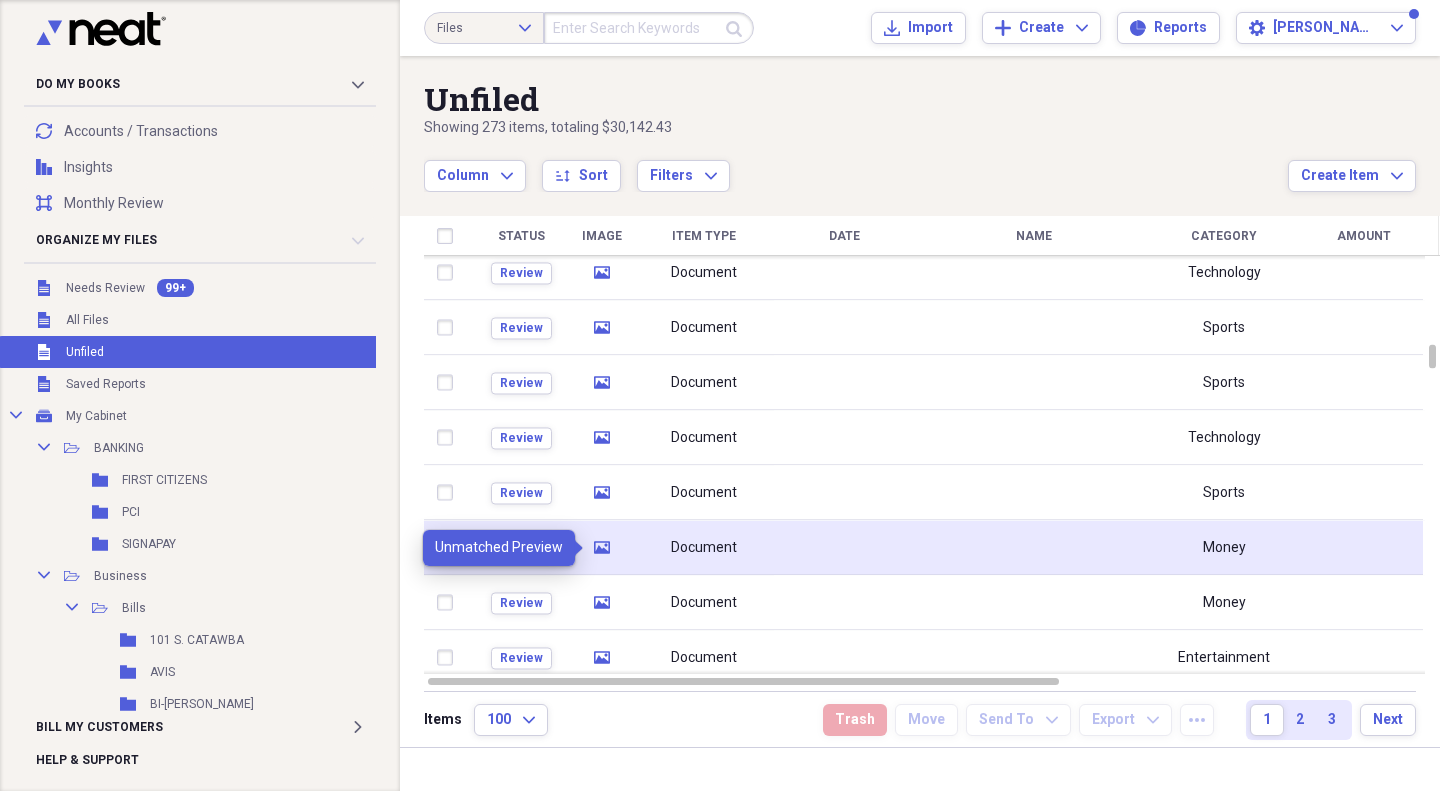 click 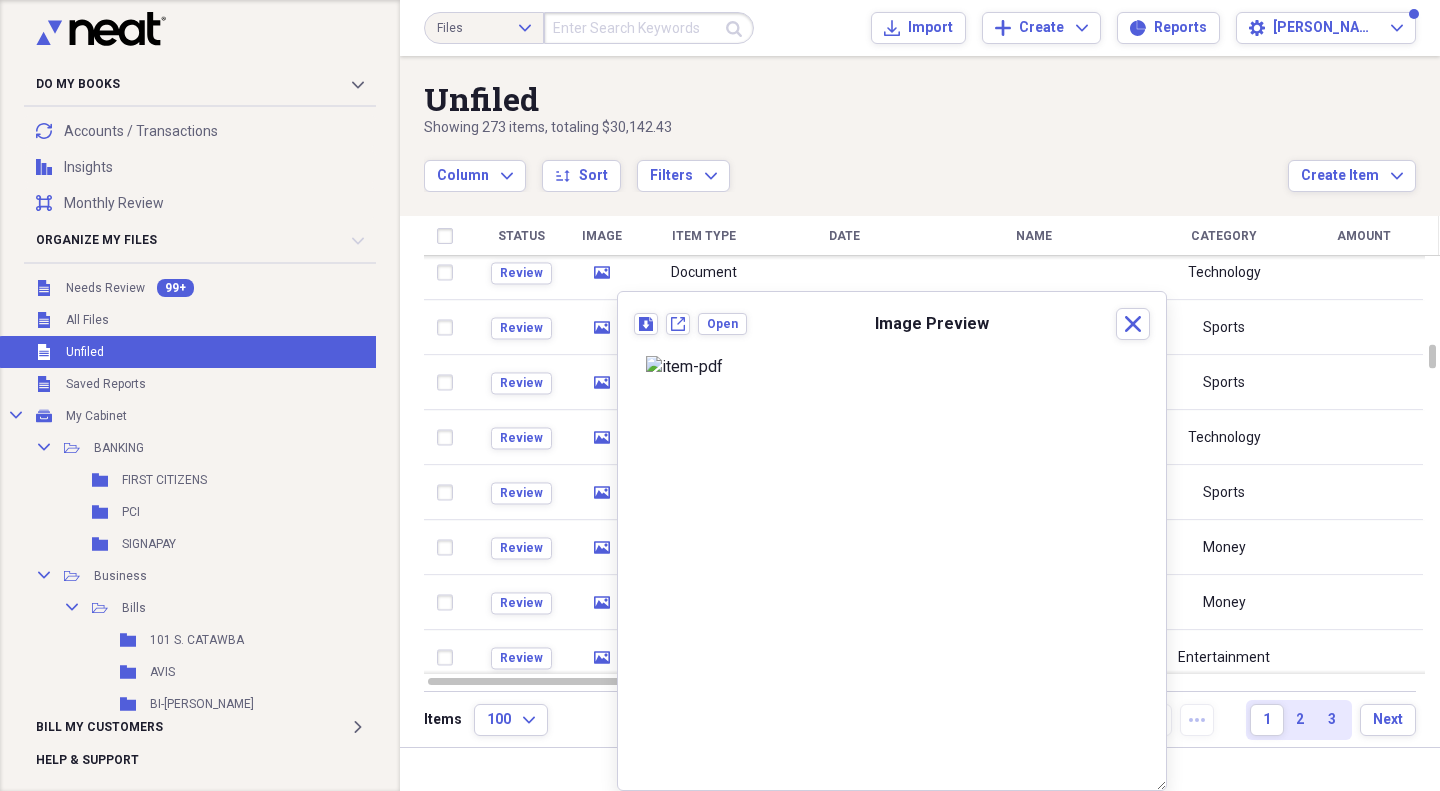 scroll, scrollTop: 352, scrollLeft: 0, axis: vertical 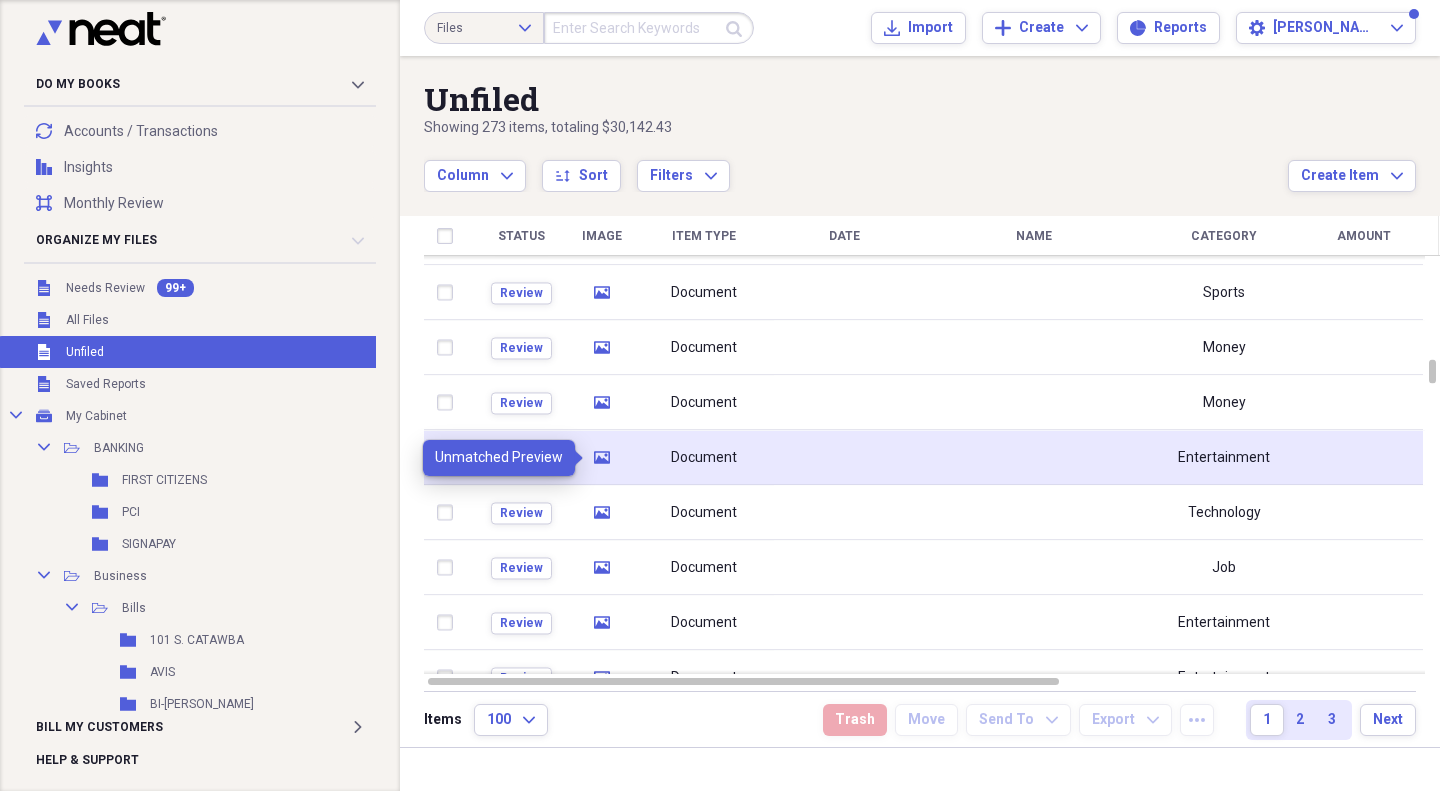 click on "media" 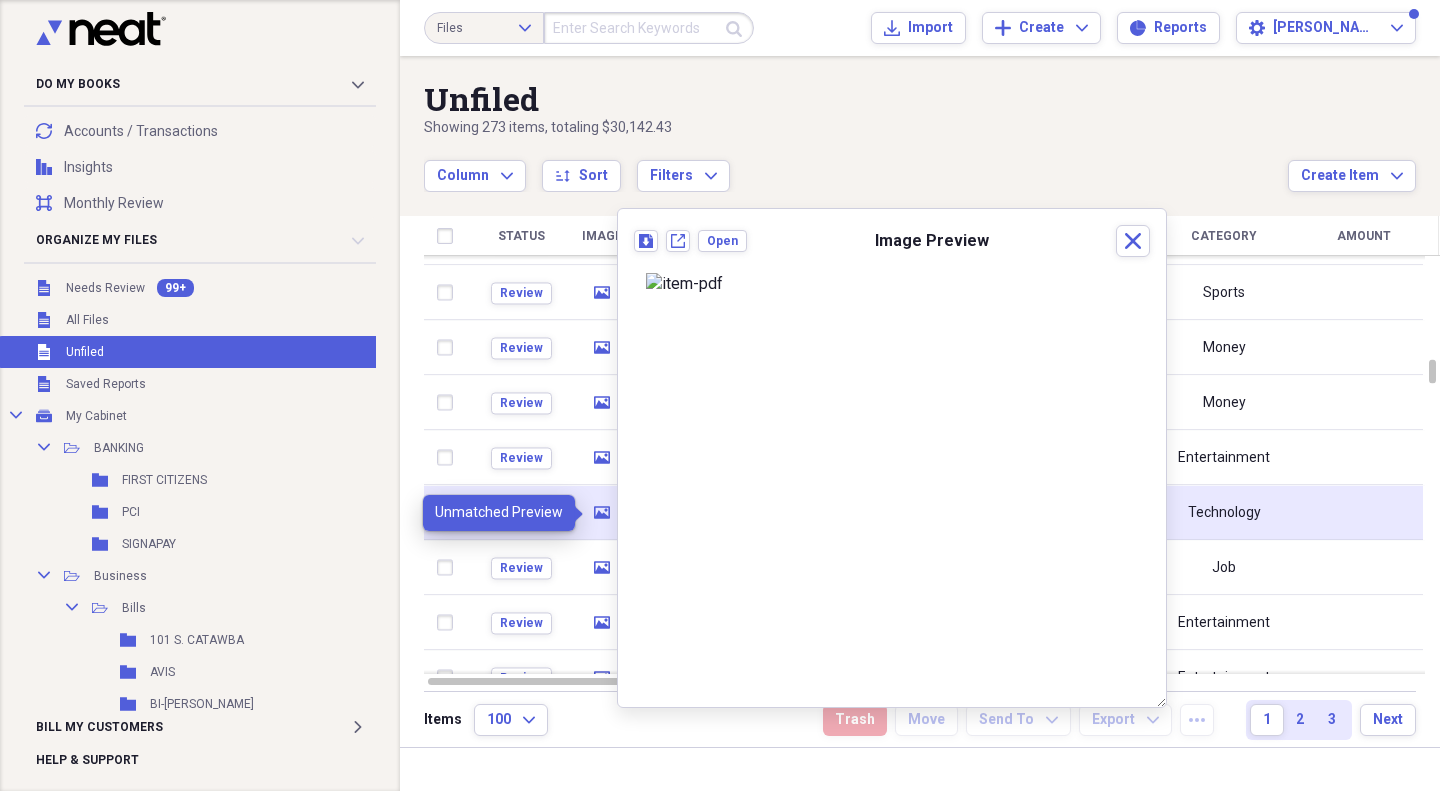 click 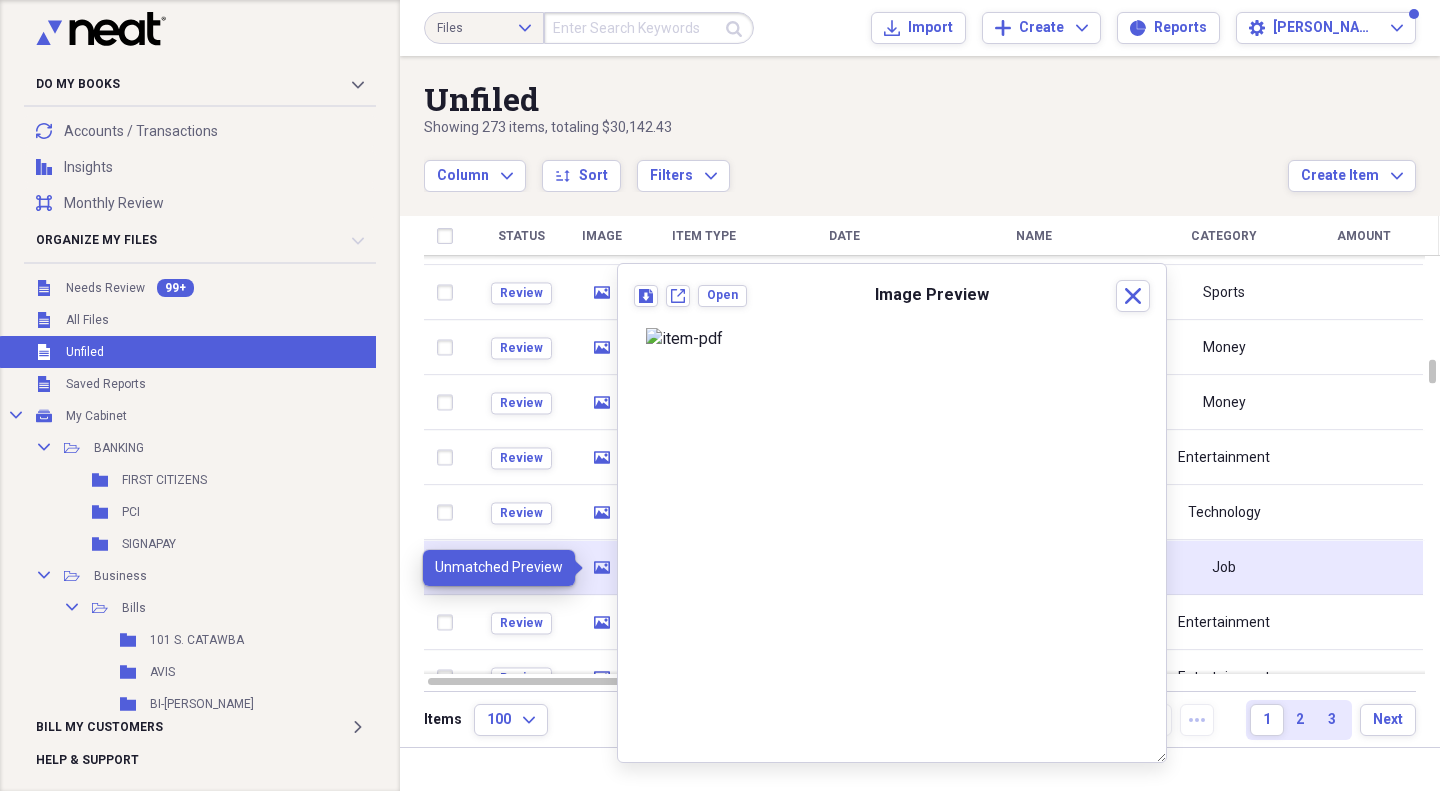click on "media" 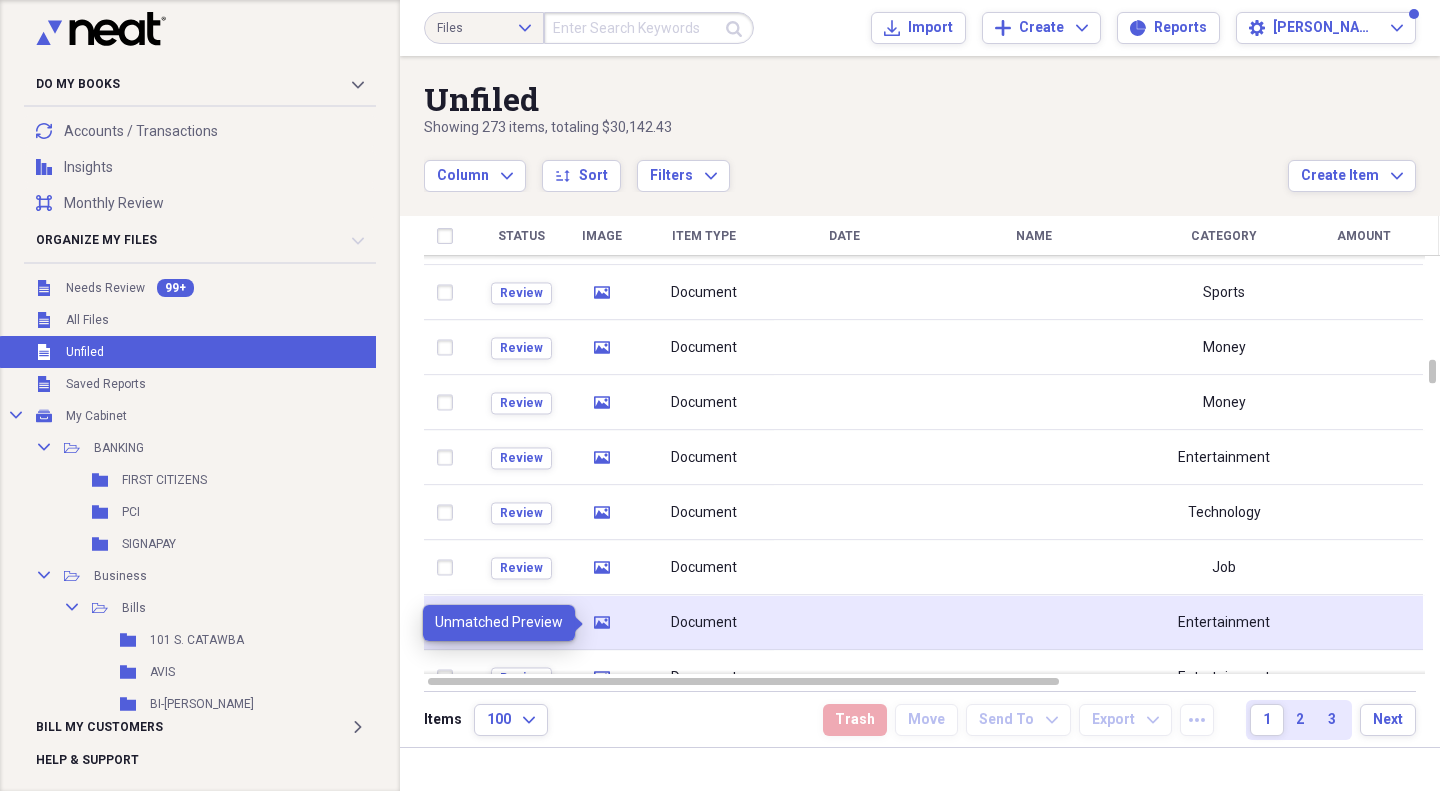 click on "media" 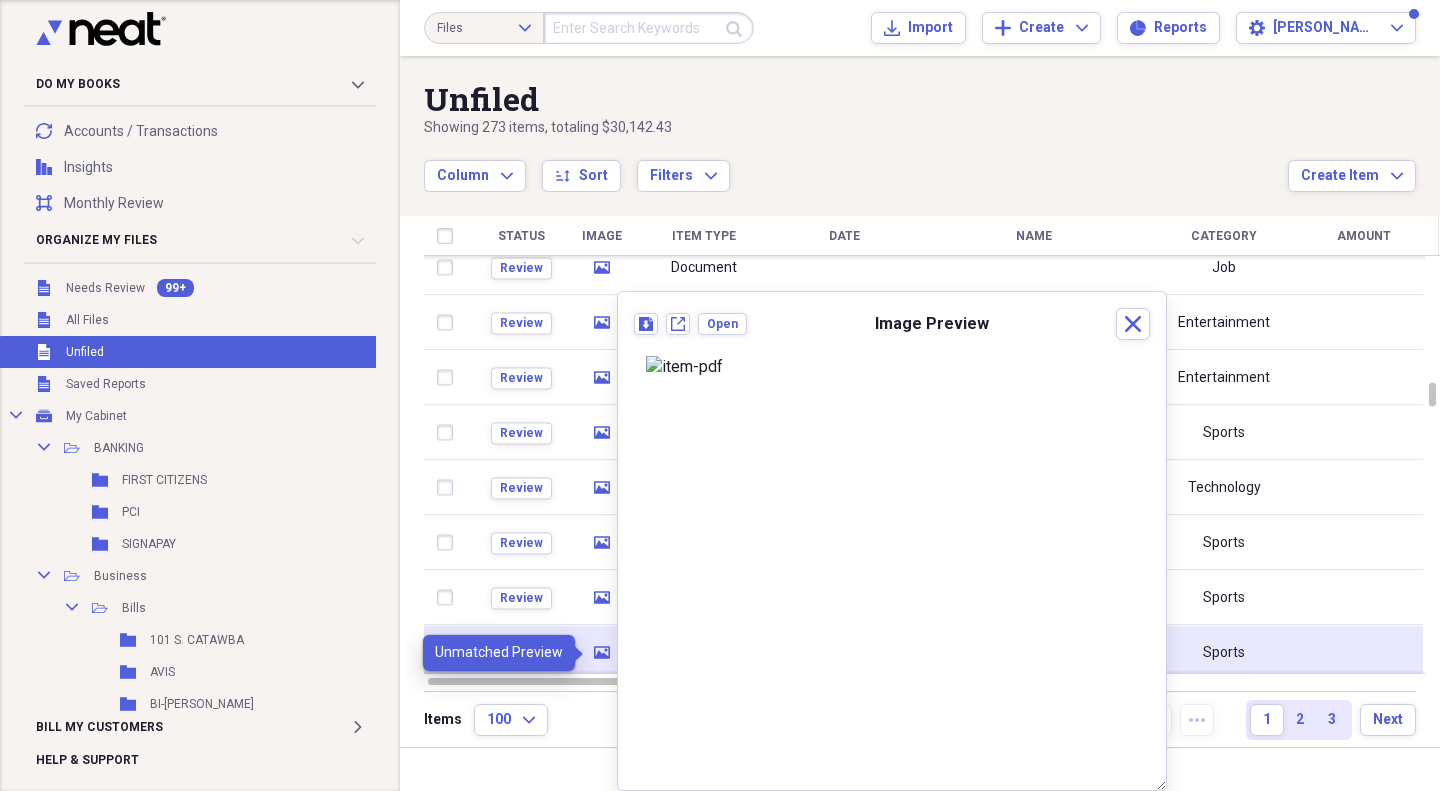 click on "media" 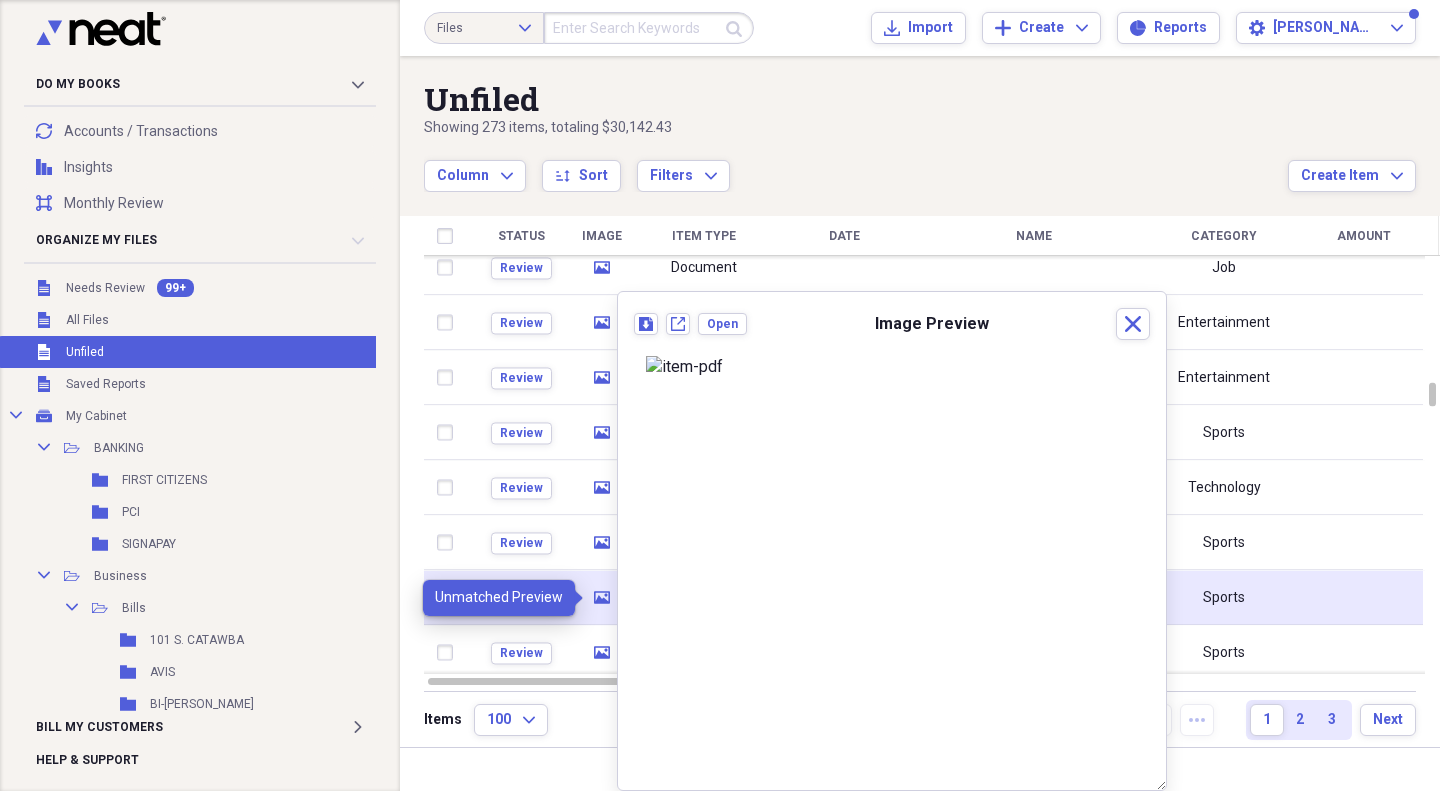 click on "media" 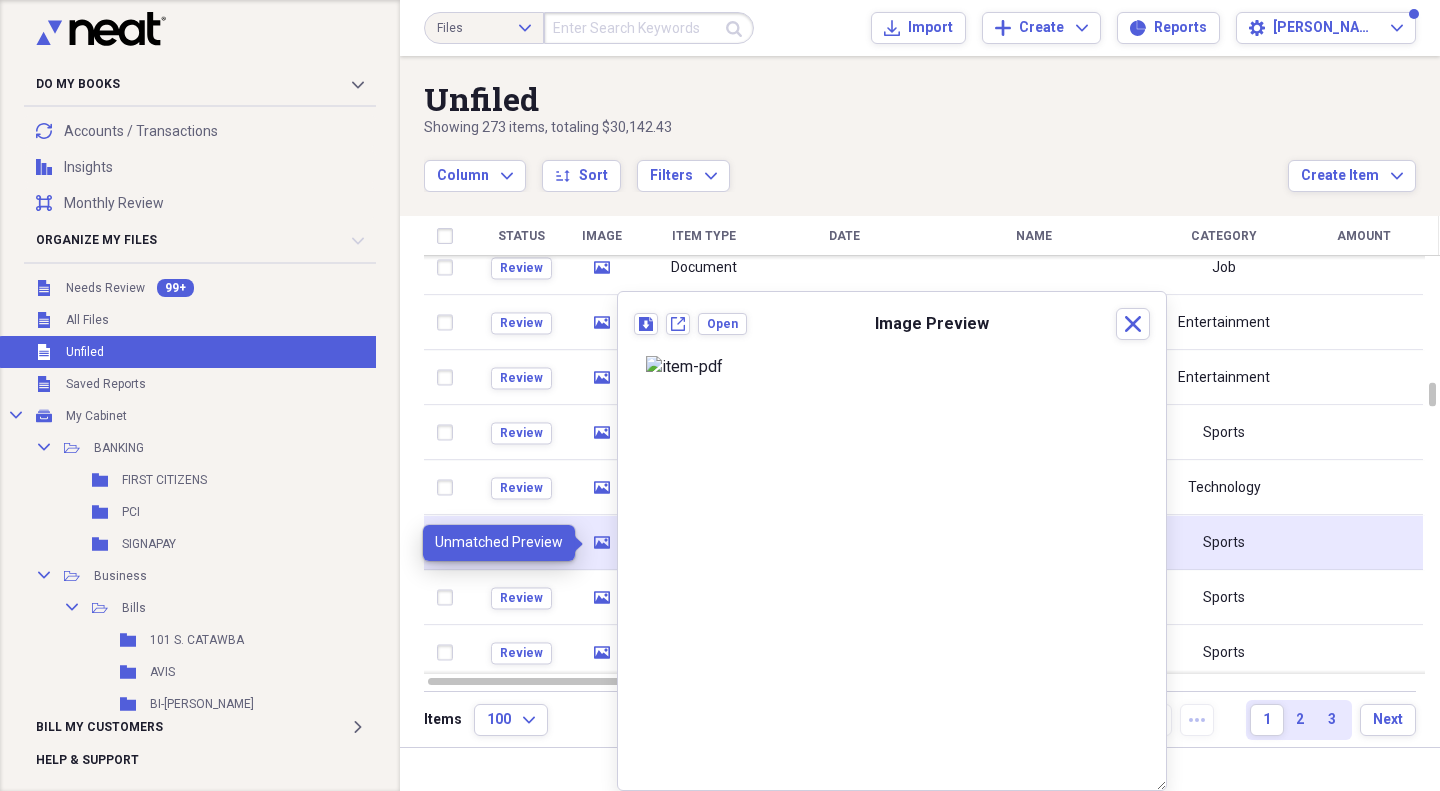 click on "media" 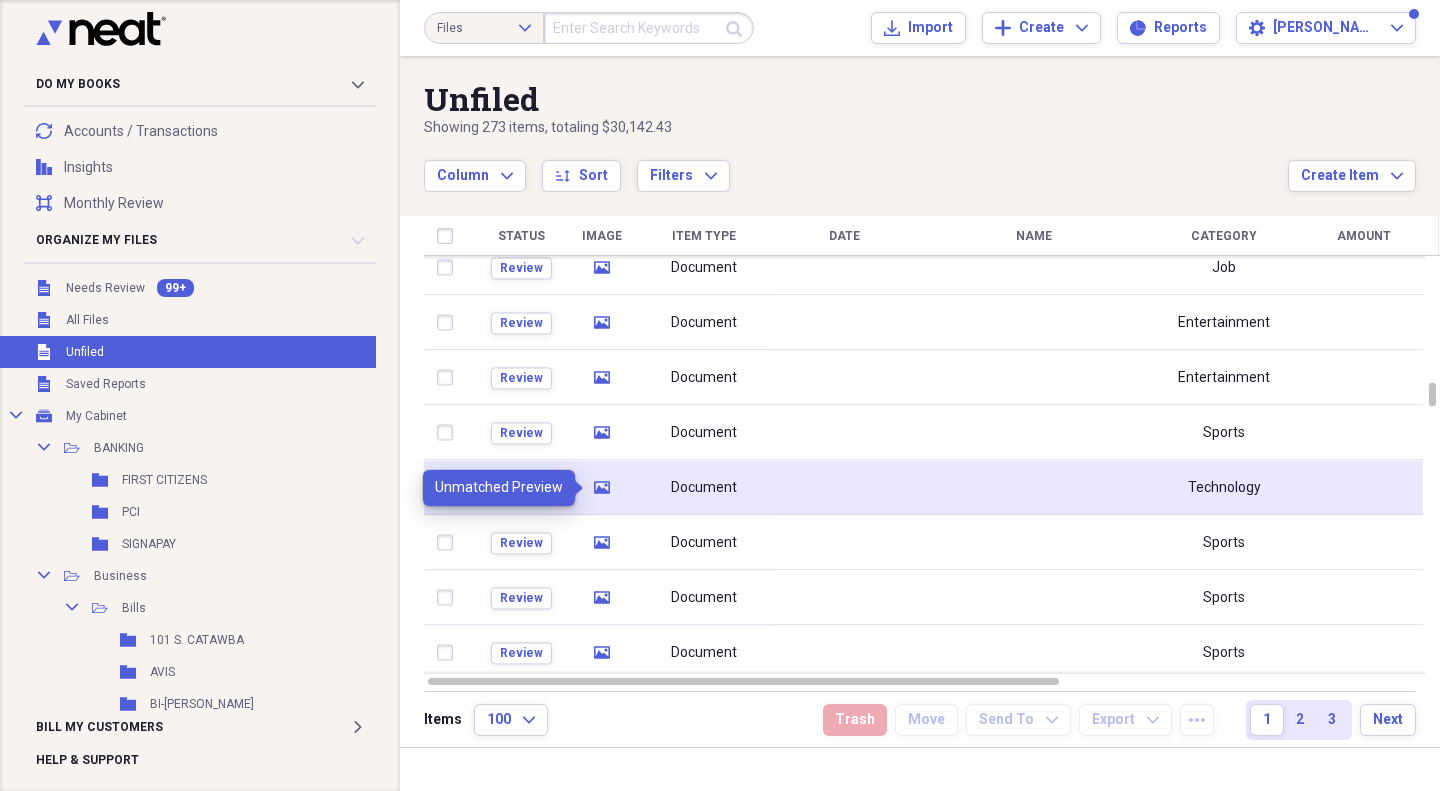 click on "media" 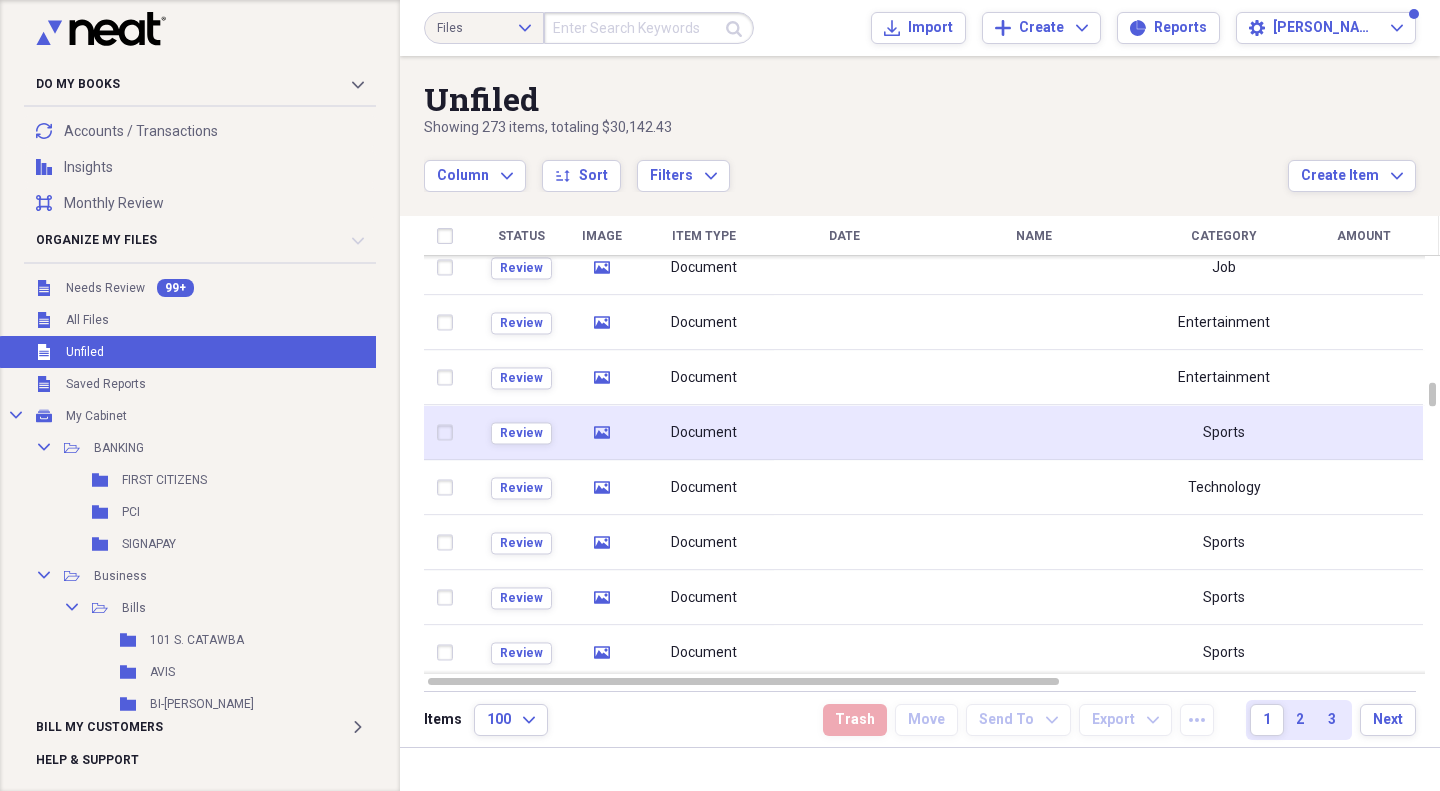 click on "media" 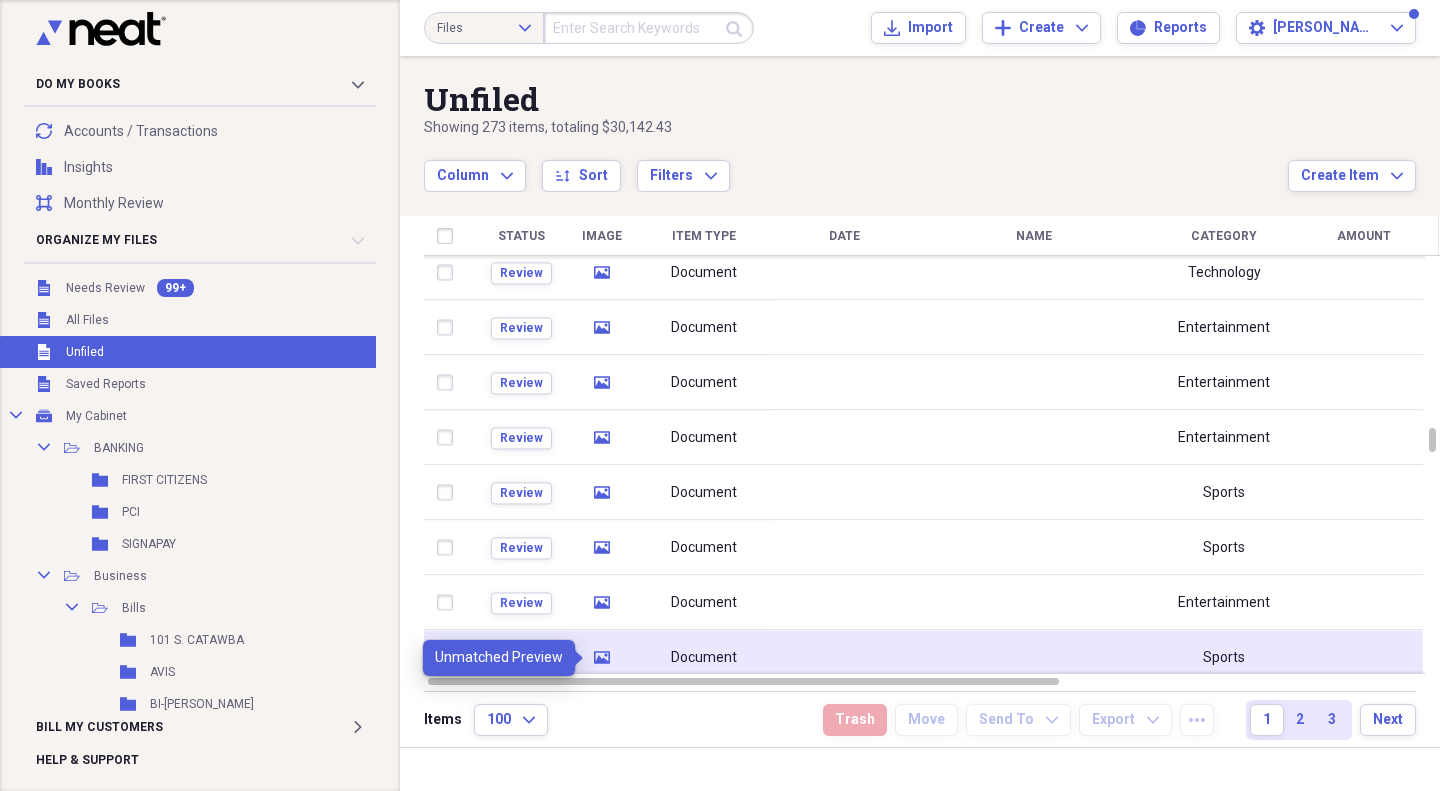 click on "media" 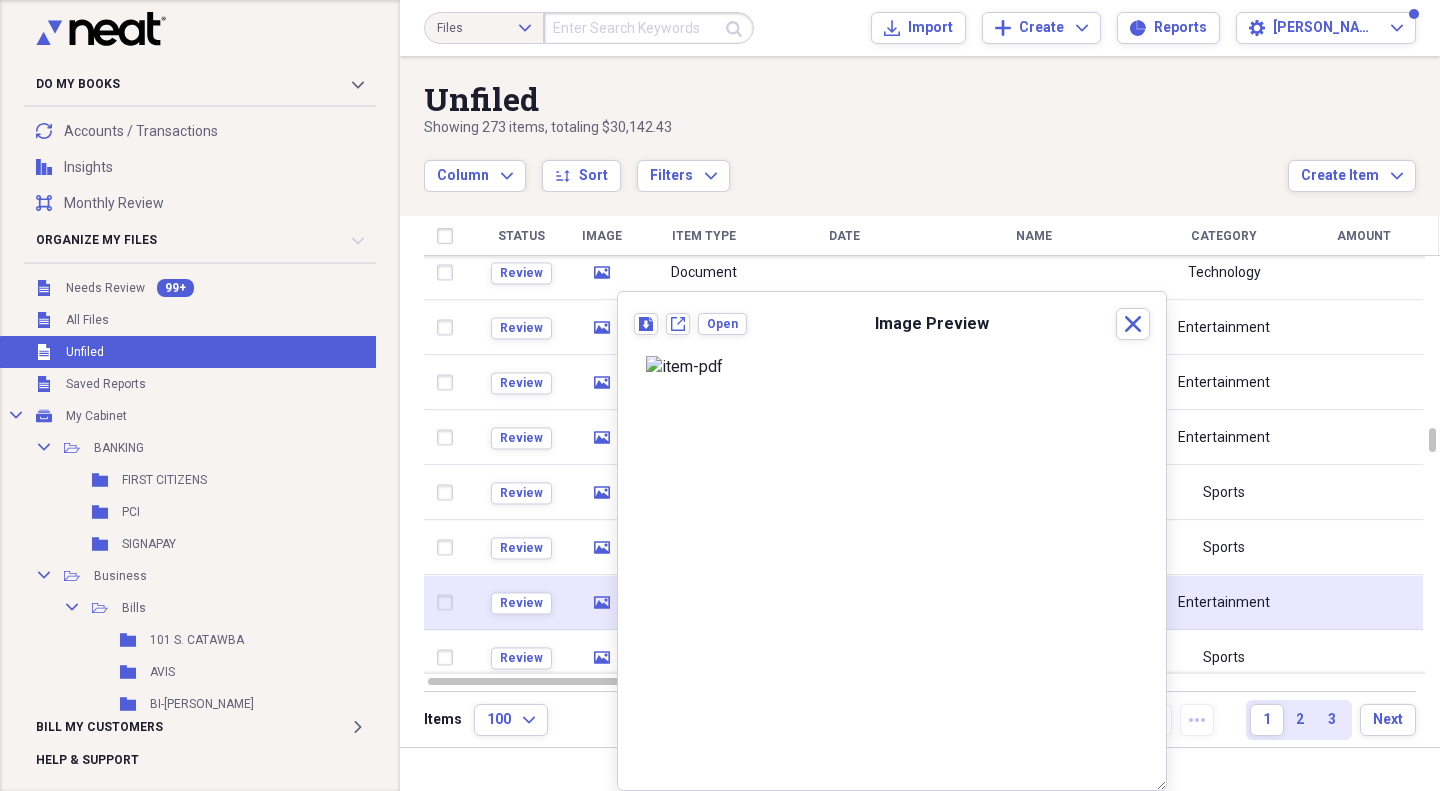 click 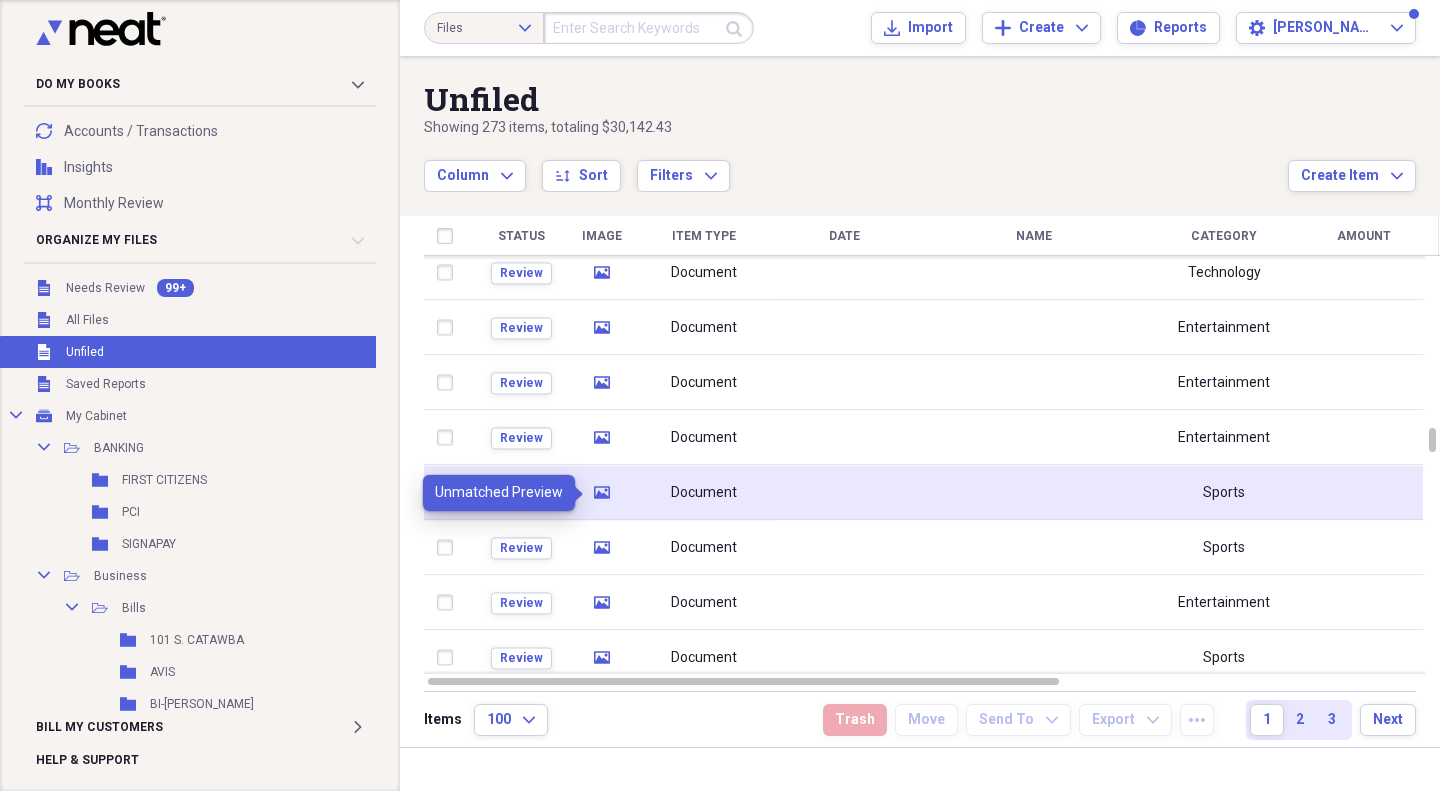 click on "media" 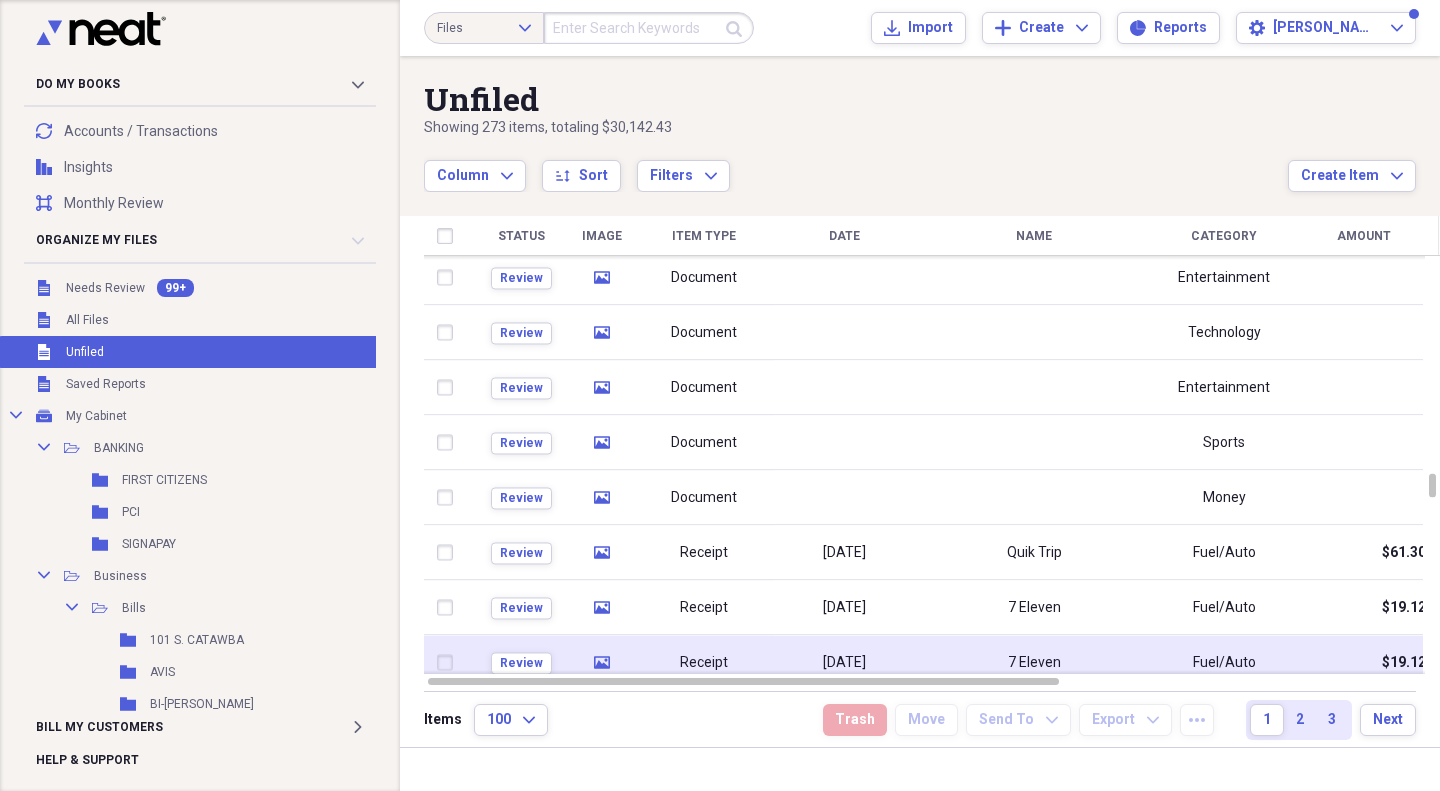 scroll, scrollTop: 240, scrollLeft: 0, axis: vertical 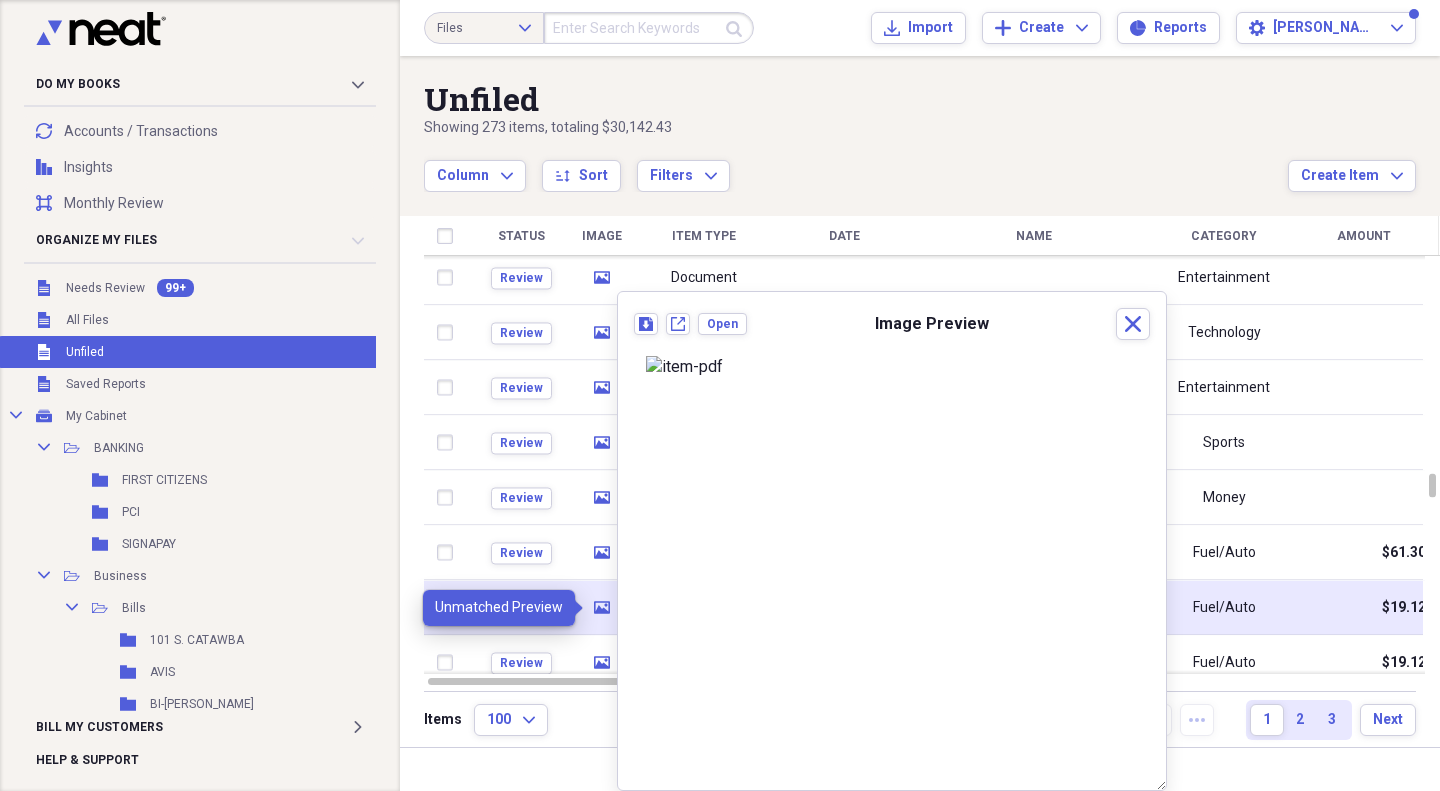 click 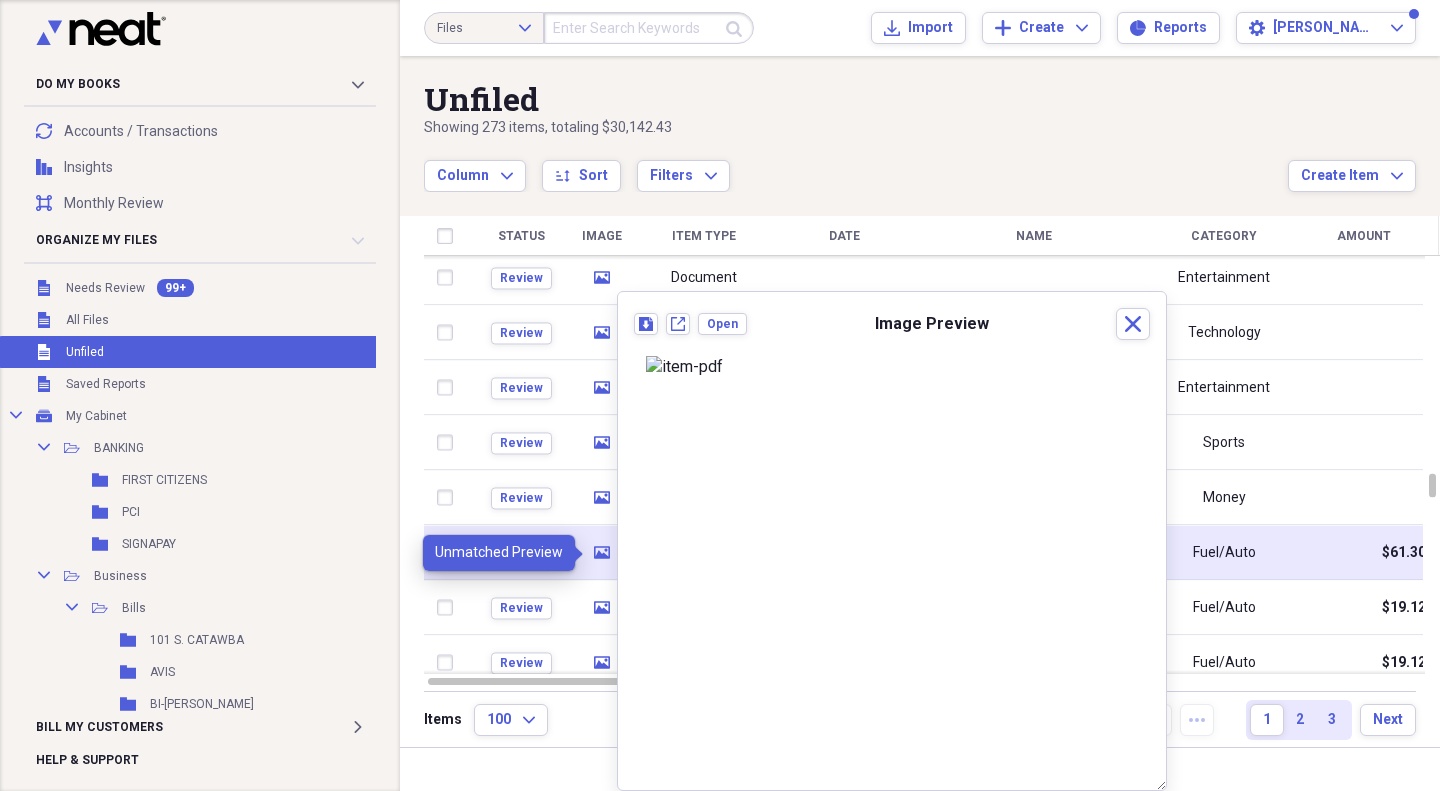 click on "media" 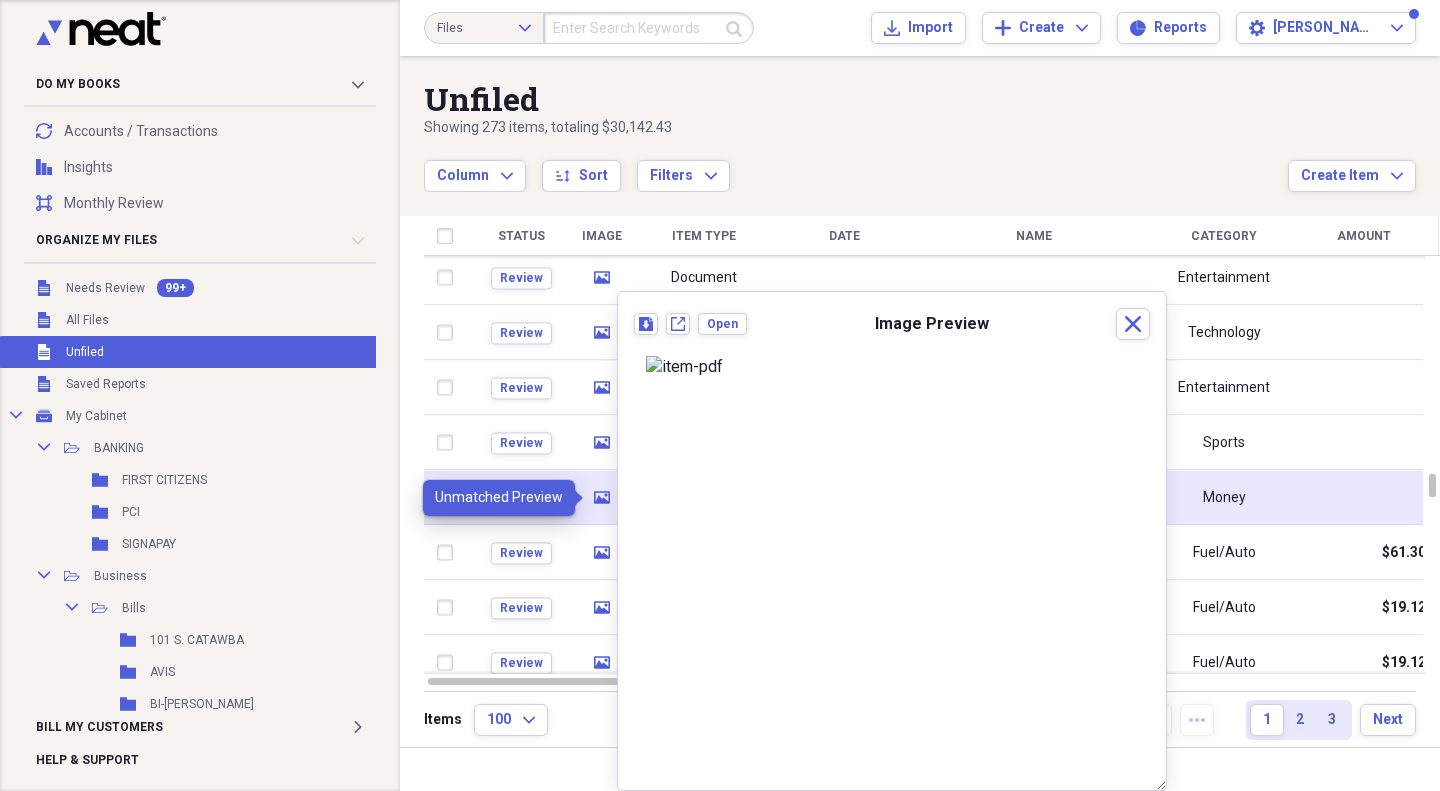 click on "media" 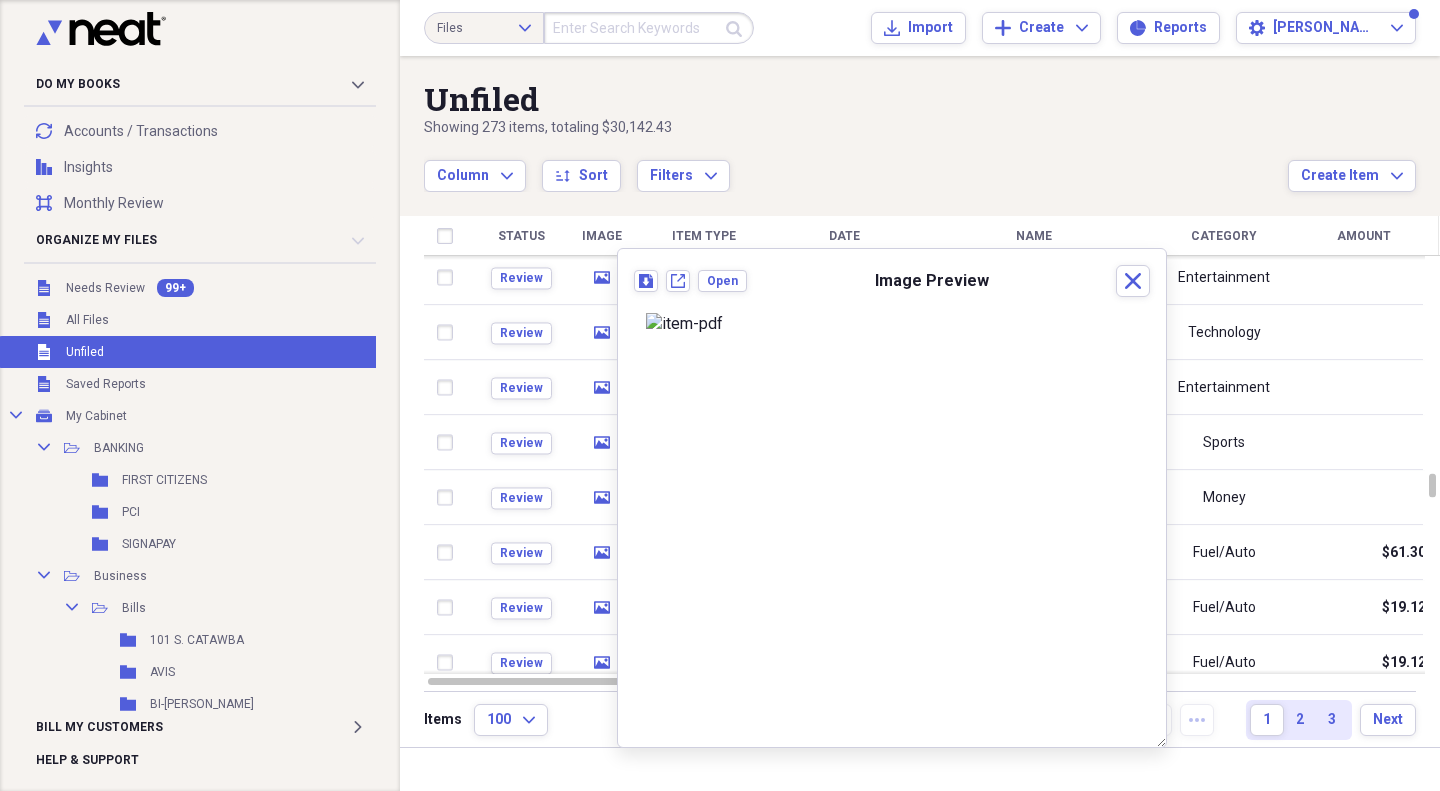 scroll, scrollTop: 102, scrollLeft: 0, axis: vertical 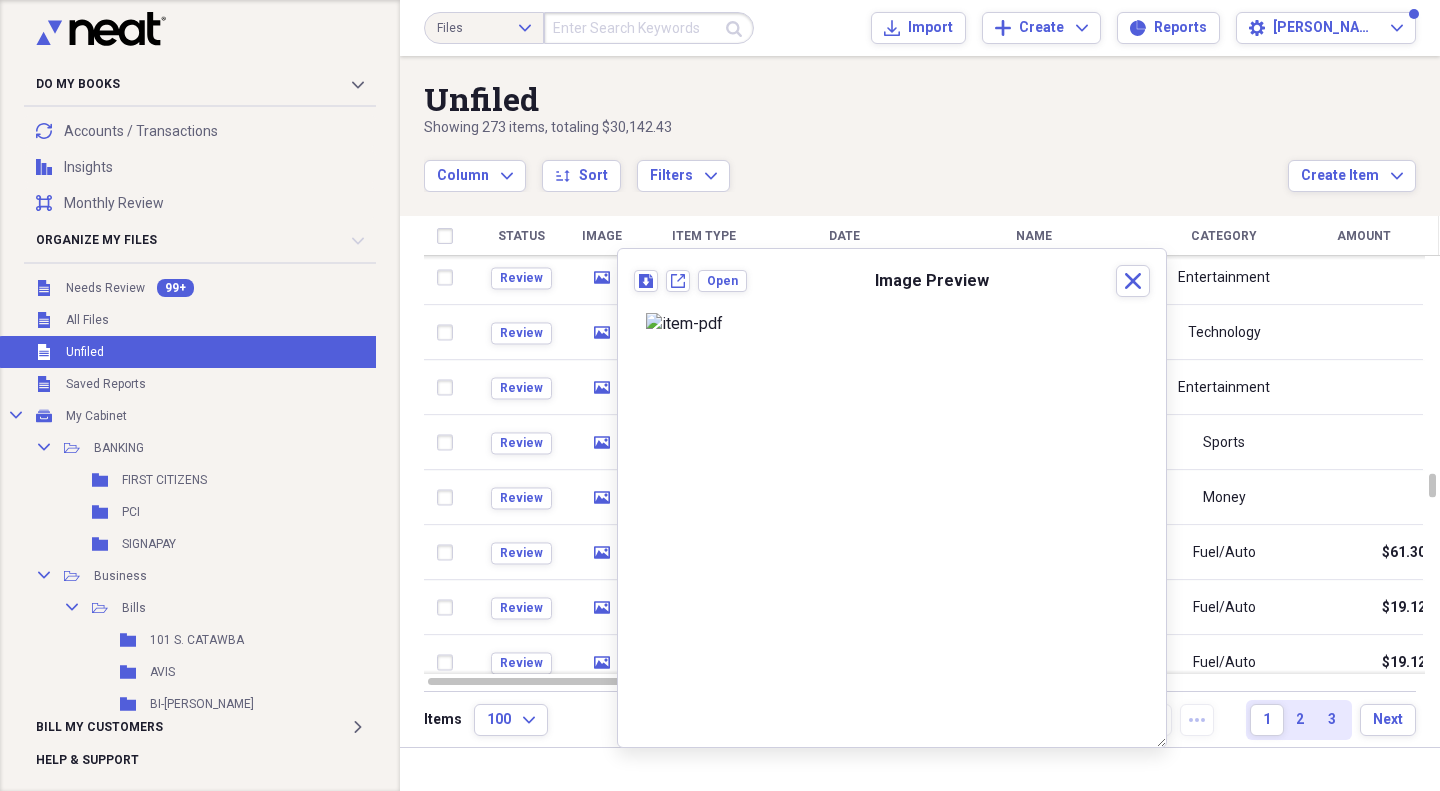 click on "Column Expand sort Sort Filters  Expand" at bounding box center (856, 165) 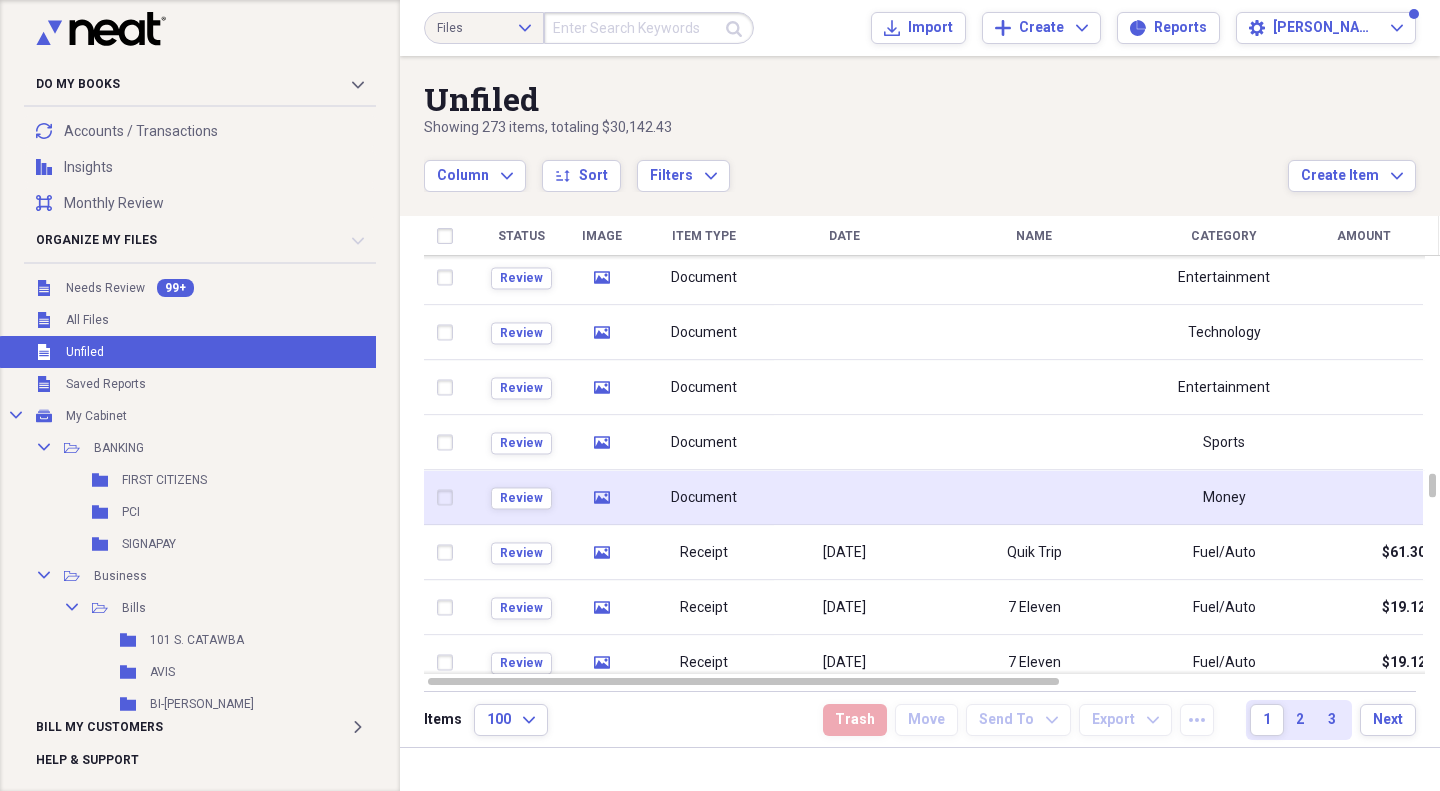 click 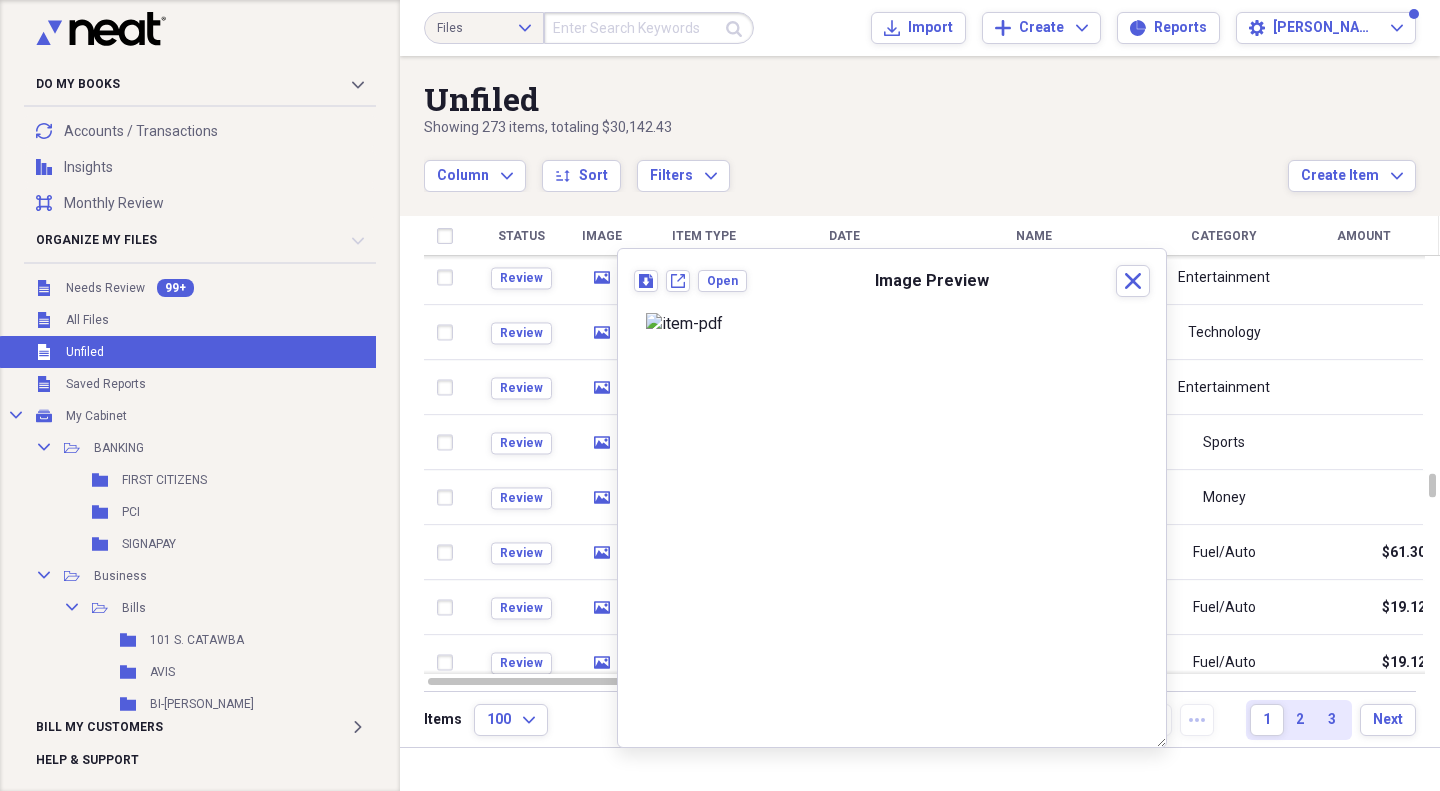 scroll, scrollTop: 102, scrollLeft: 0, axis: vertical 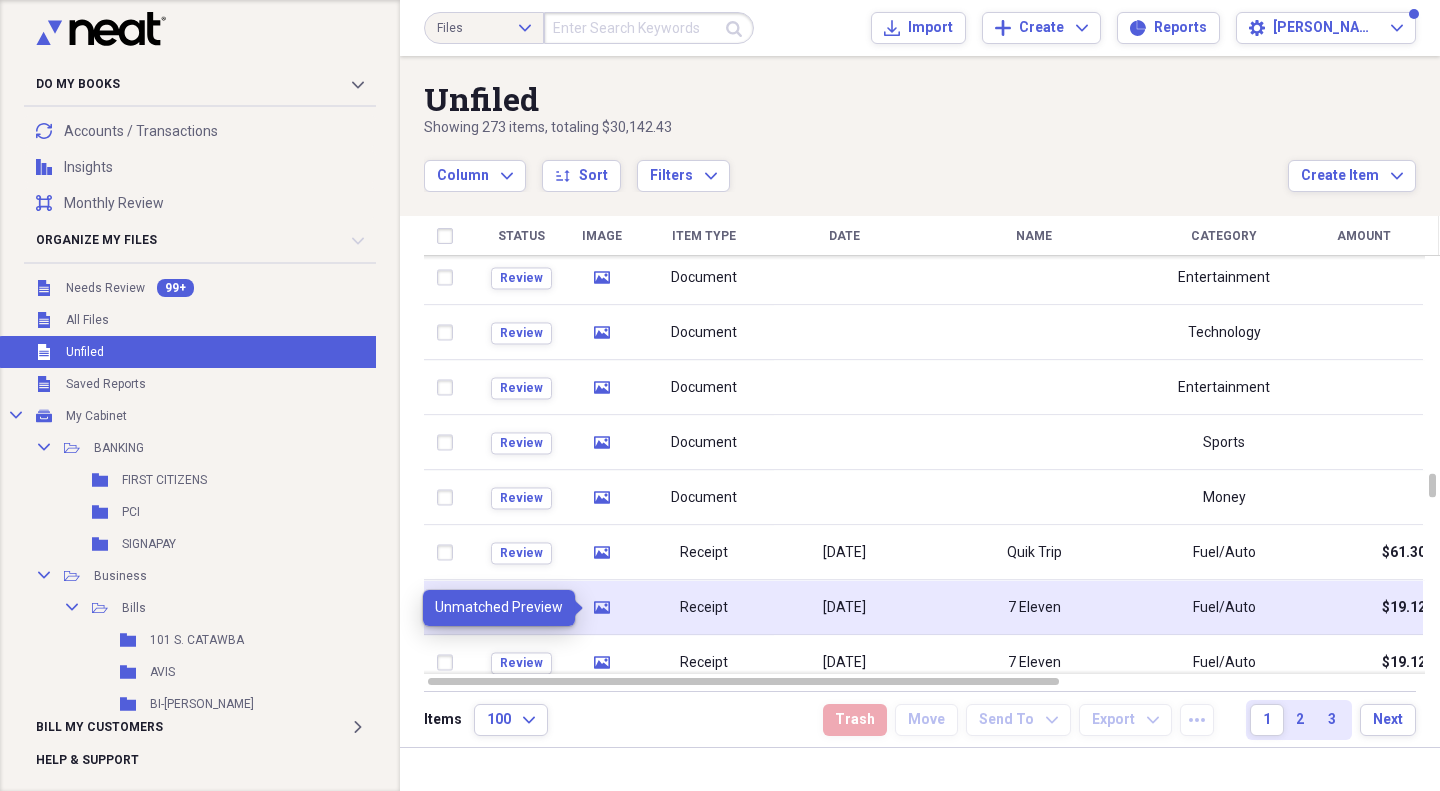 click on "media" at bounding box center [602, 607] 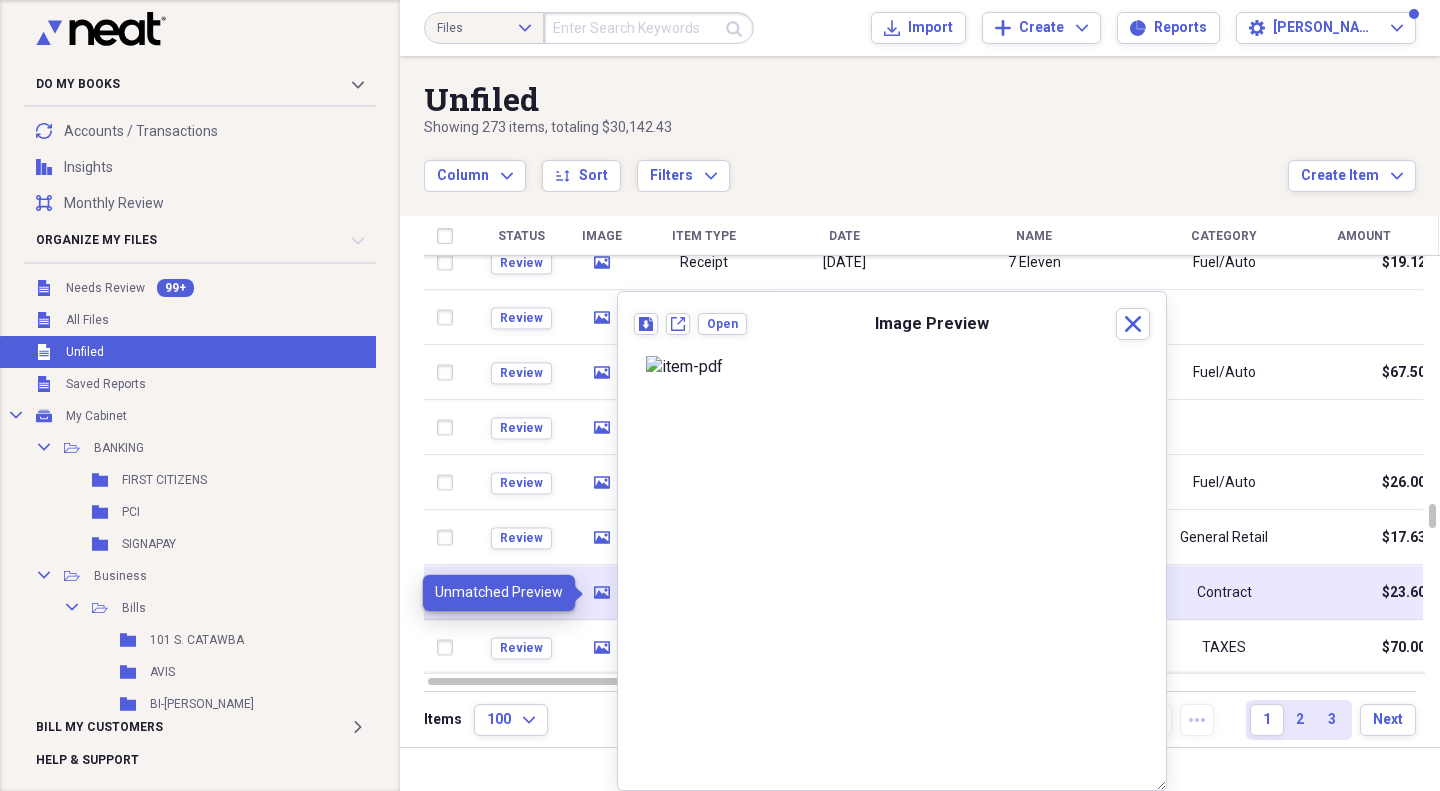 click on "media" 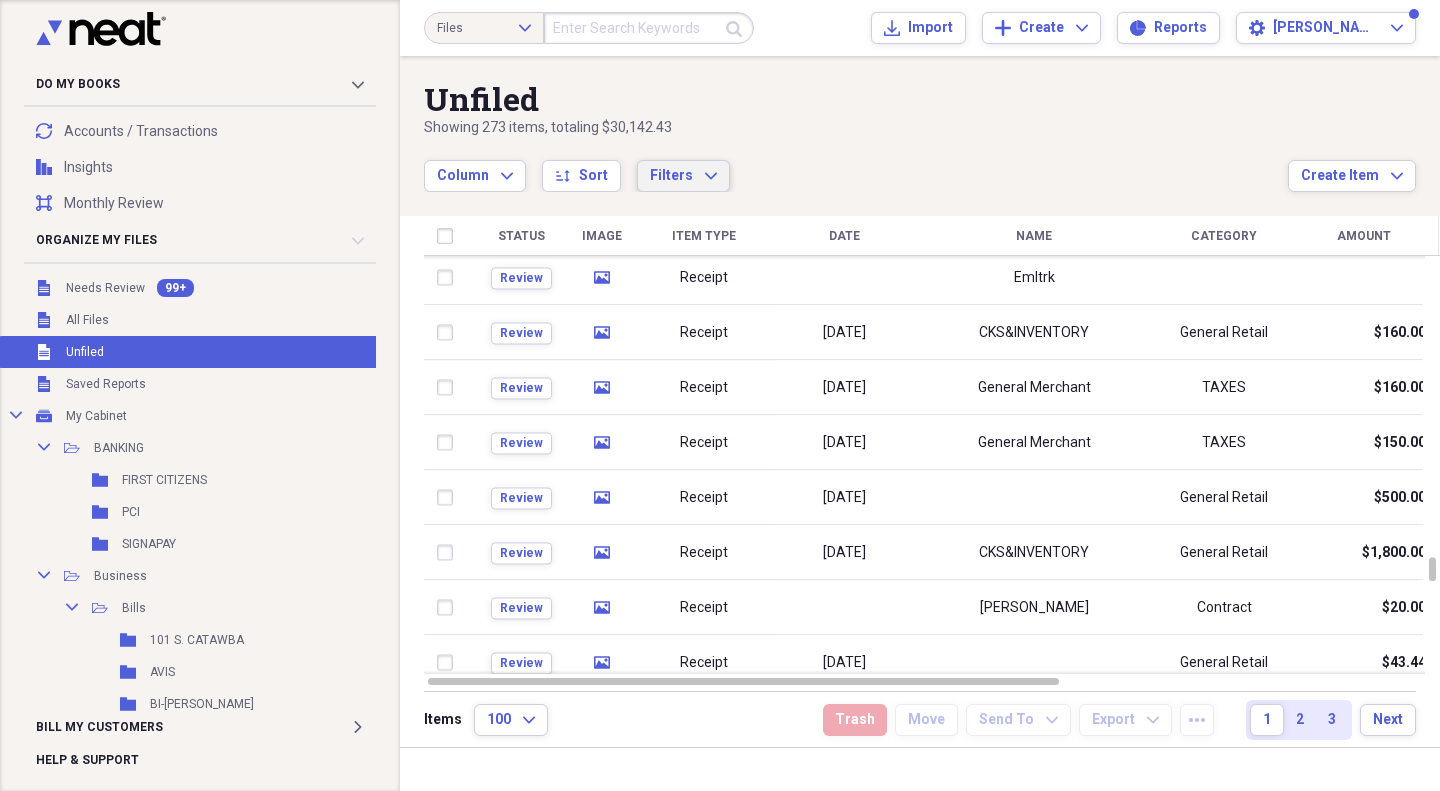 click on "Expand" 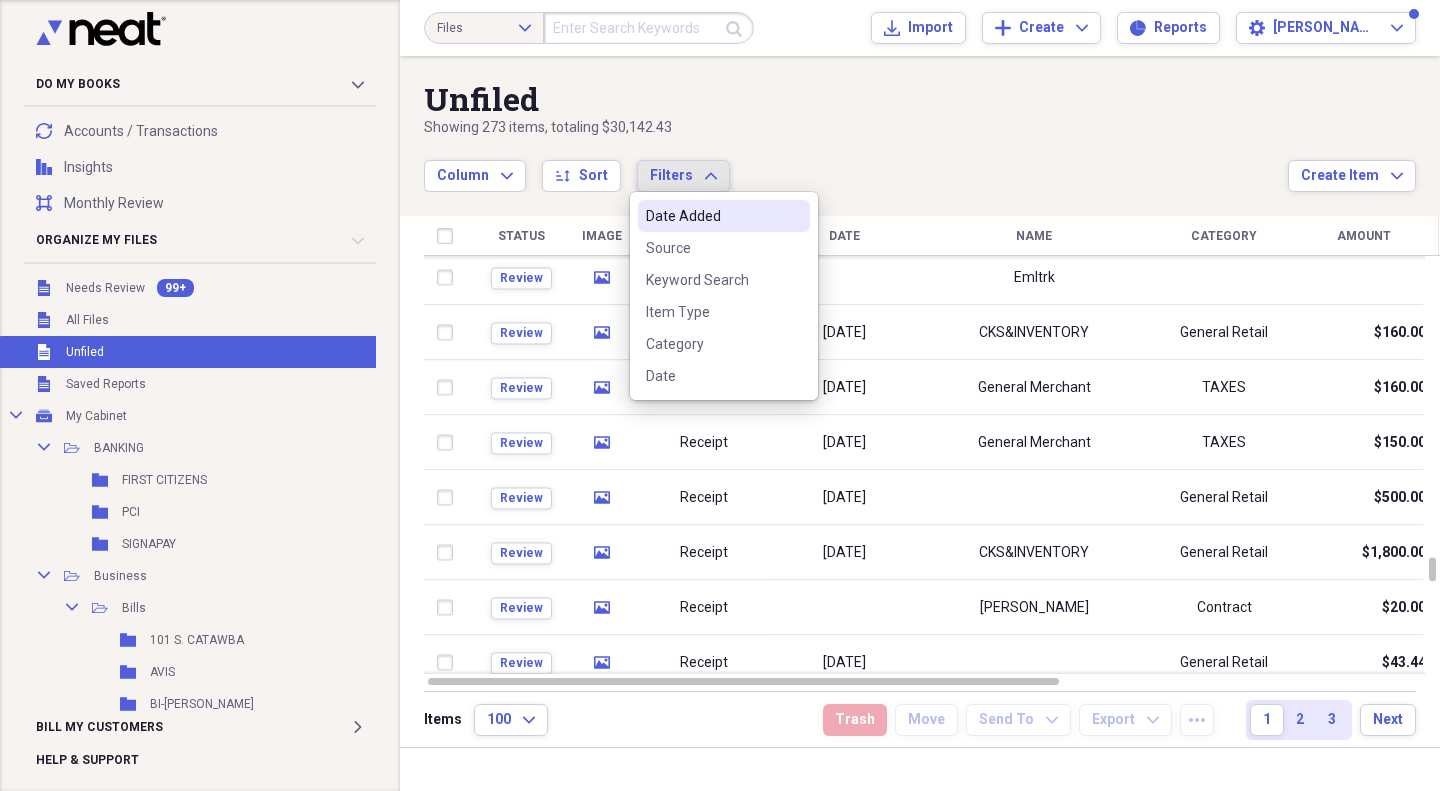 click on "Date Added" at bounding box center (712, 216) 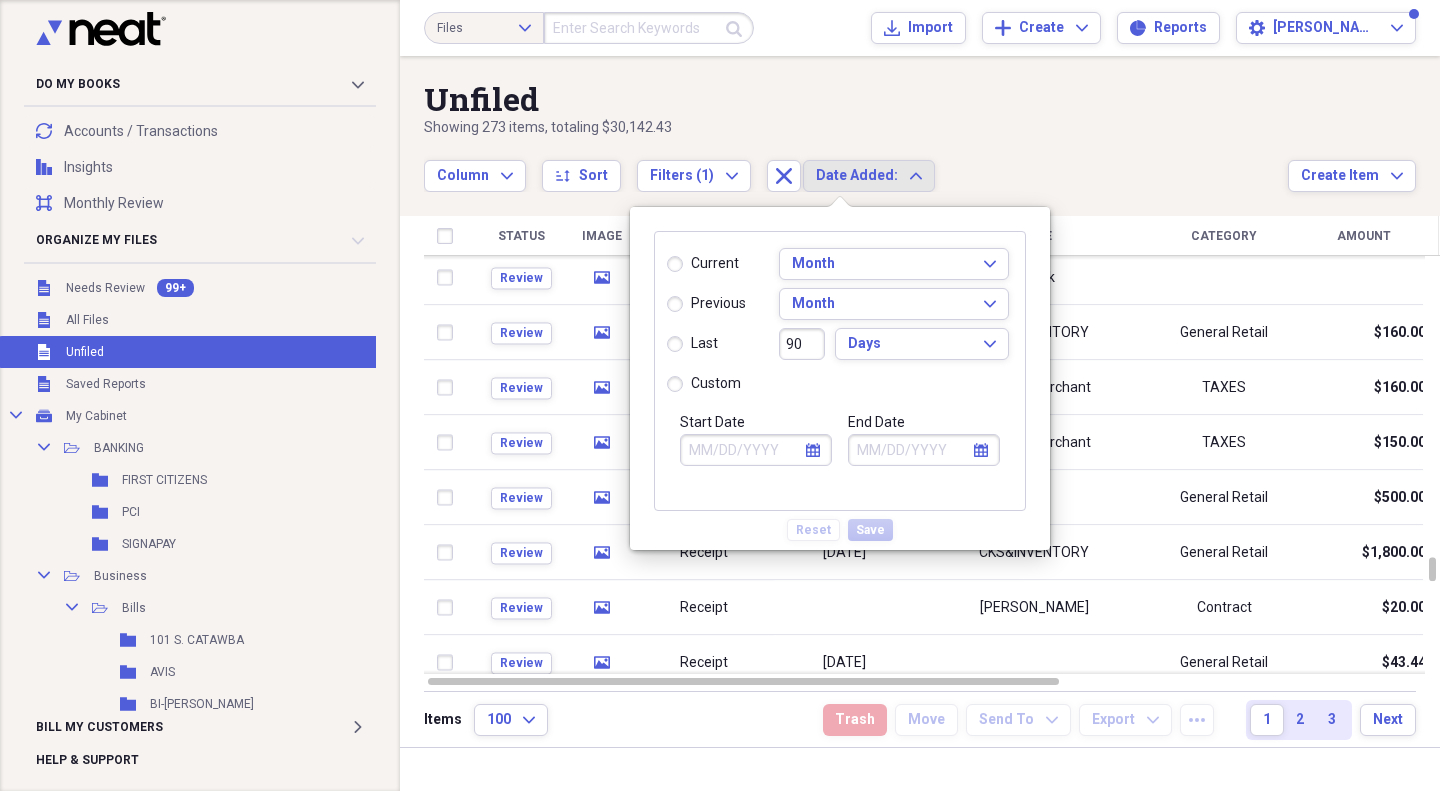 click on "calendar" 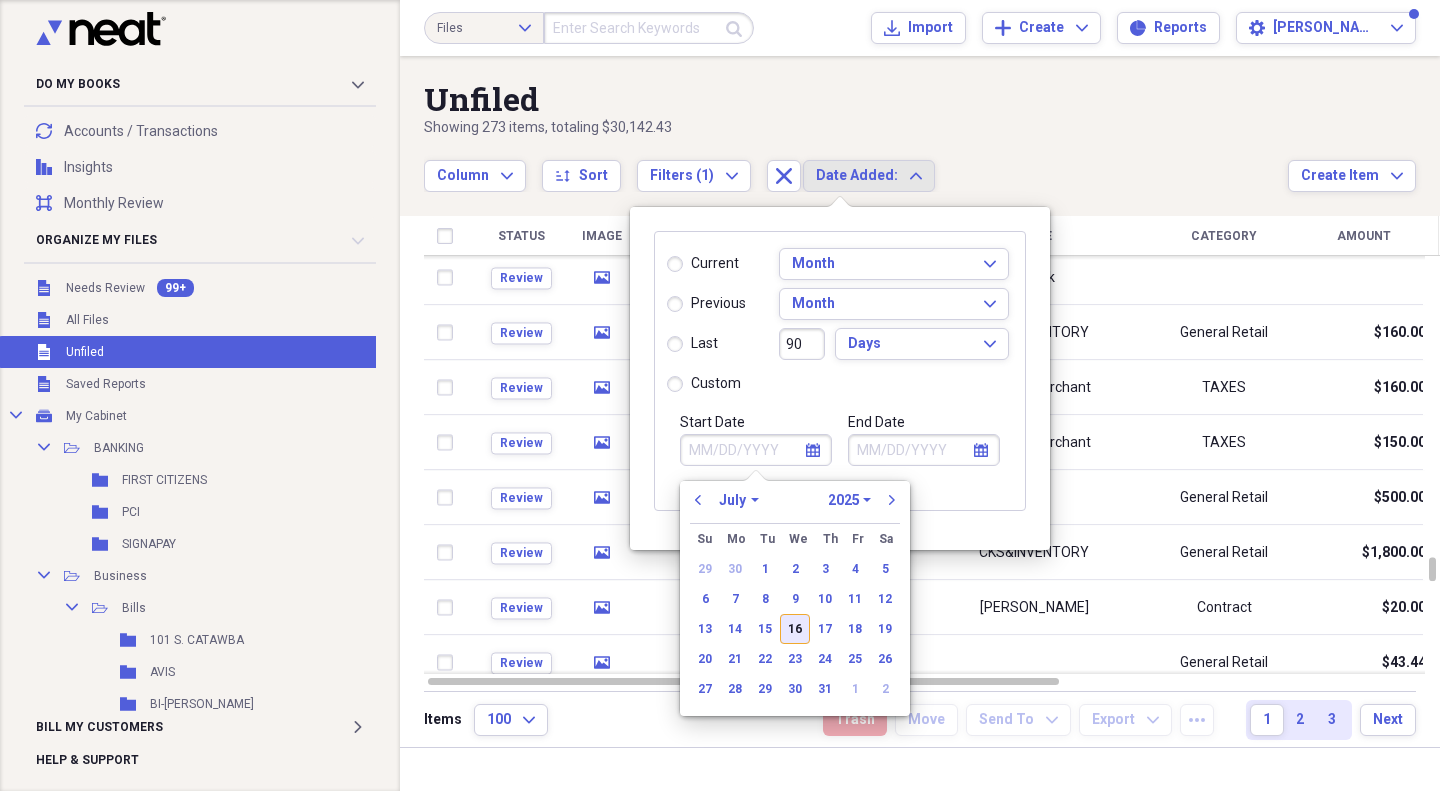 click on "16" at bounding box center [795, 629] 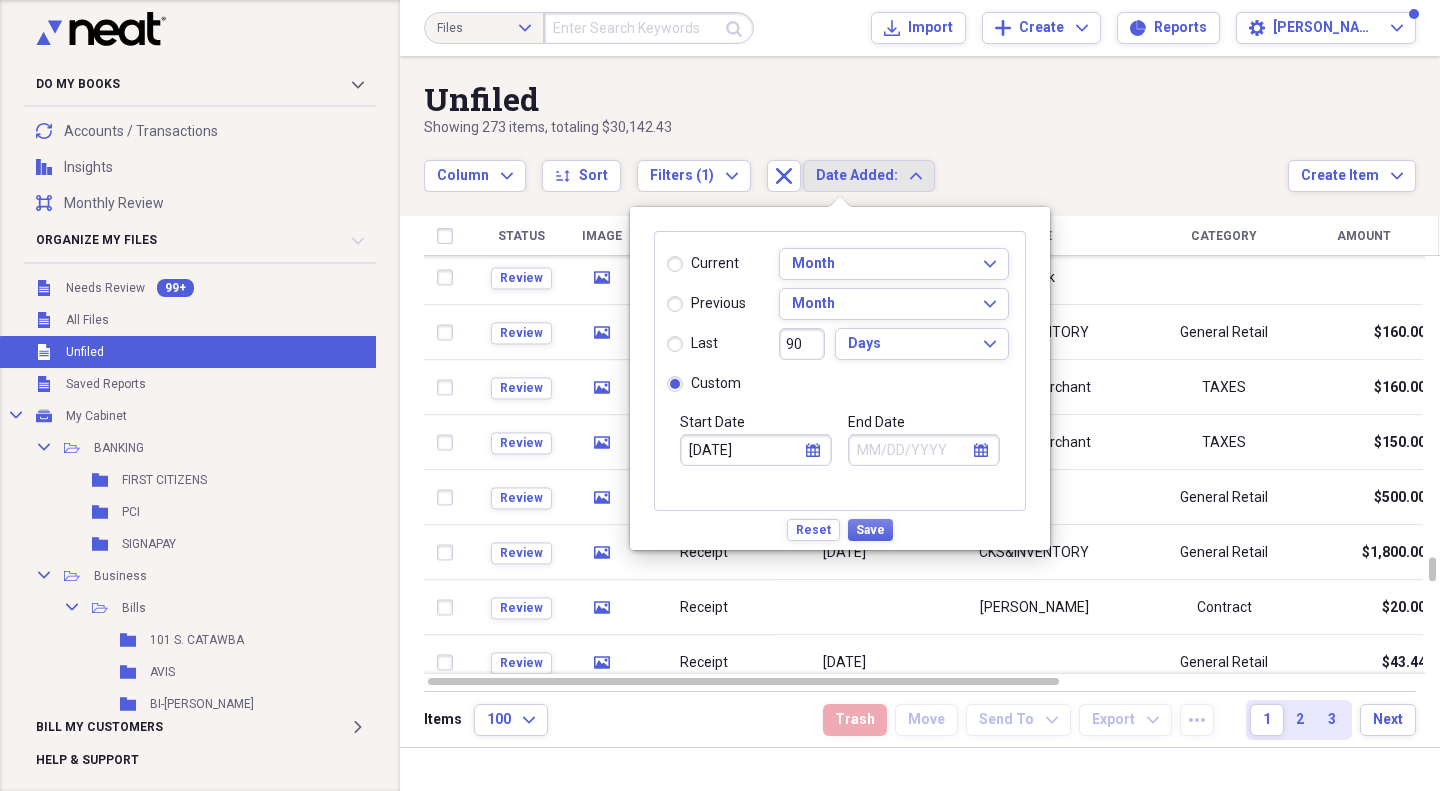 click on "calendar" 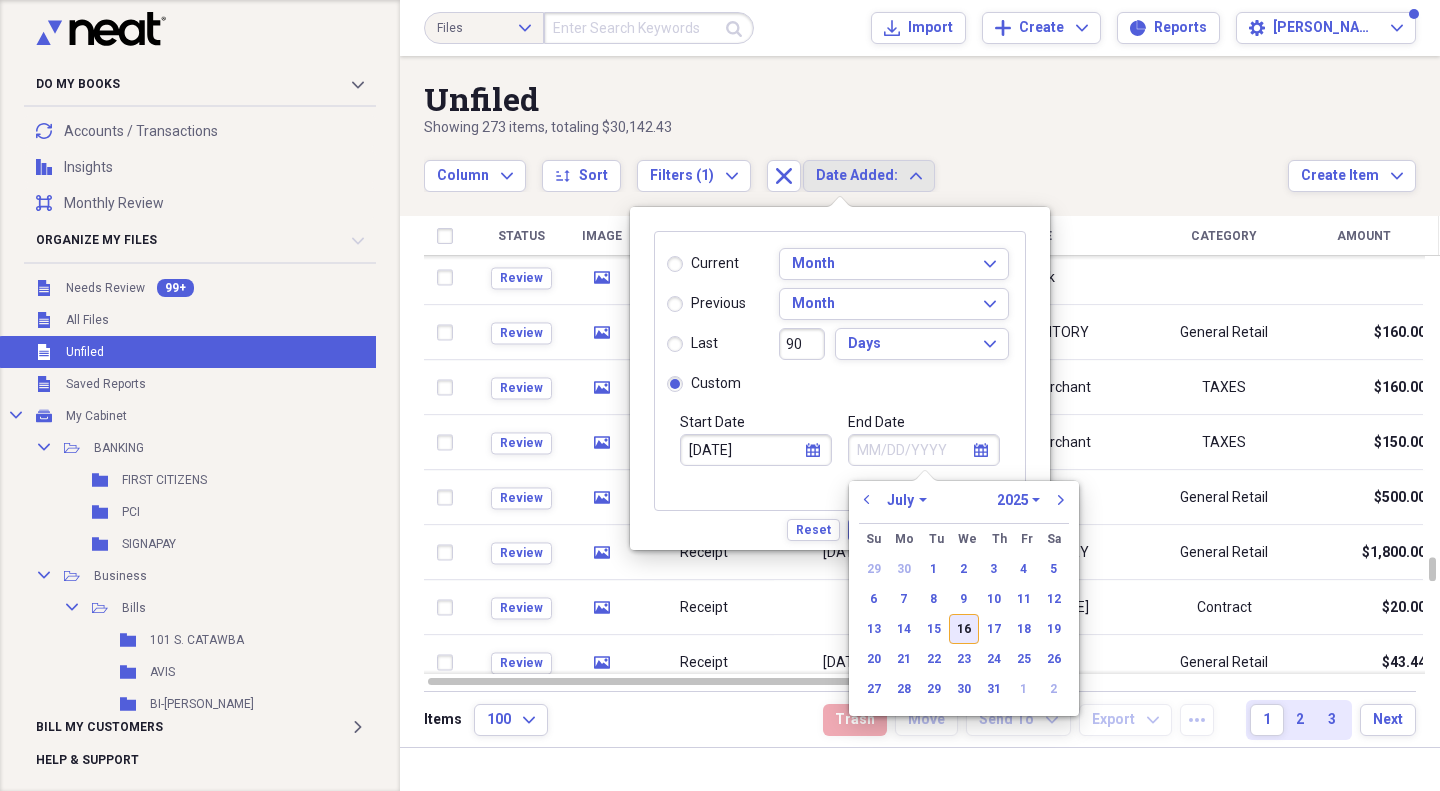 click on "16" at bounding box center (964, 629) 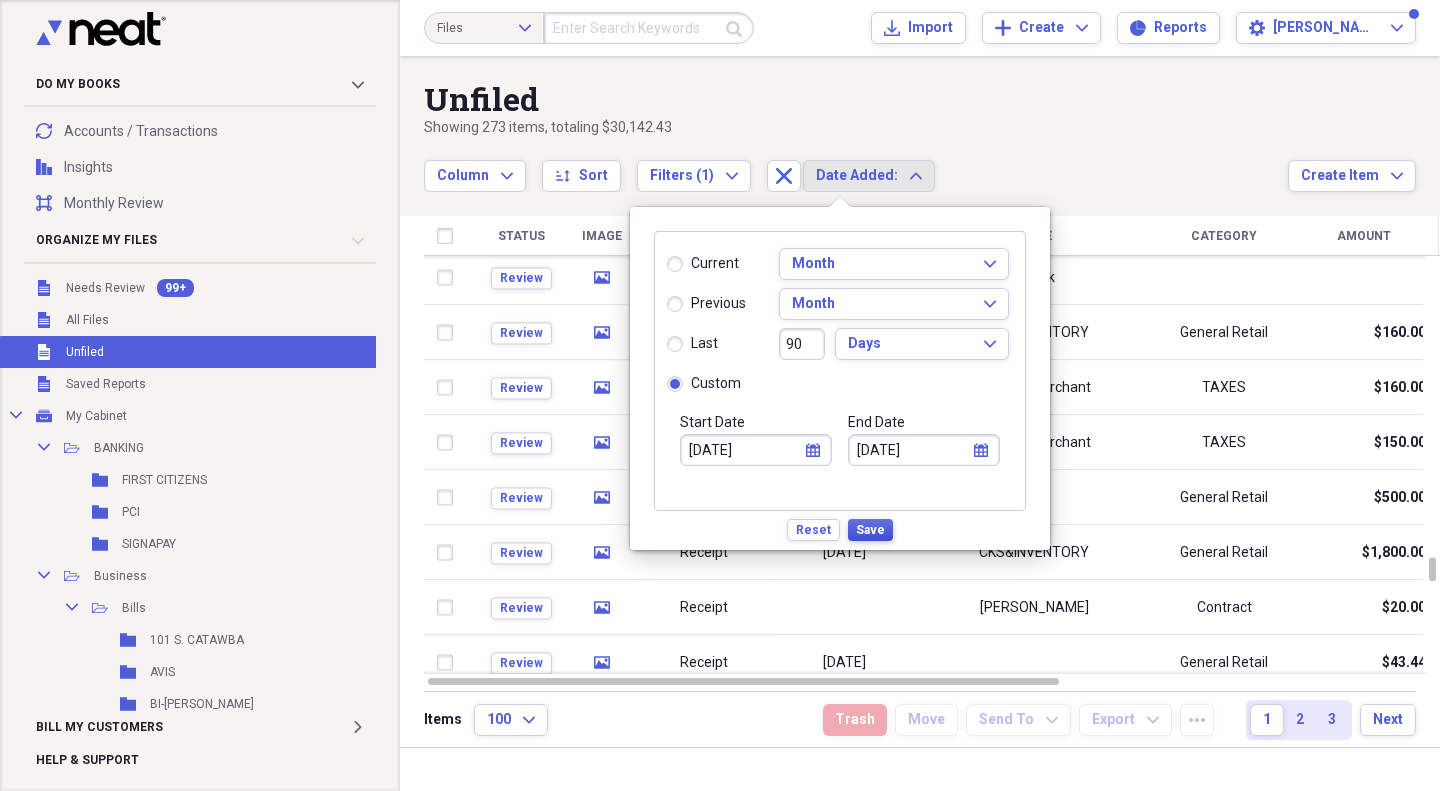 click on "Save" at bounding box center (870, 530) 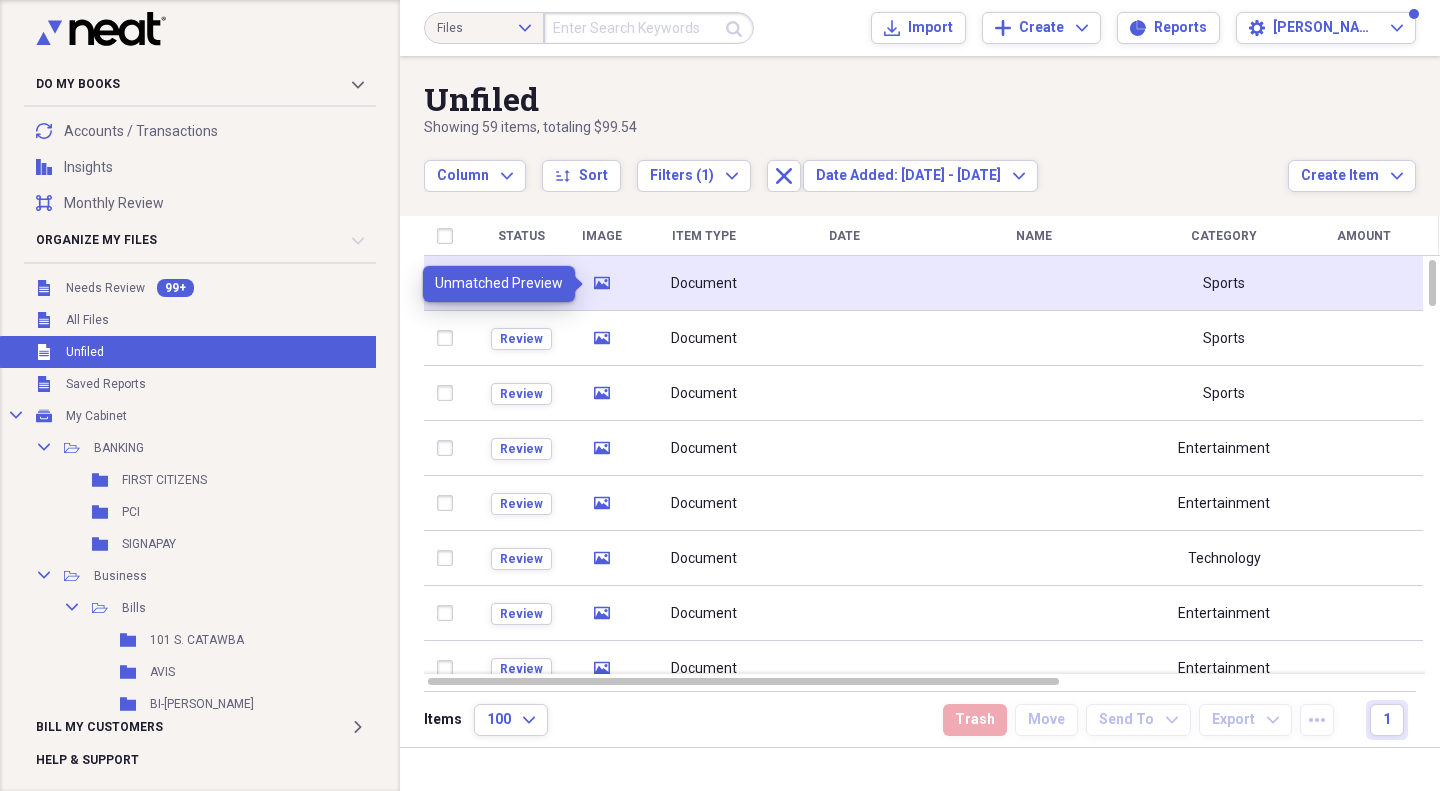 click on "media" 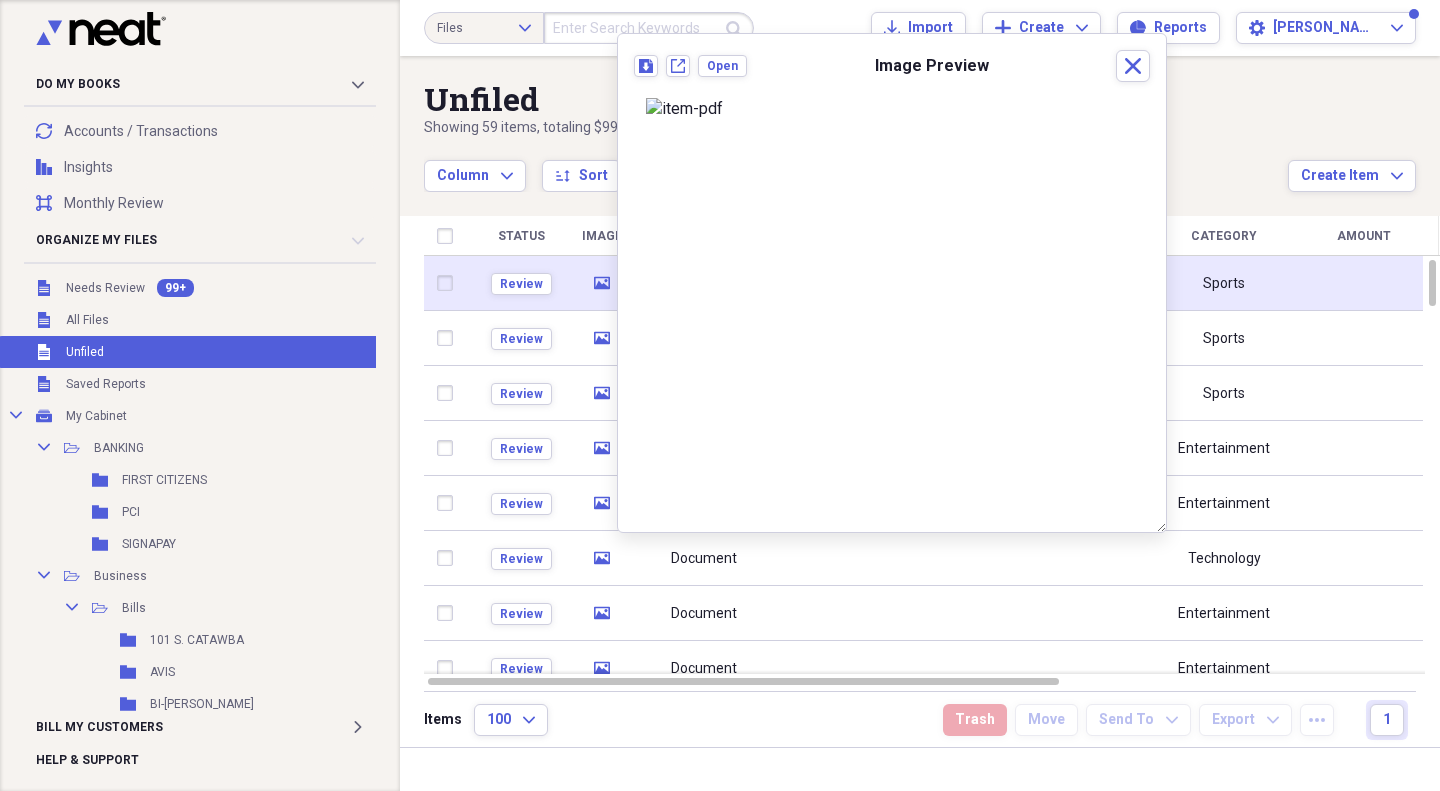 click at bounding box center [449, 283] 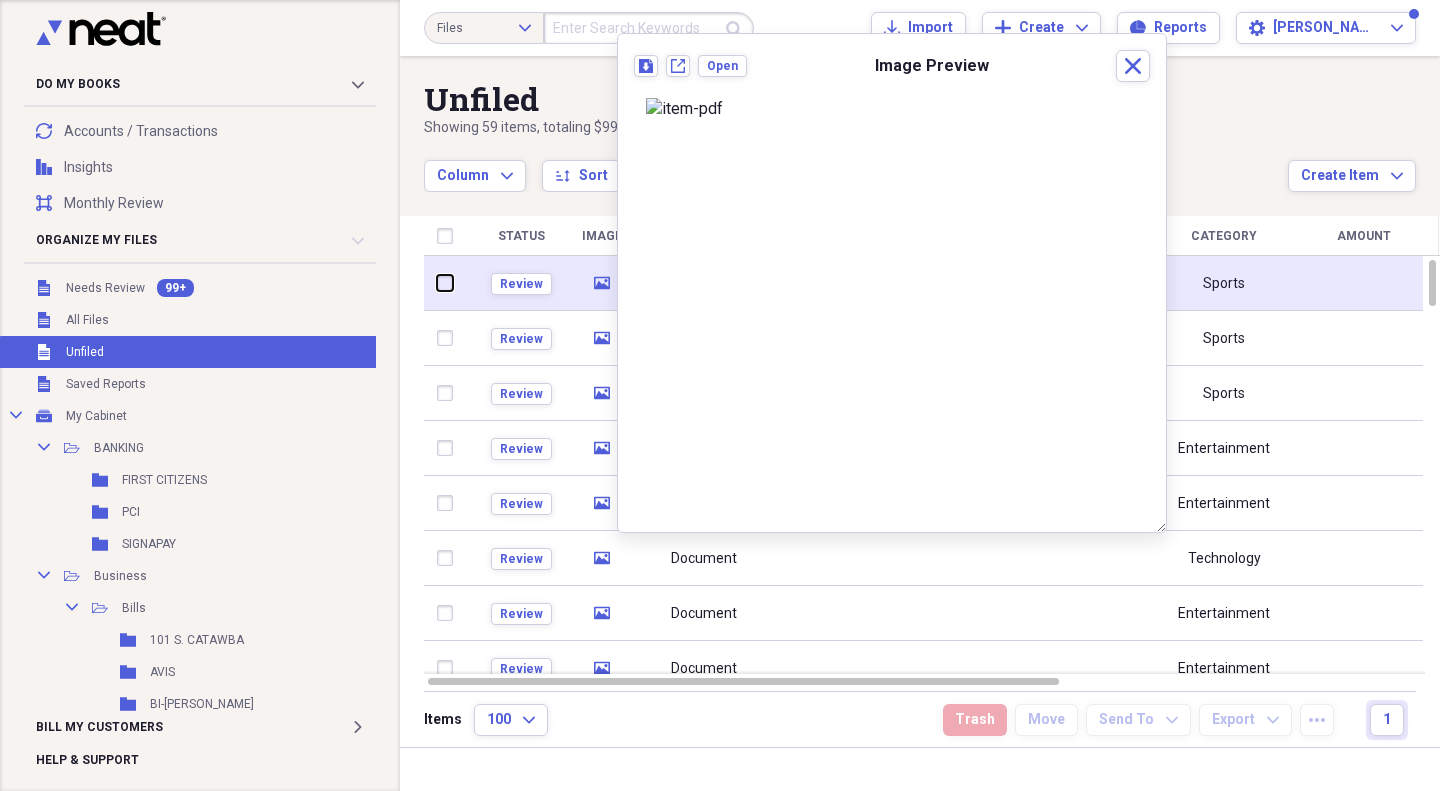 click at bounding box center (437, 283) 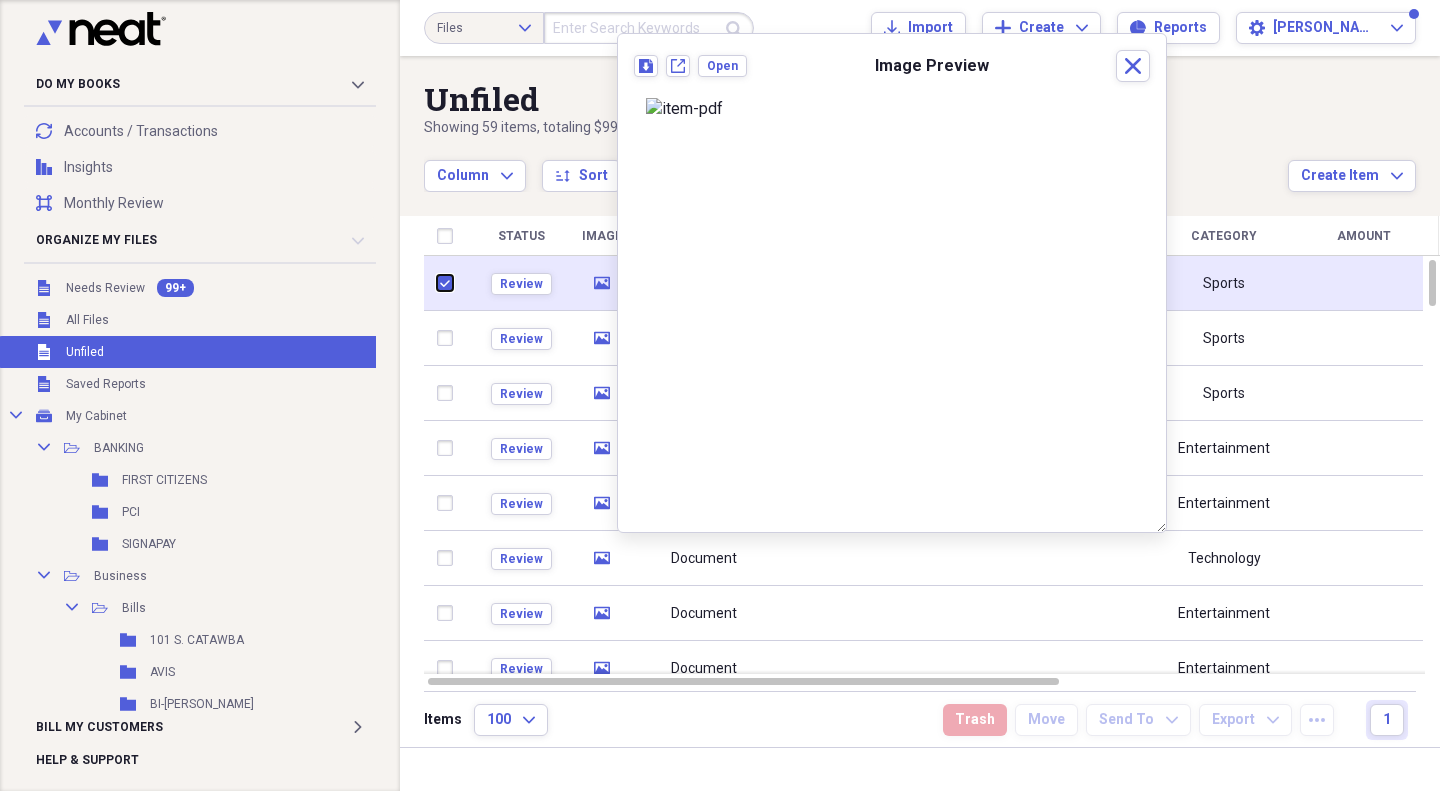 checkbox on "true" 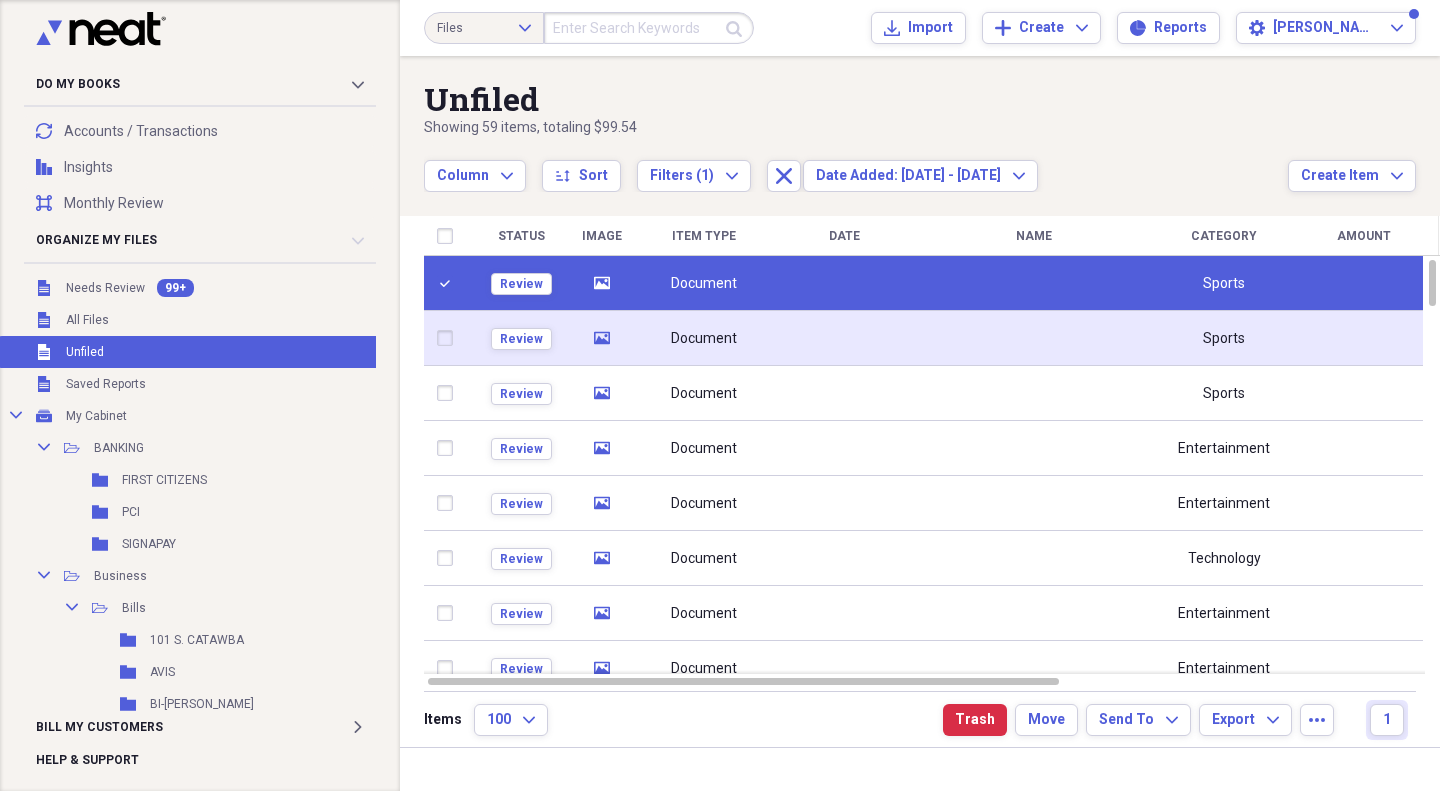 click on "media" 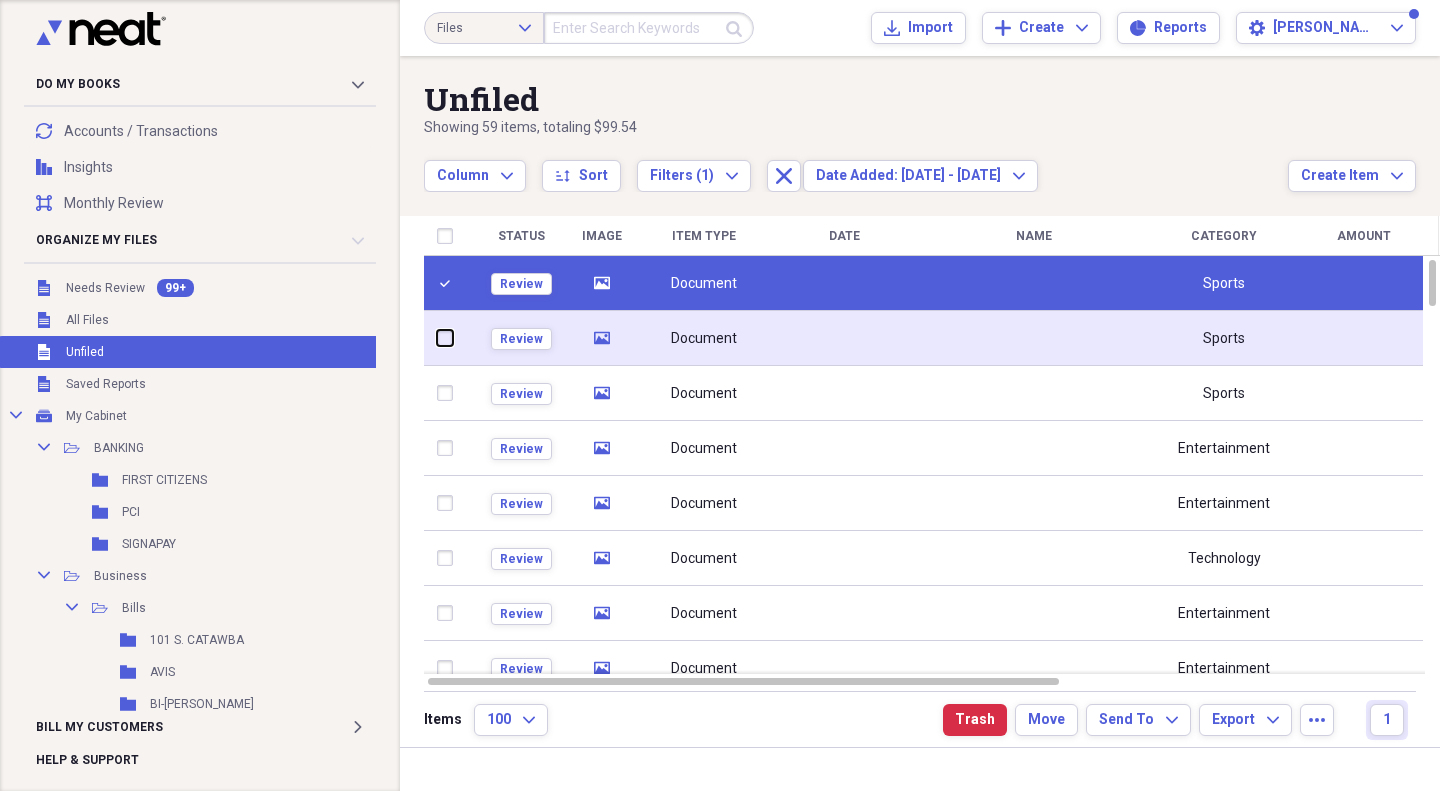 click at bounding box center [437, 338] 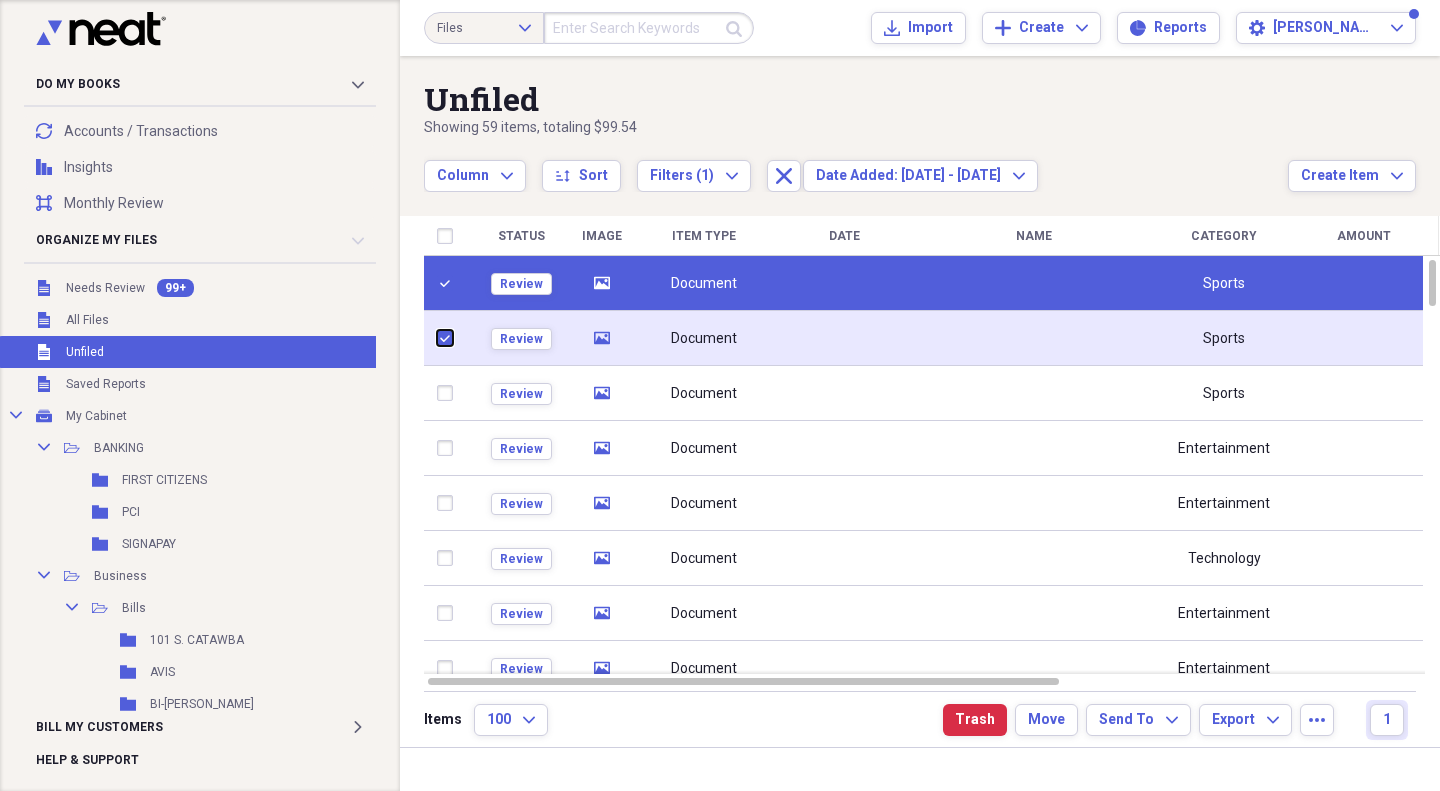 checkbox on "true" 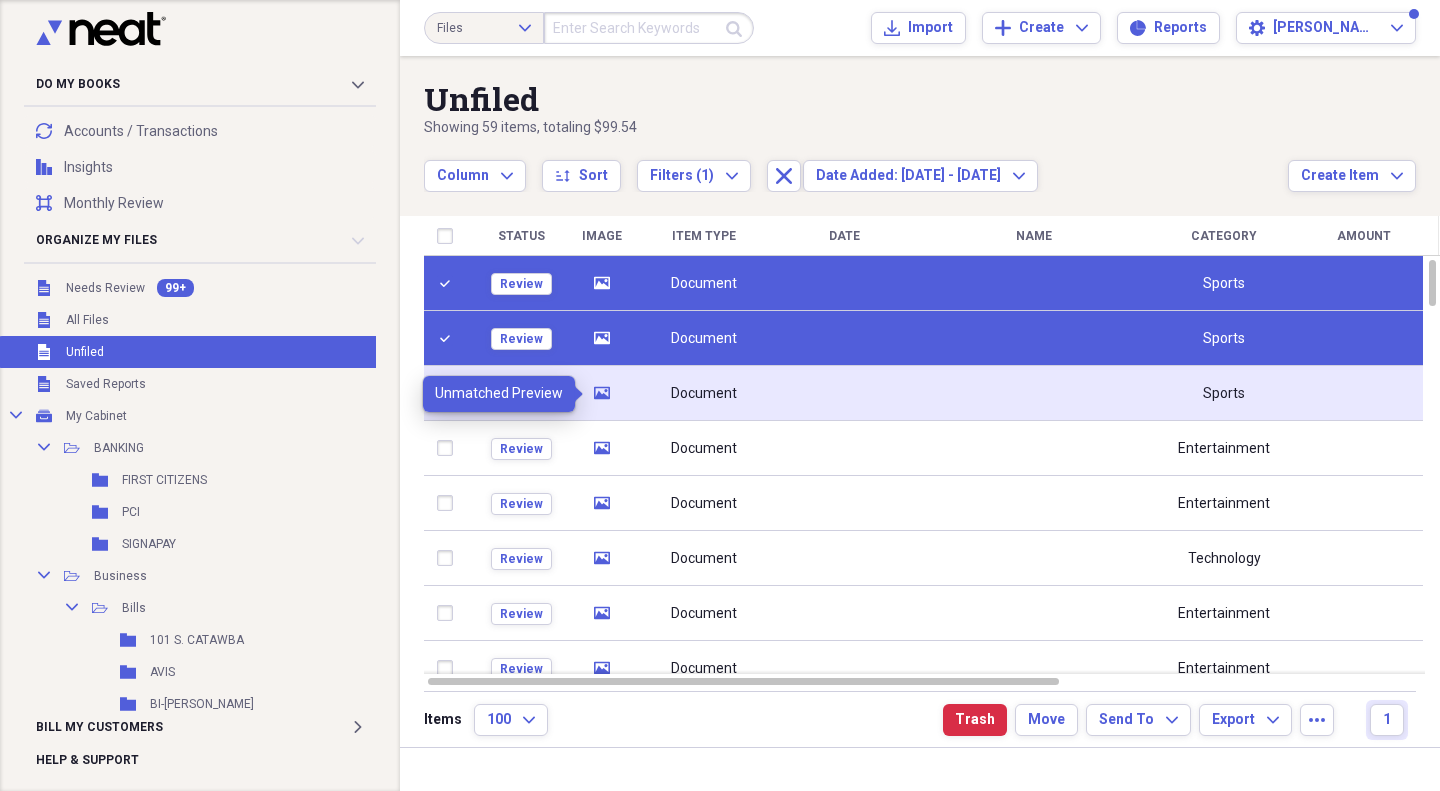 click on "media" 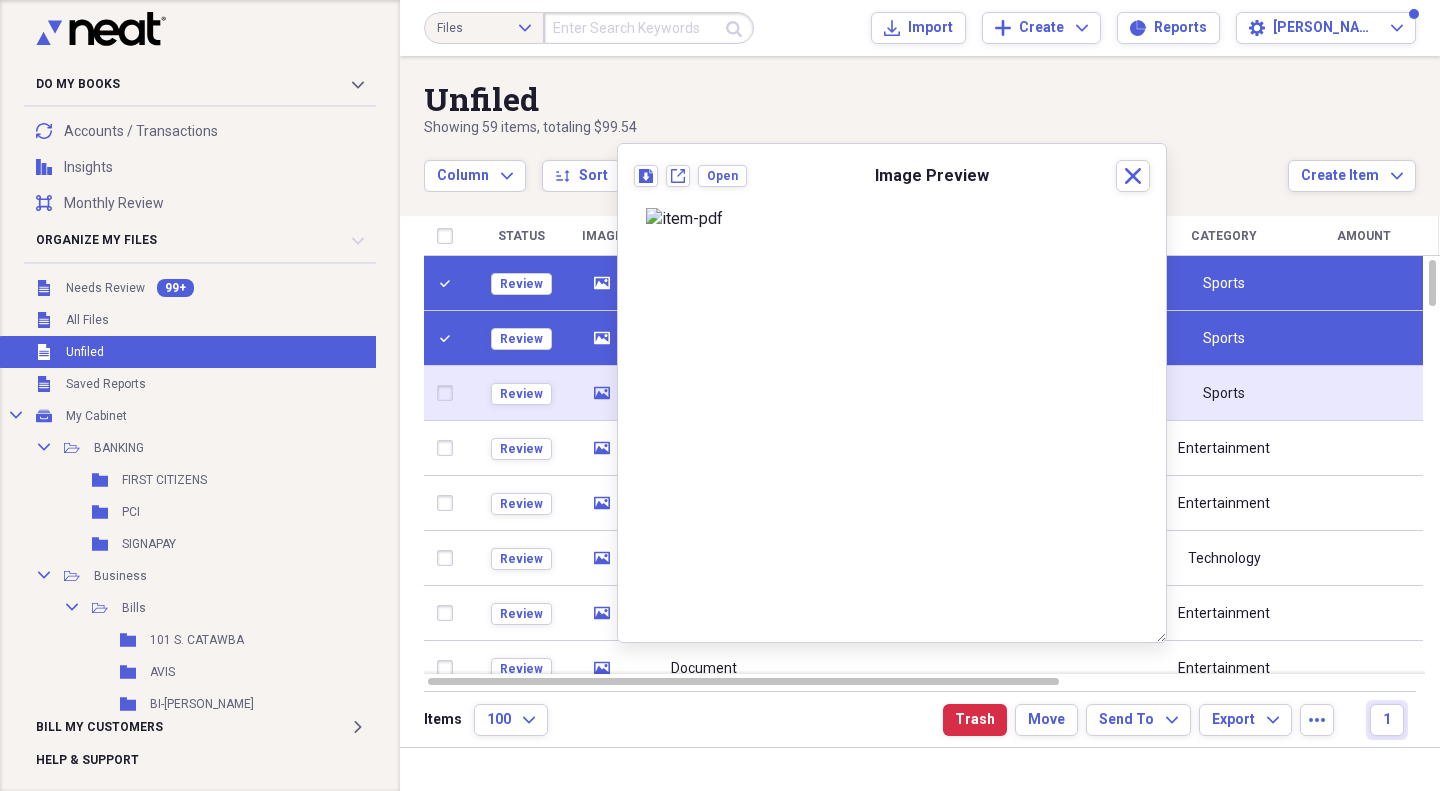 click at bounding box center (449, 393) 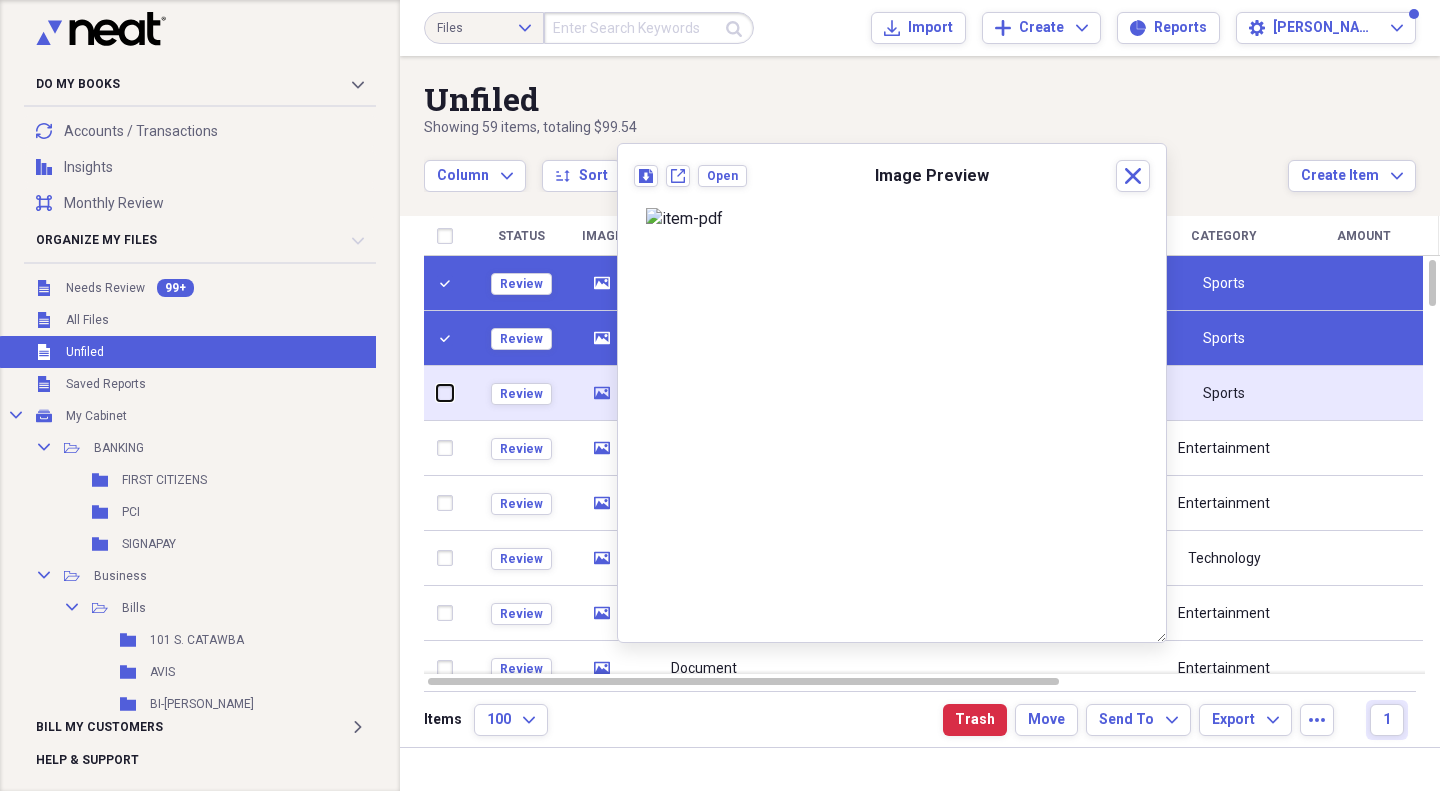 click at bounding box center (437, 393) 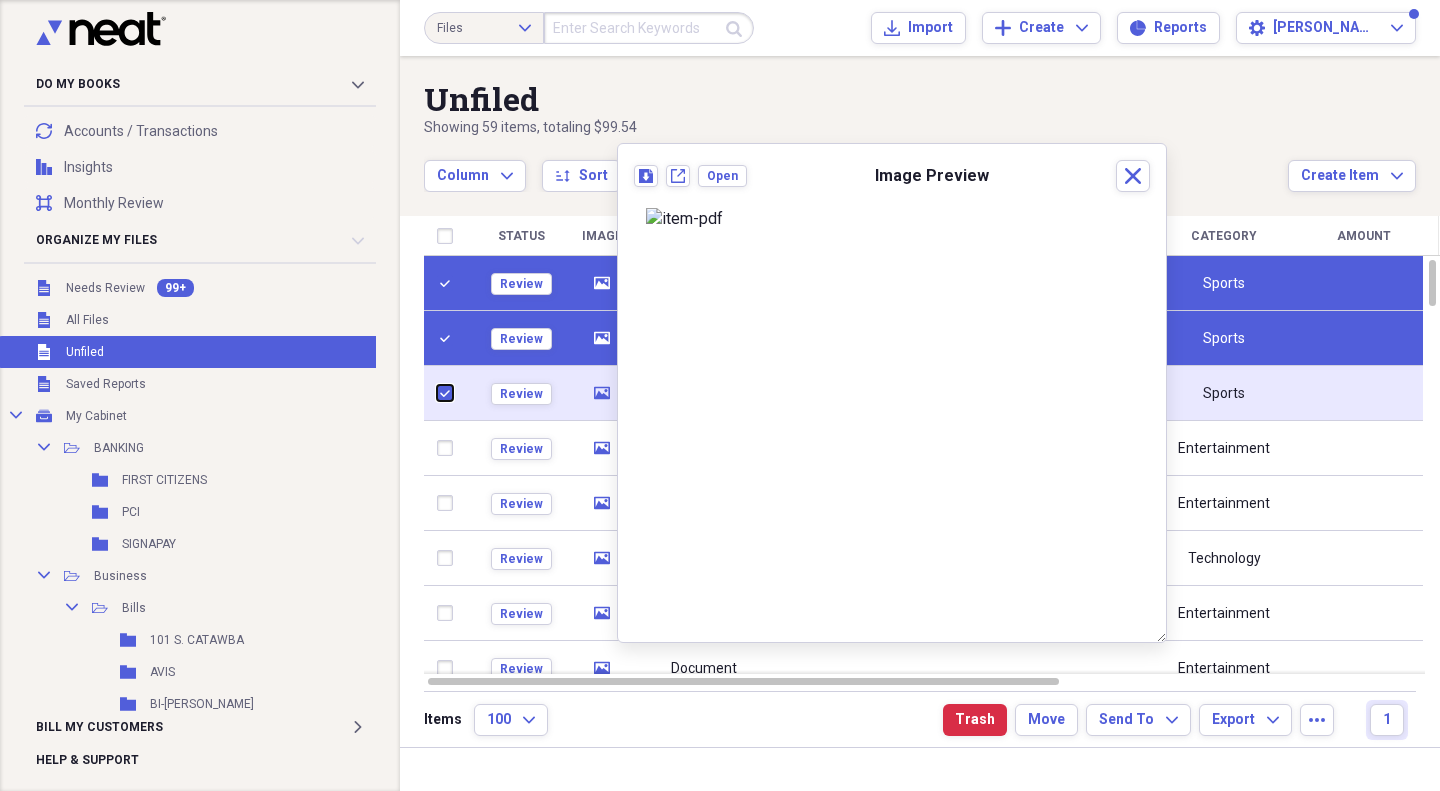 checkbox on "true" 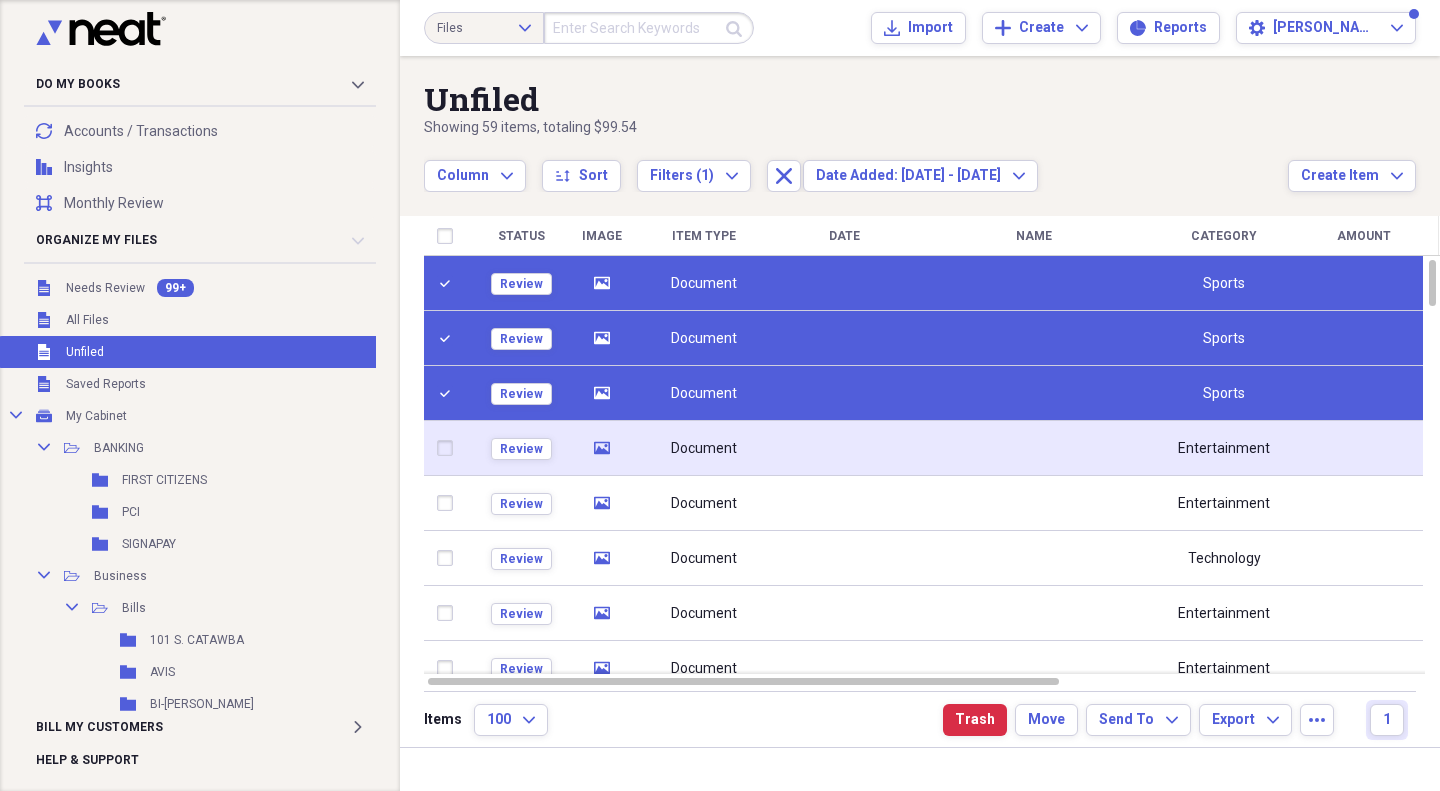 click 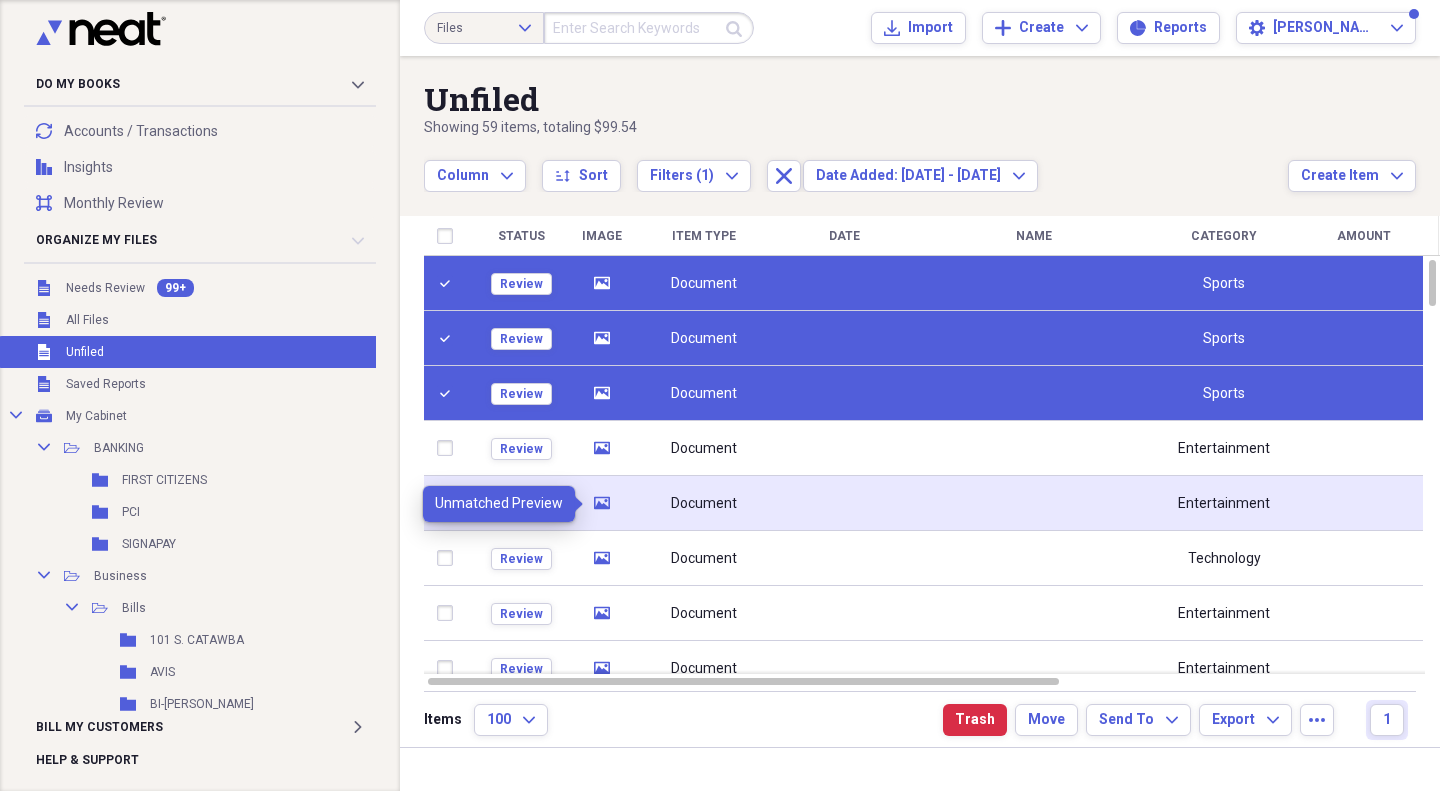 click on "media" 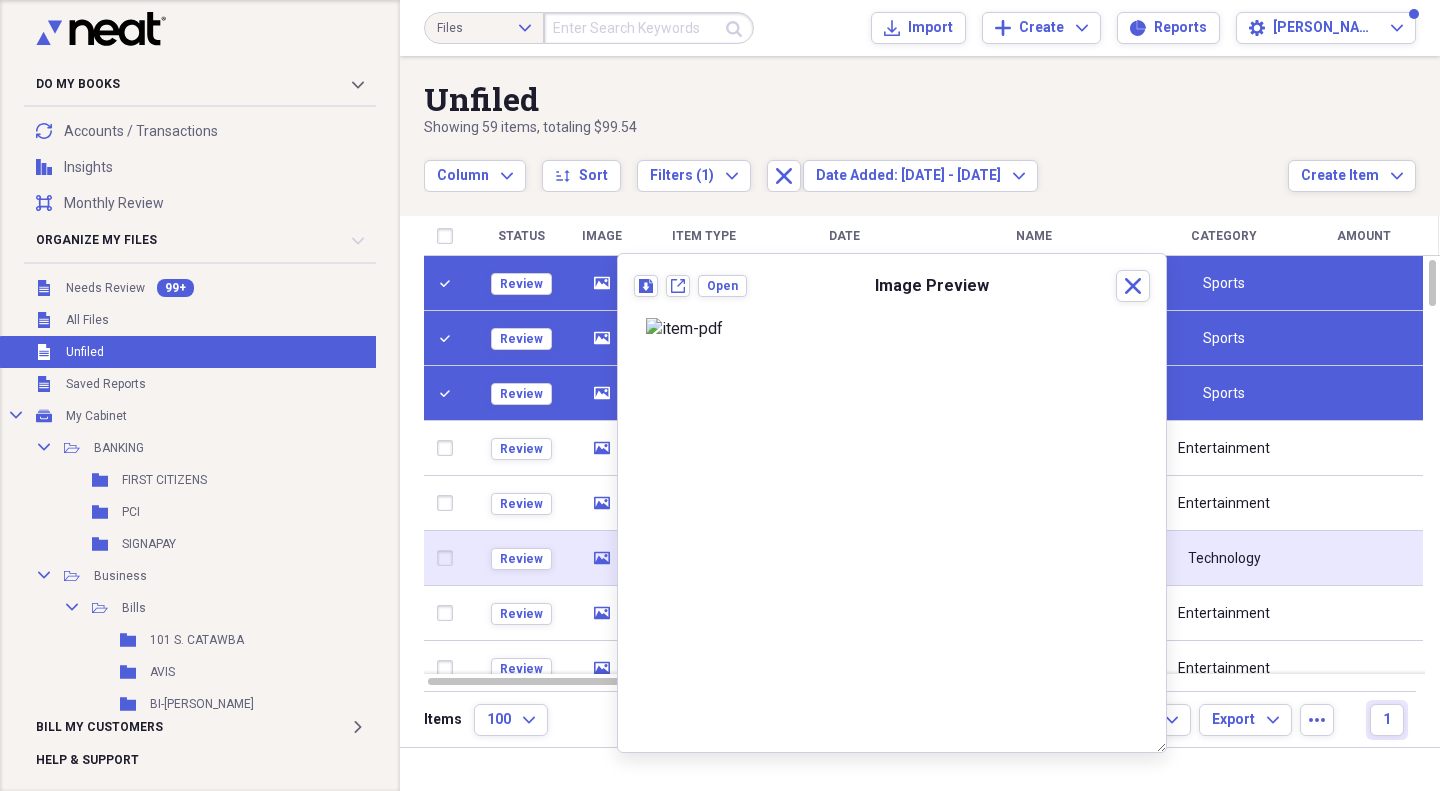 click 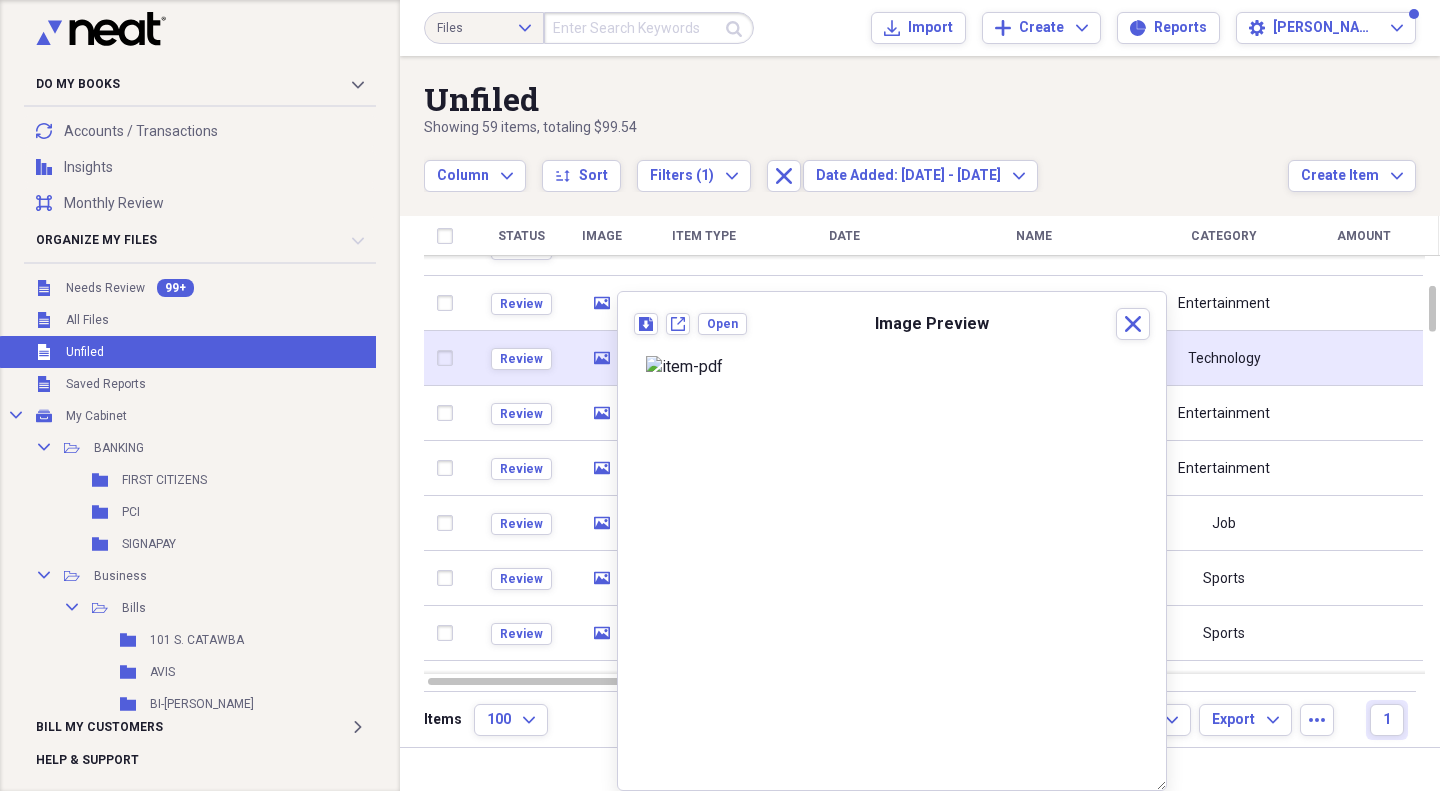 click 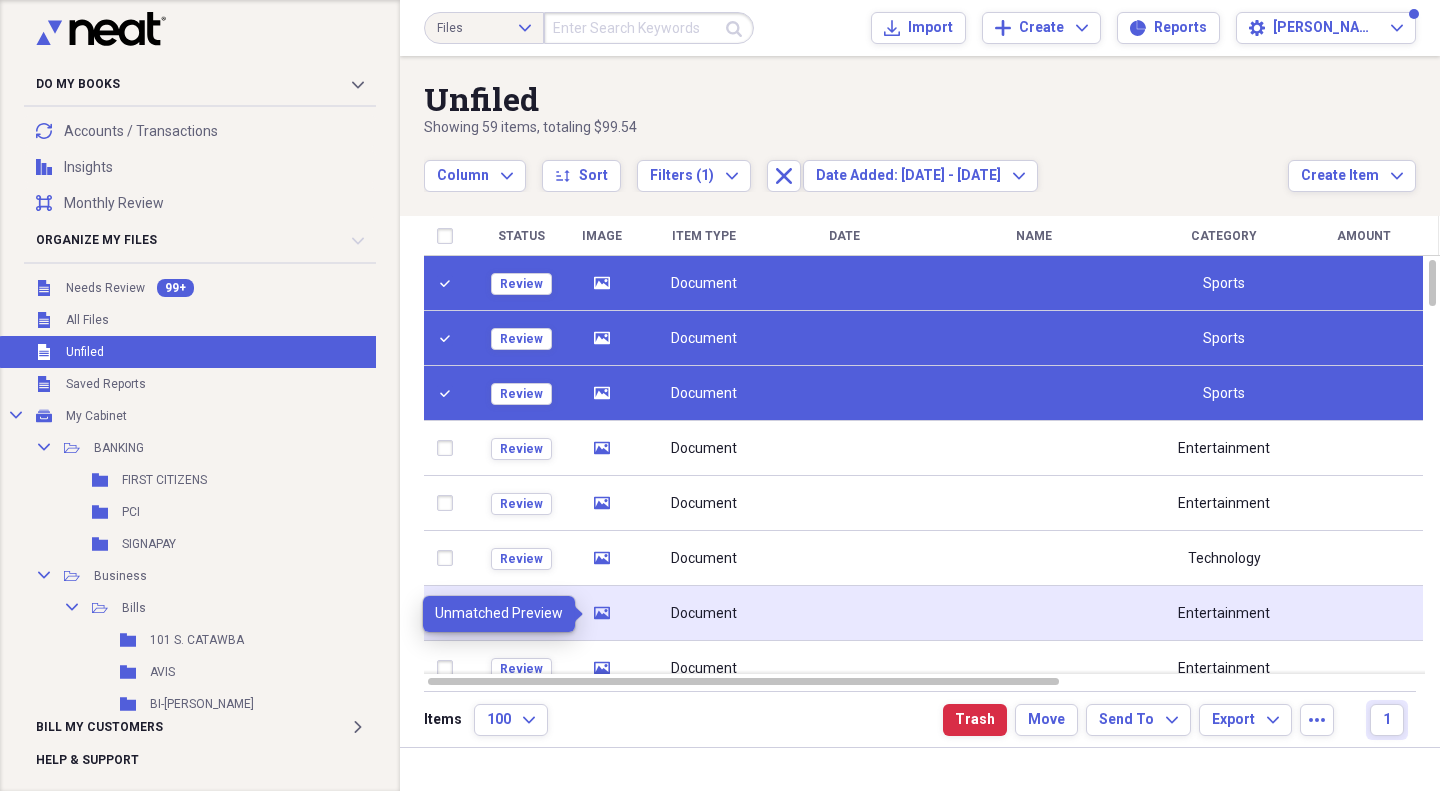 click on "media" 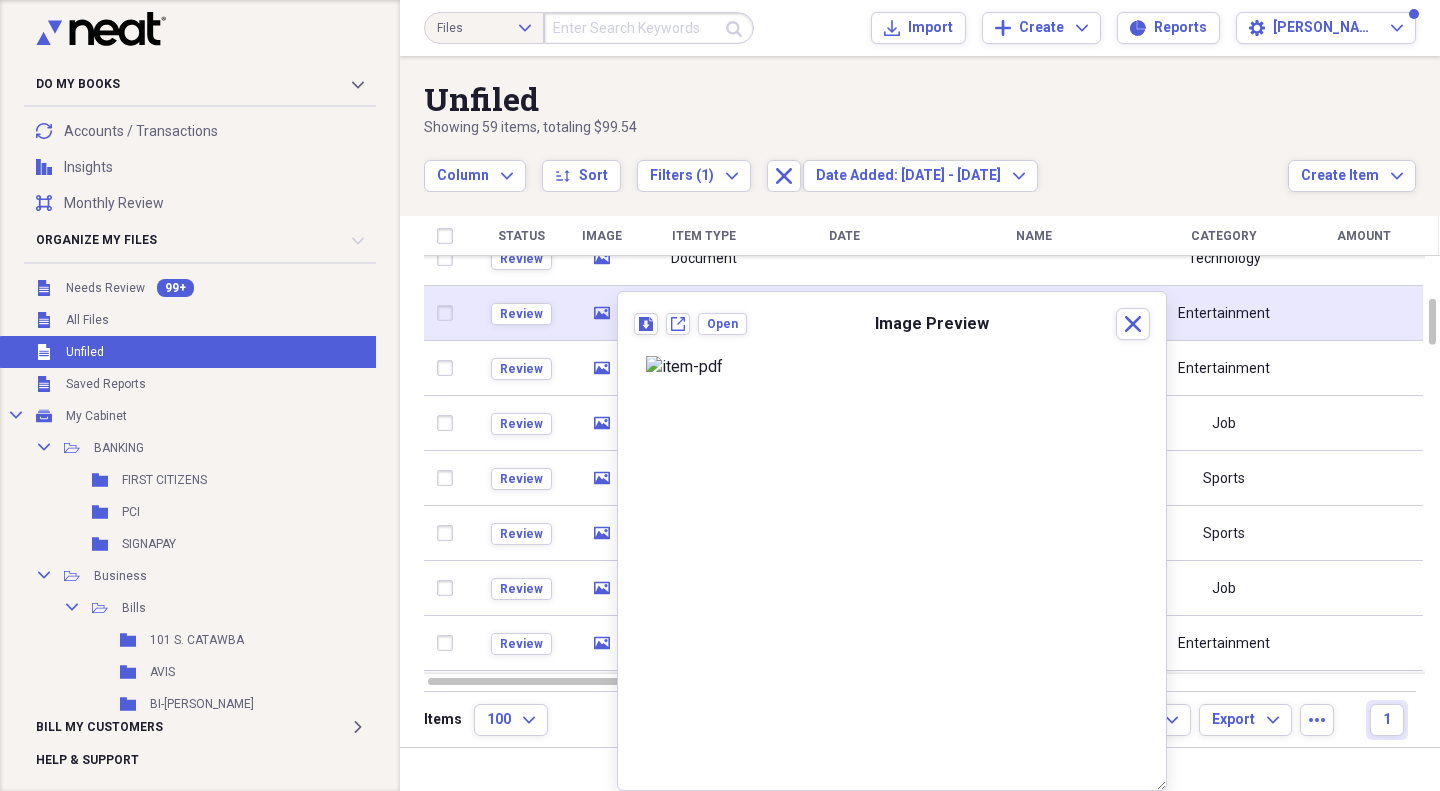 checkbox on "false" 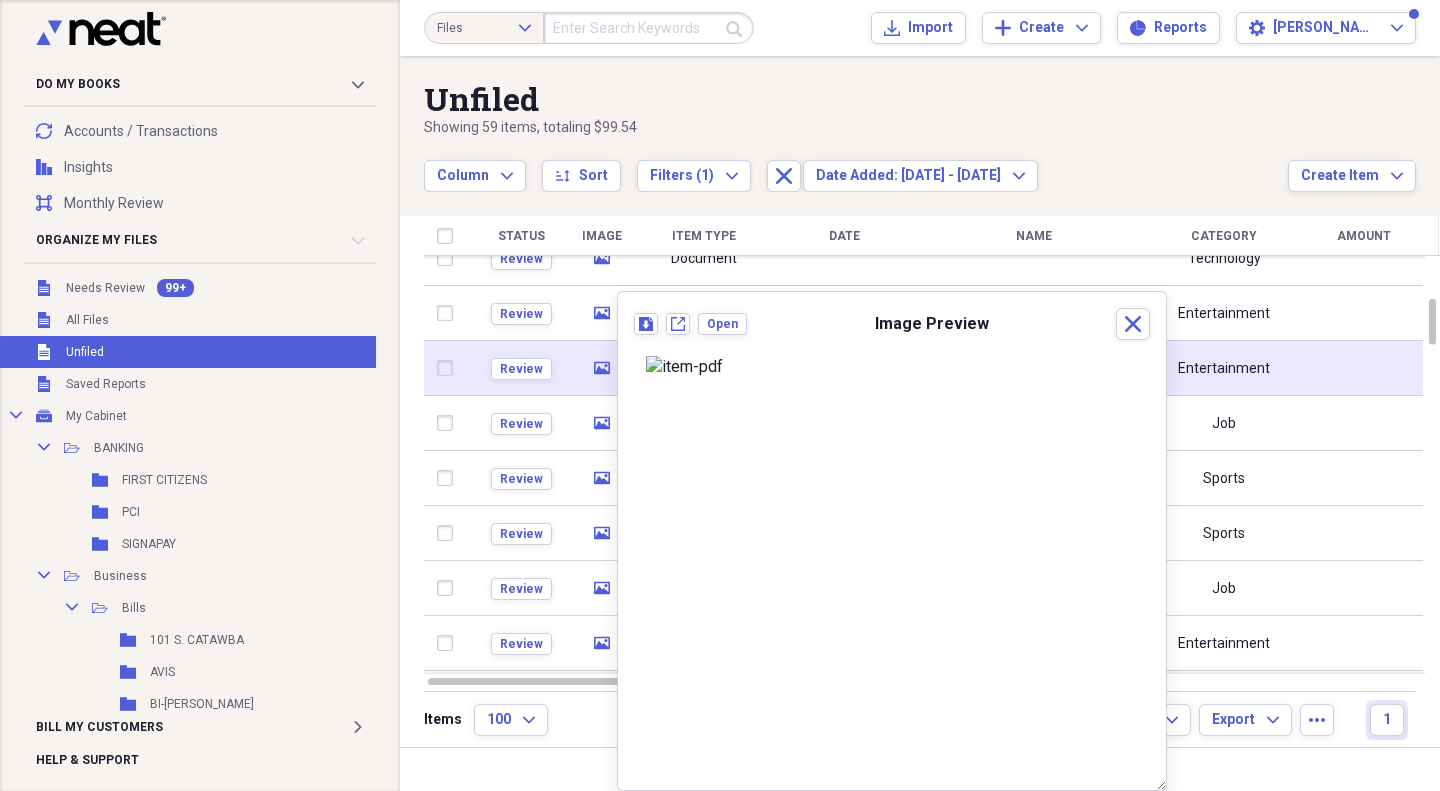 click 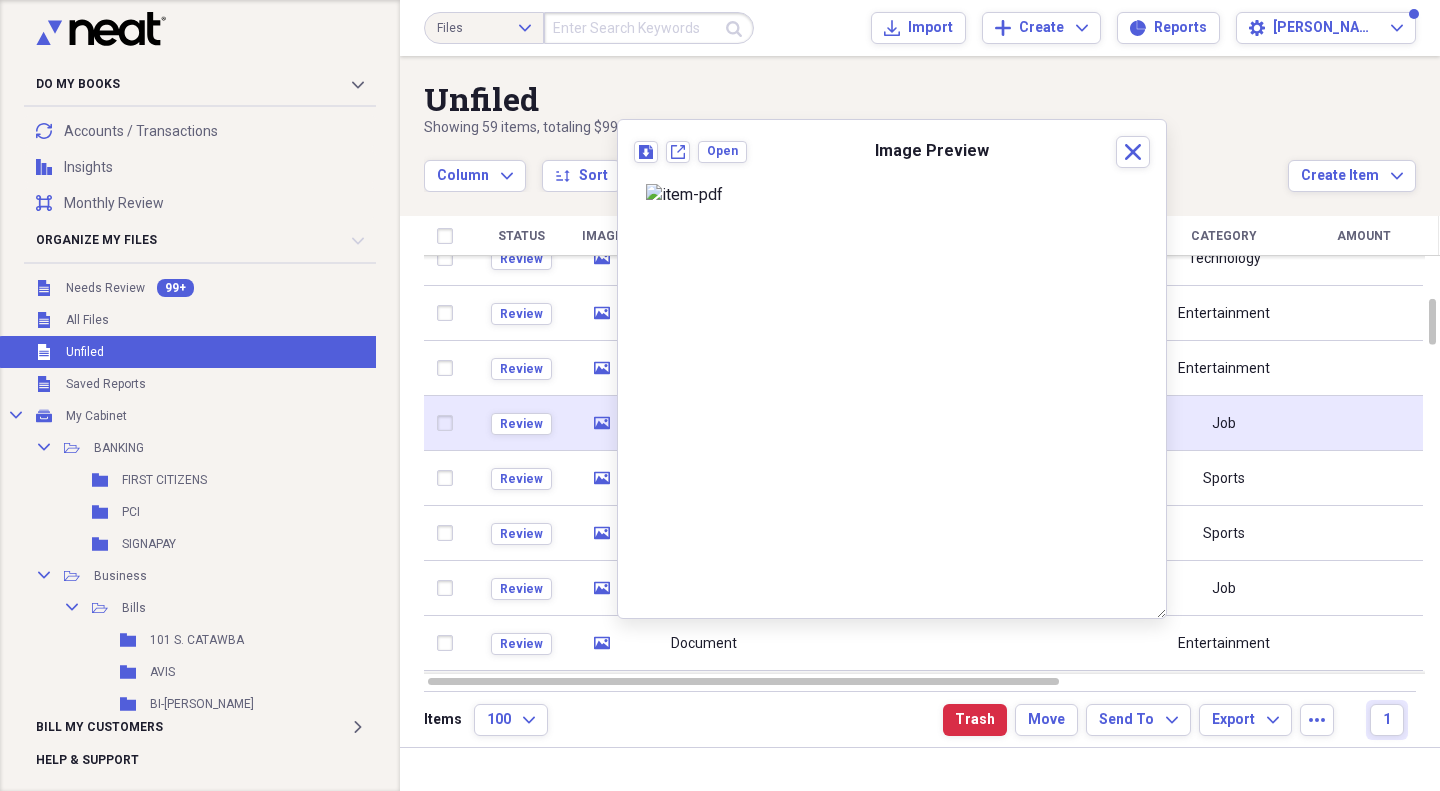 click 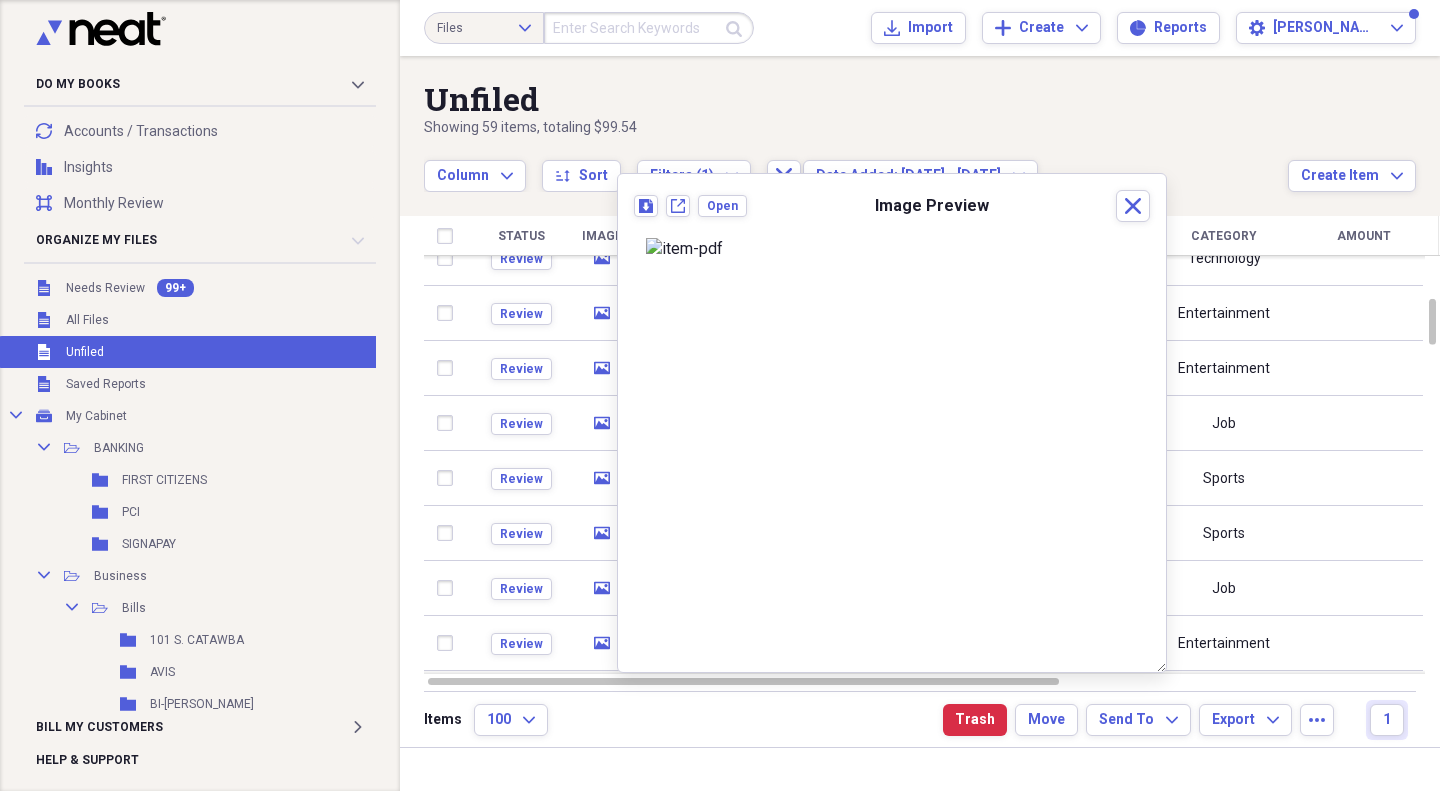 scroll, scrollTop: 176, scrollLeft: 0, axis: vertical 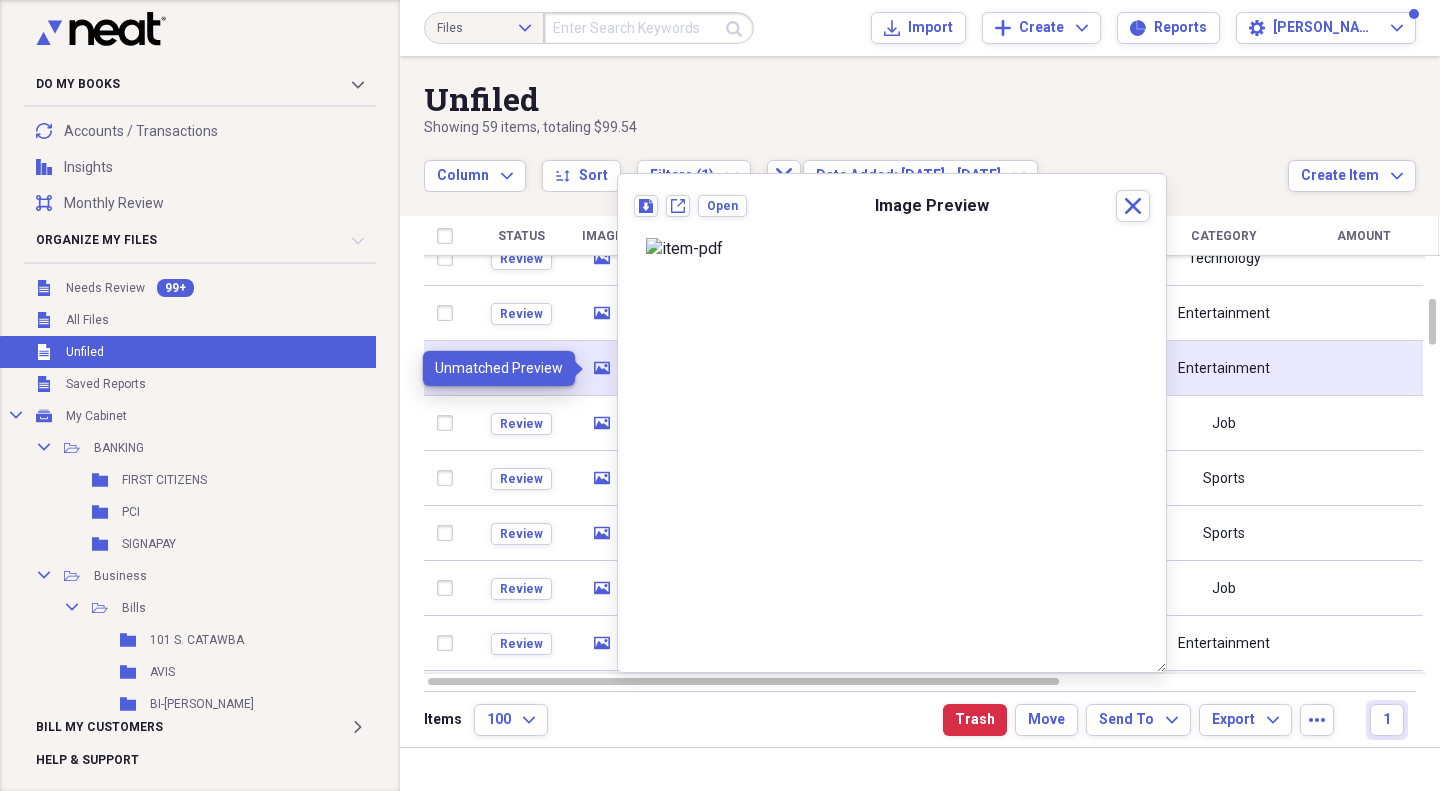 click on "media" 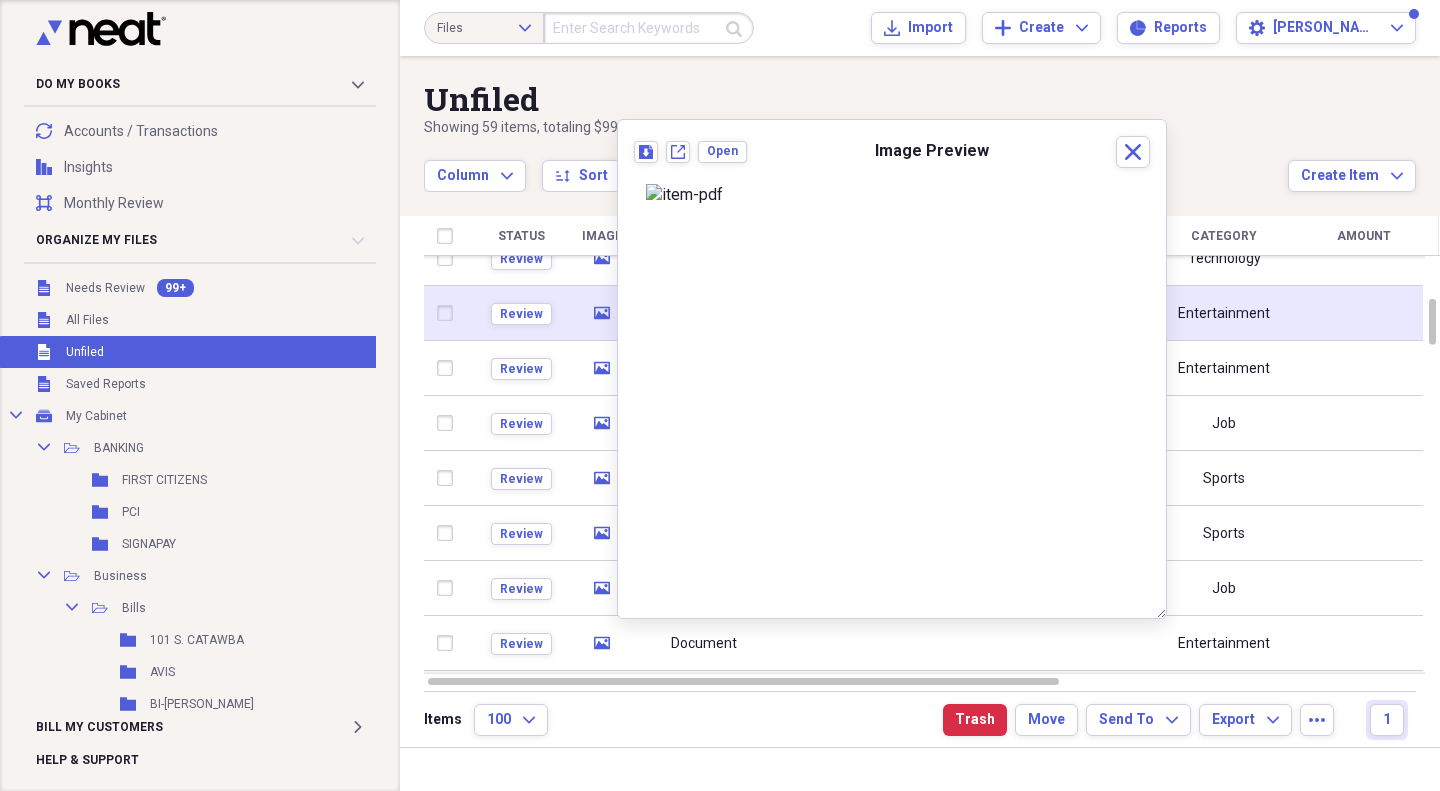 click 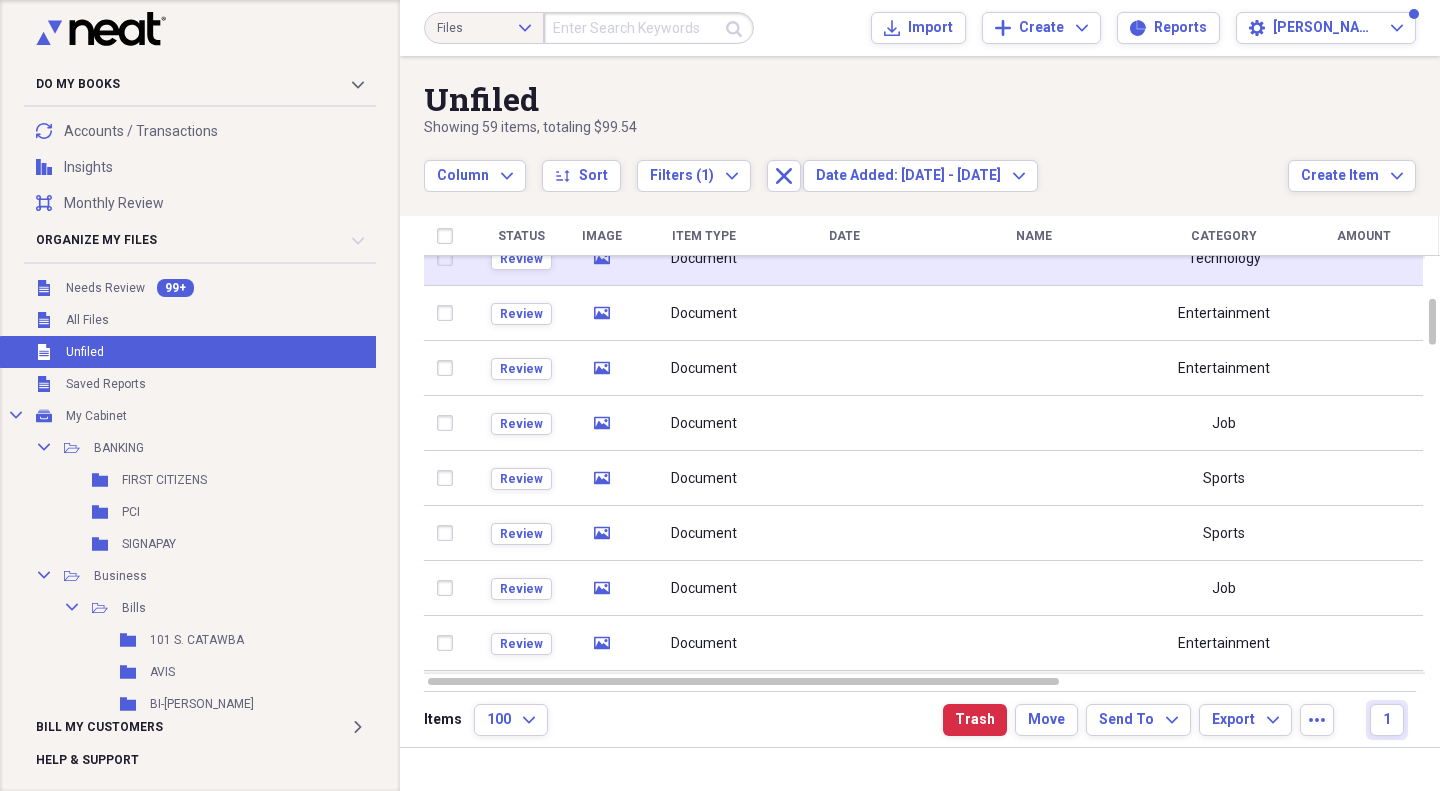 click 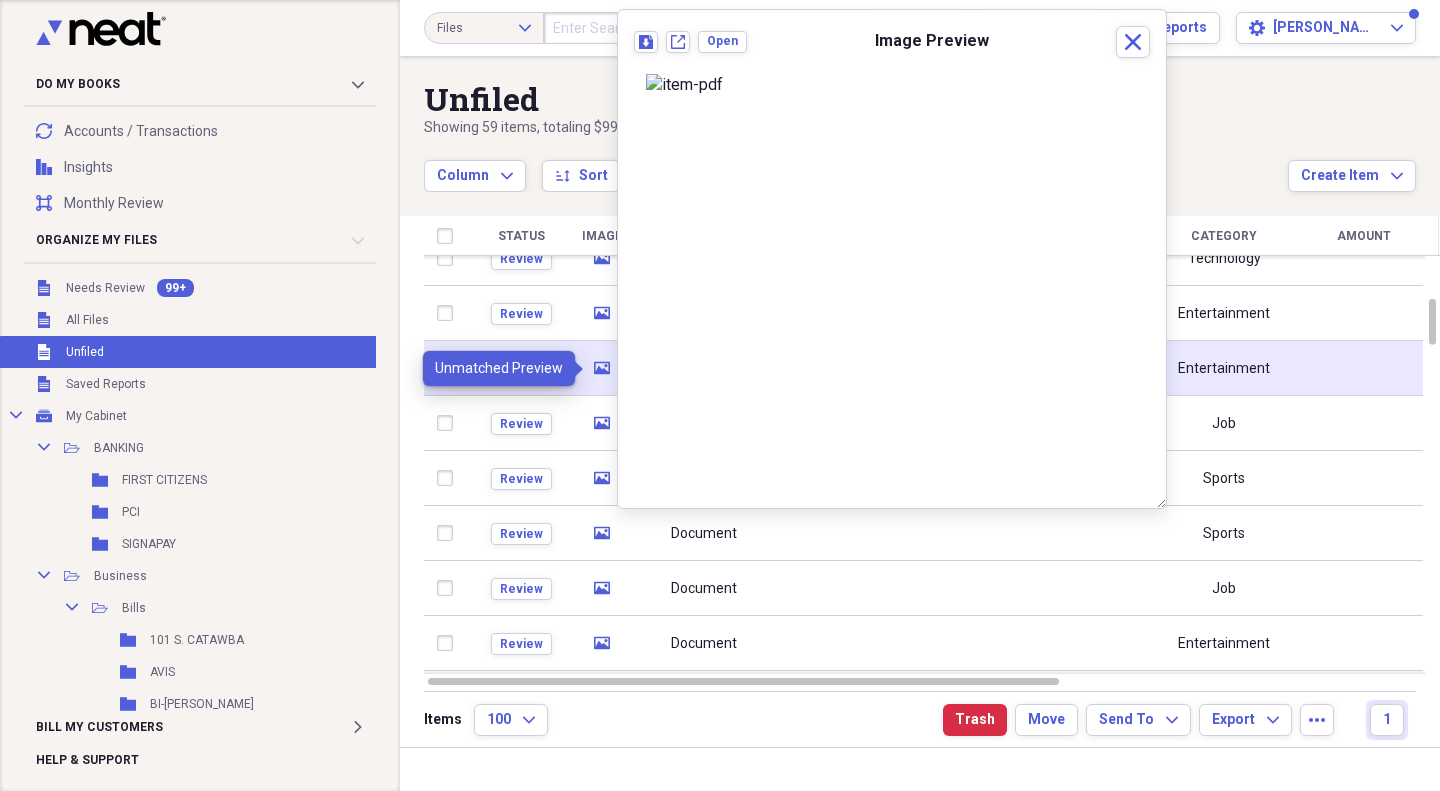 click on "media" 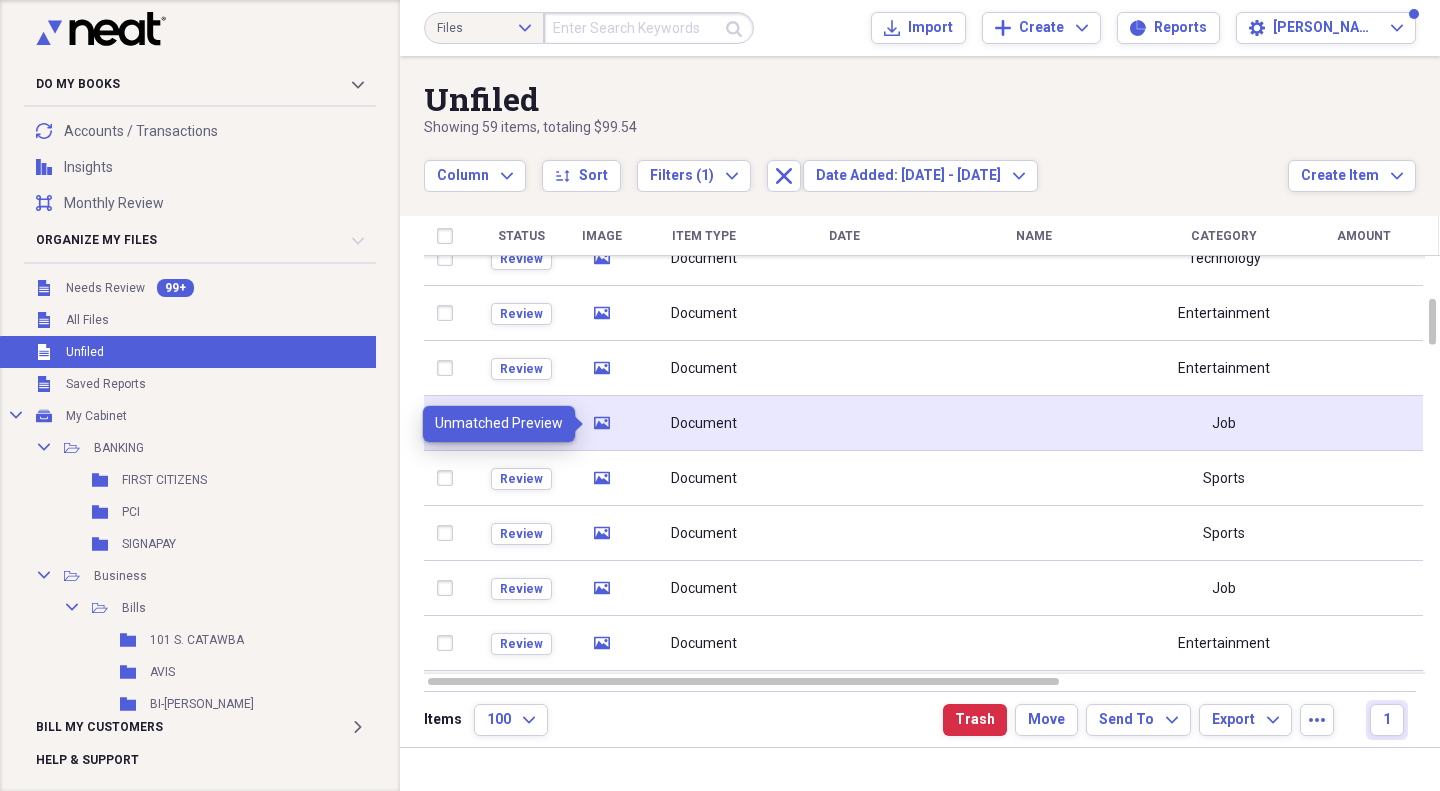 click on "media" 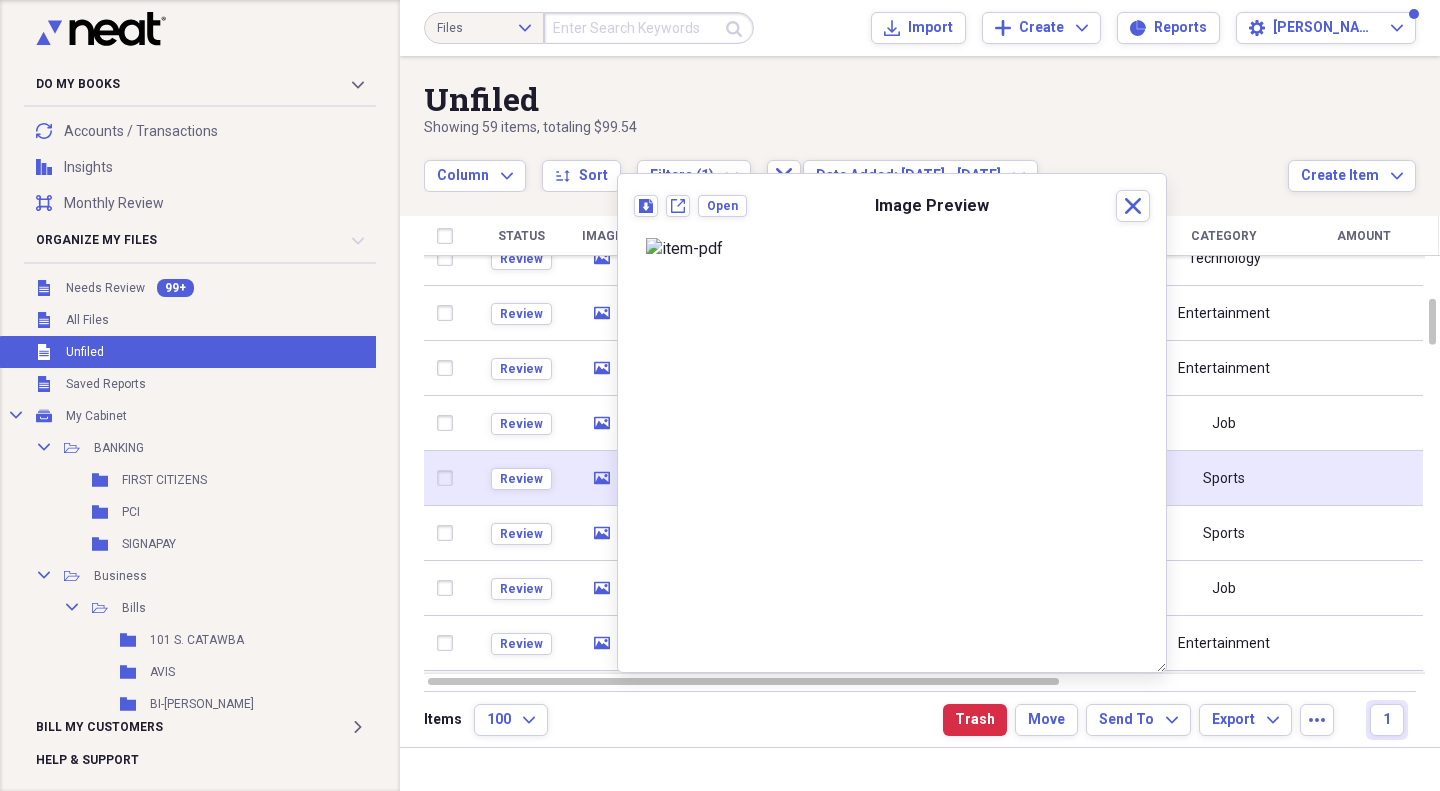 click 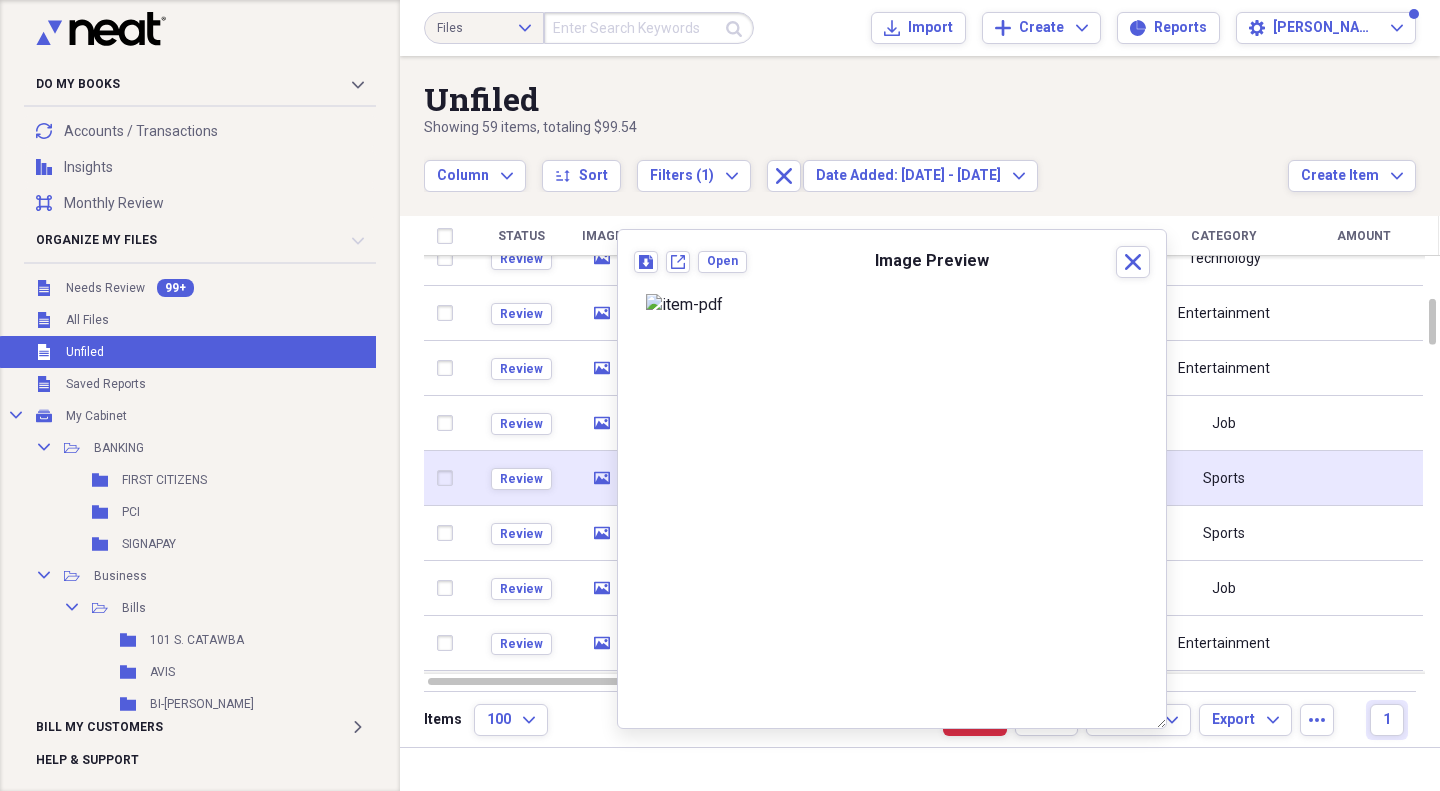 click at bounding box center (449, 478) 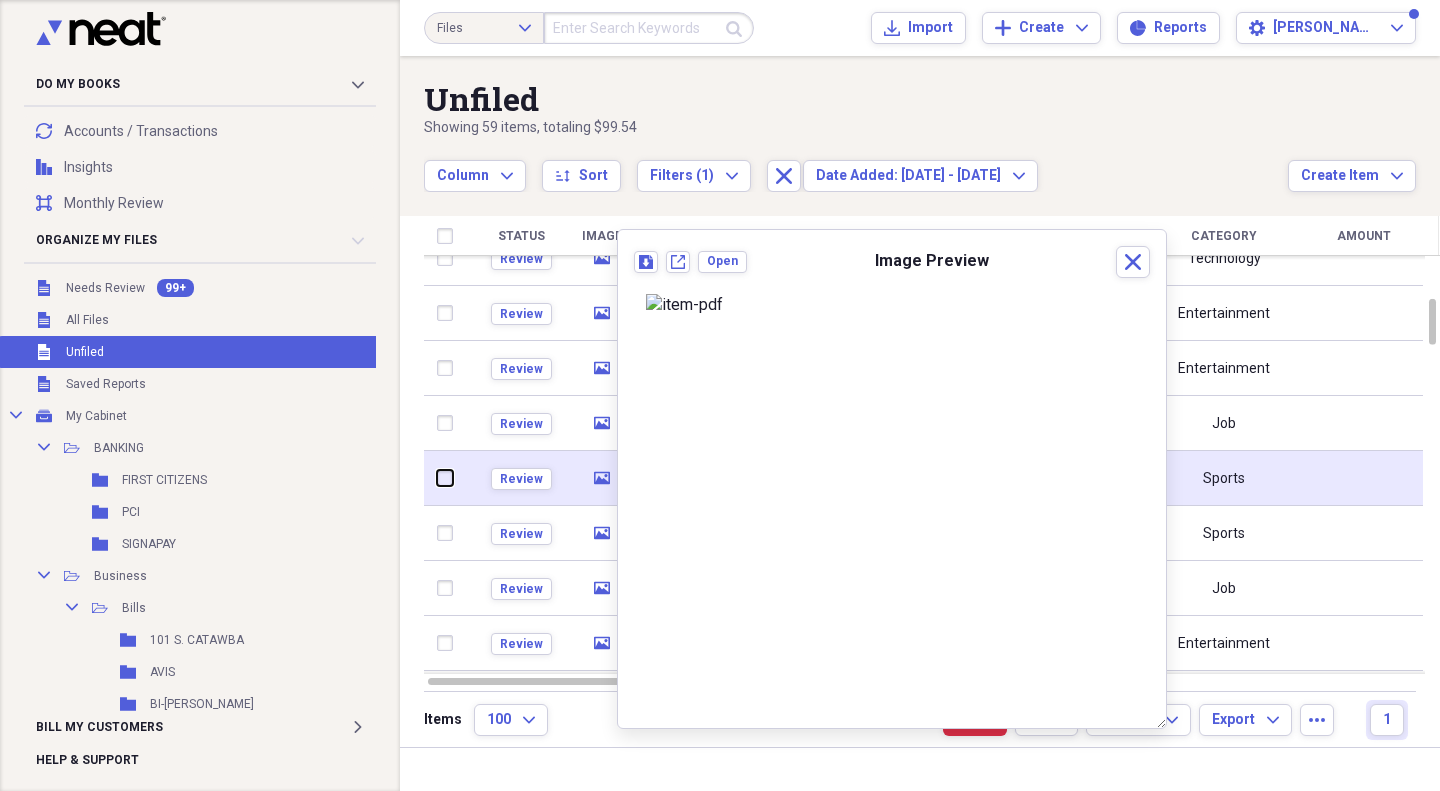 click at bounding box center [437, 478] 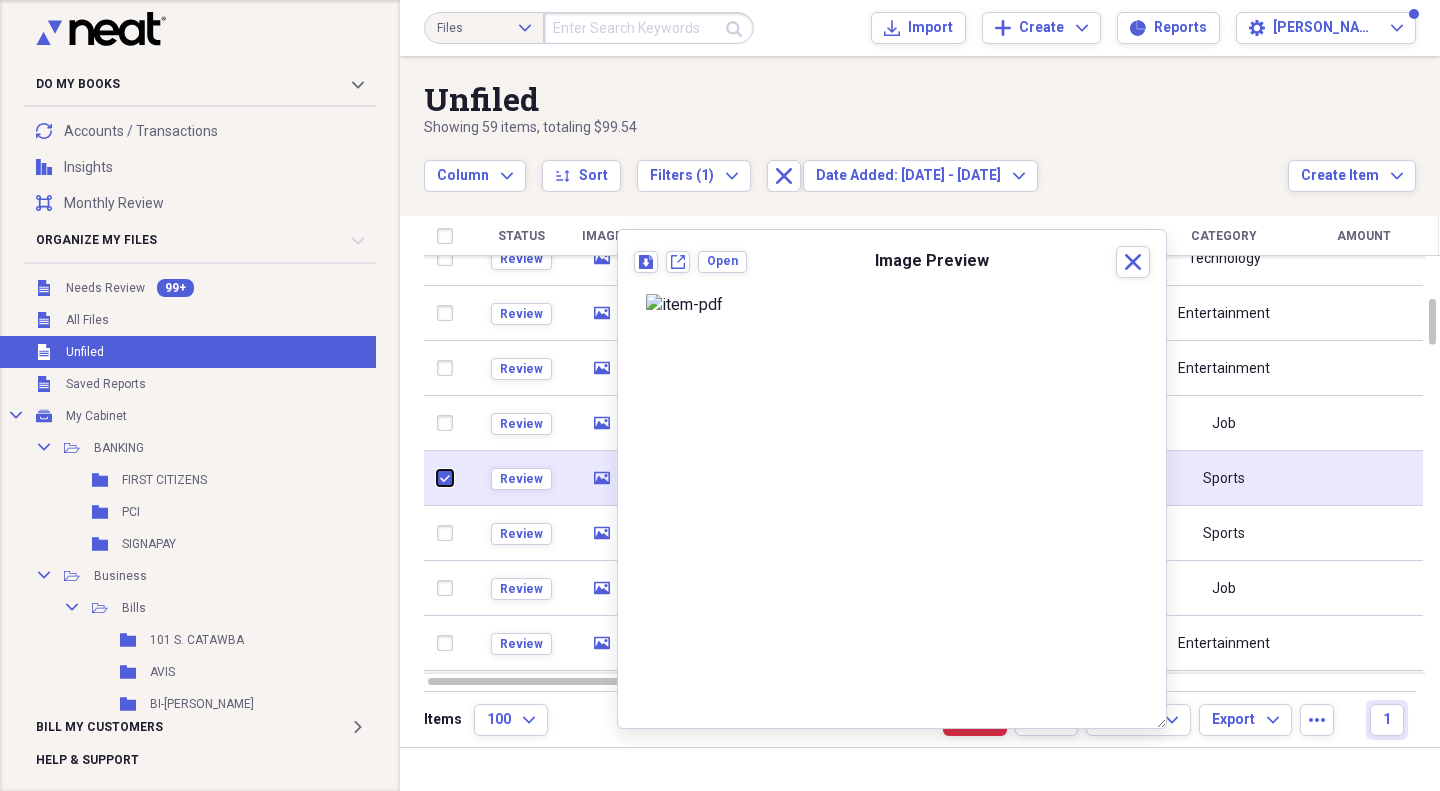 checkbox on "true" 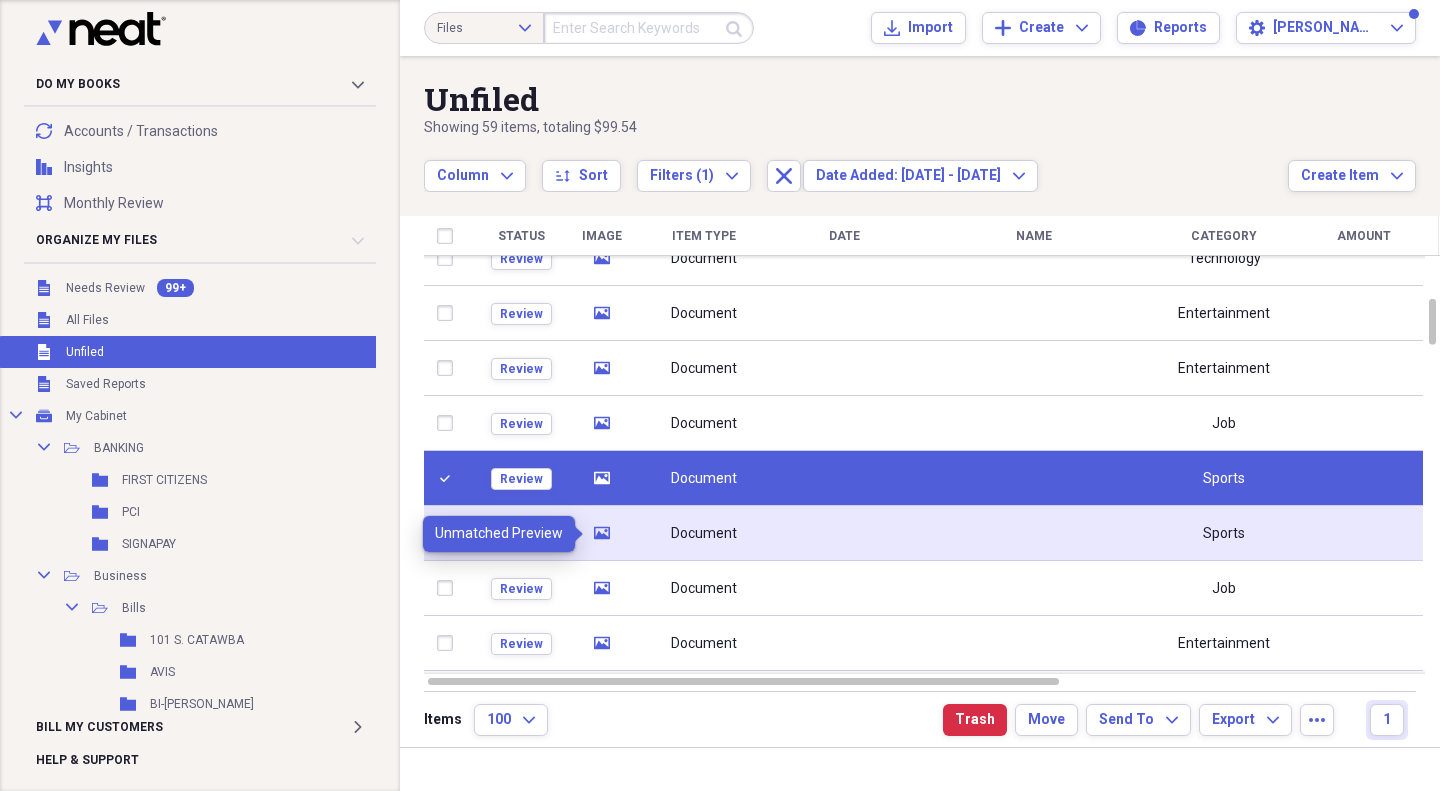 click 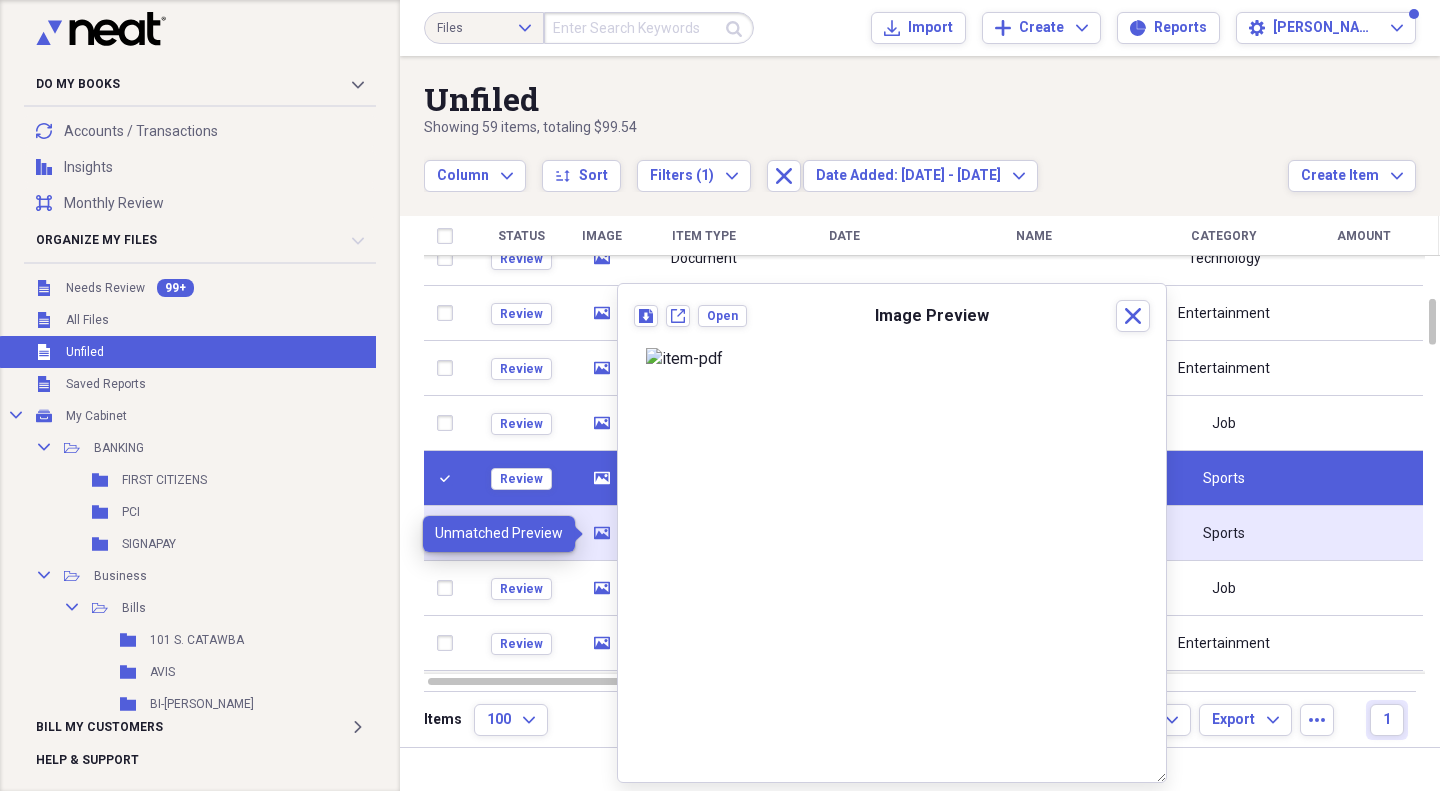 click on "media" 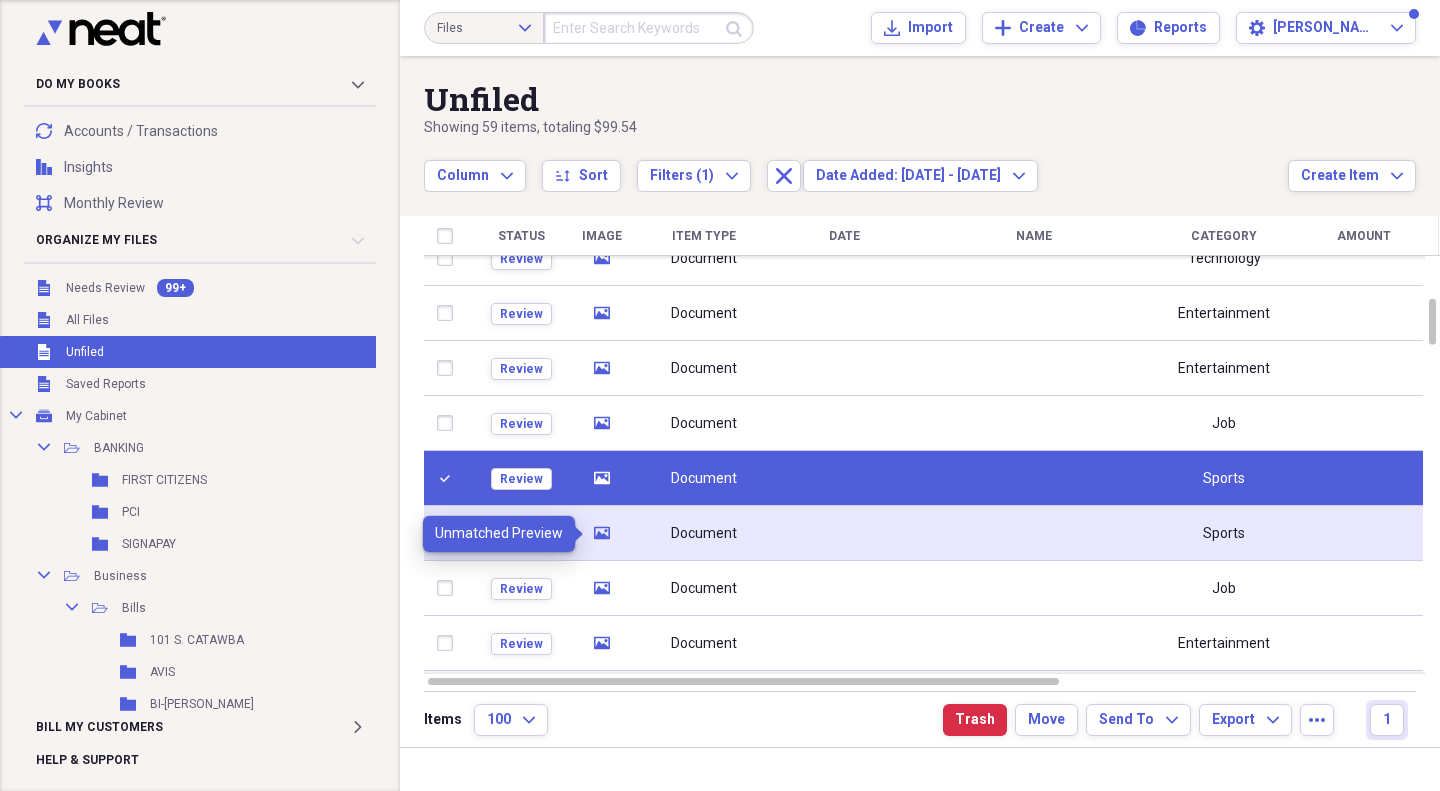 click 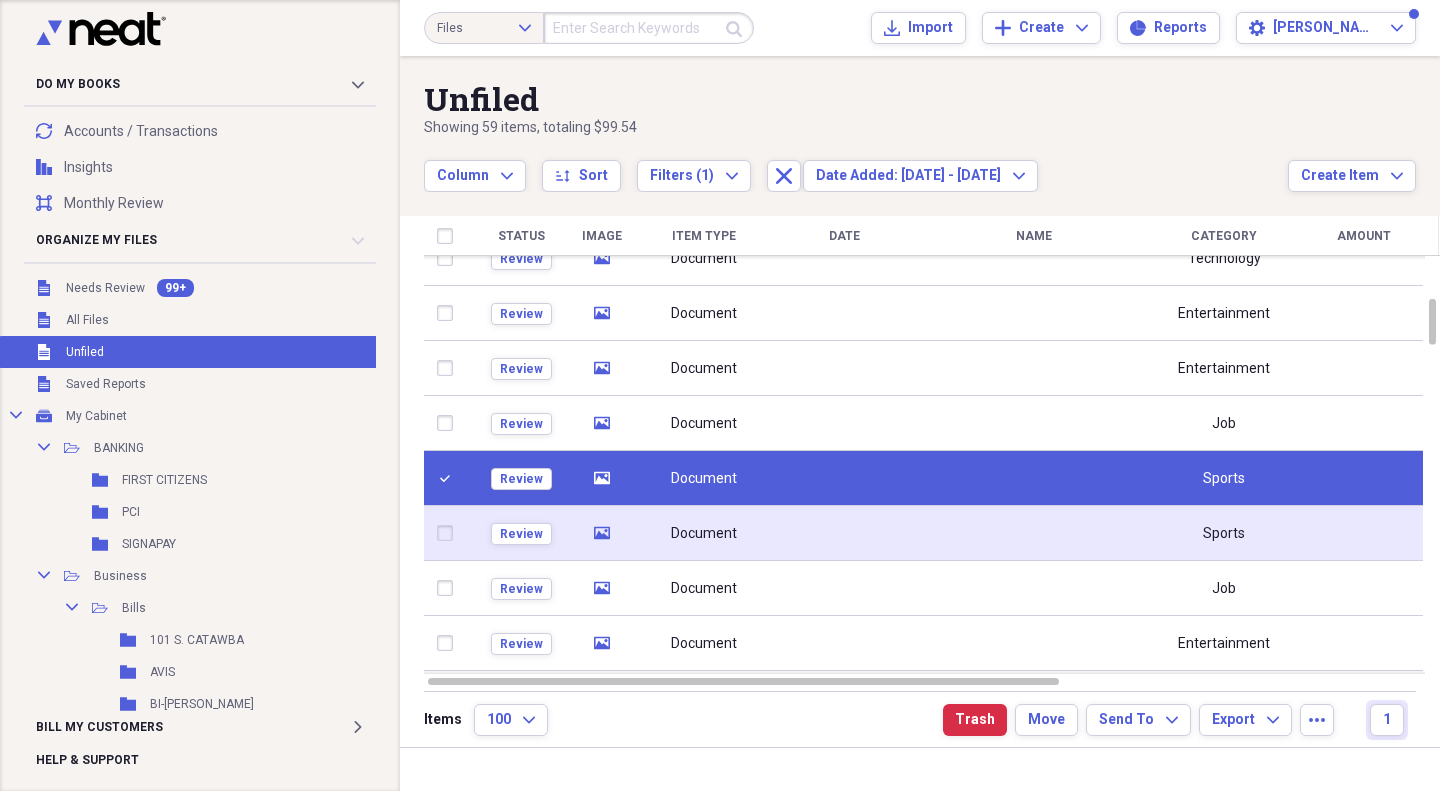 click at bounding box center (449, 533) 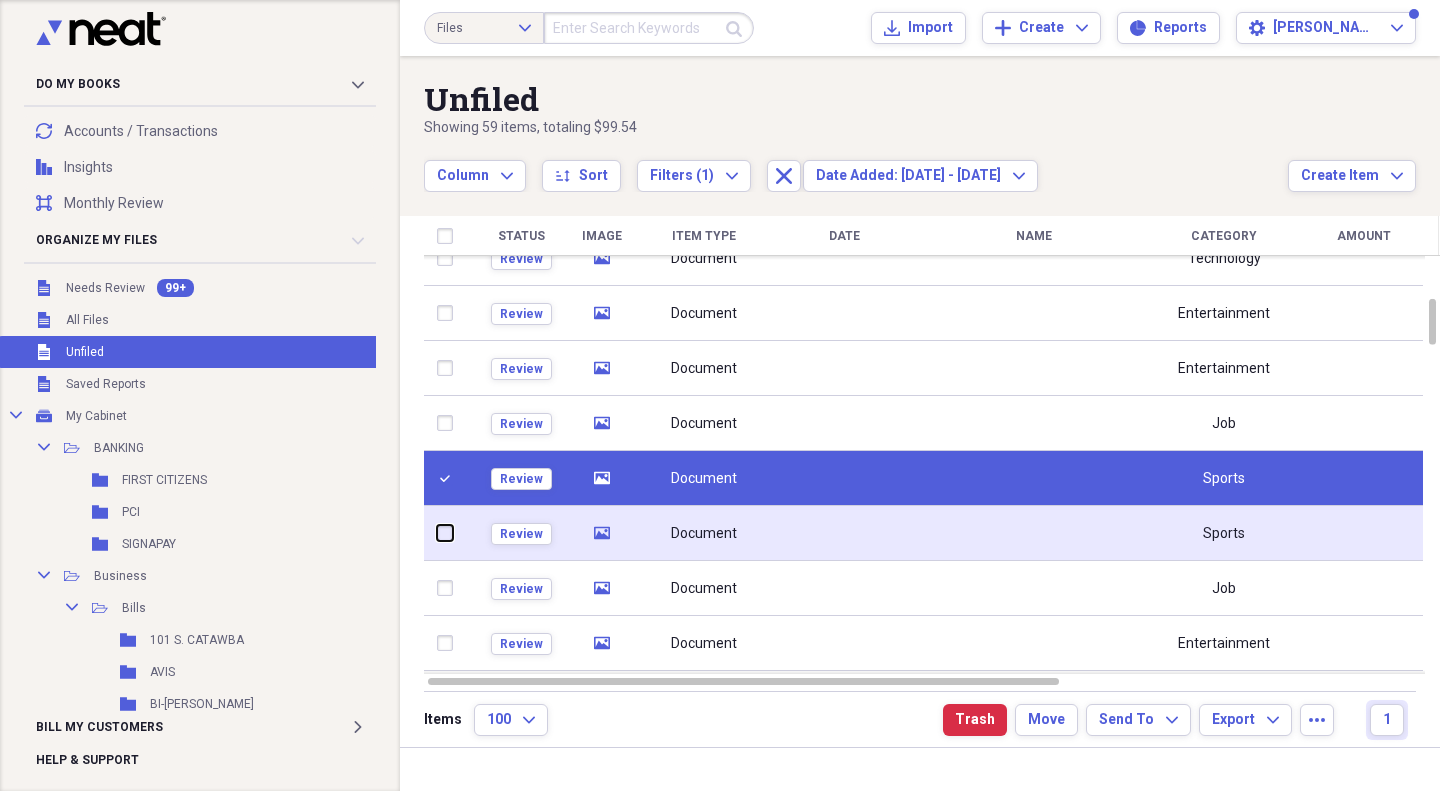 click at bounding box center (437, 533) 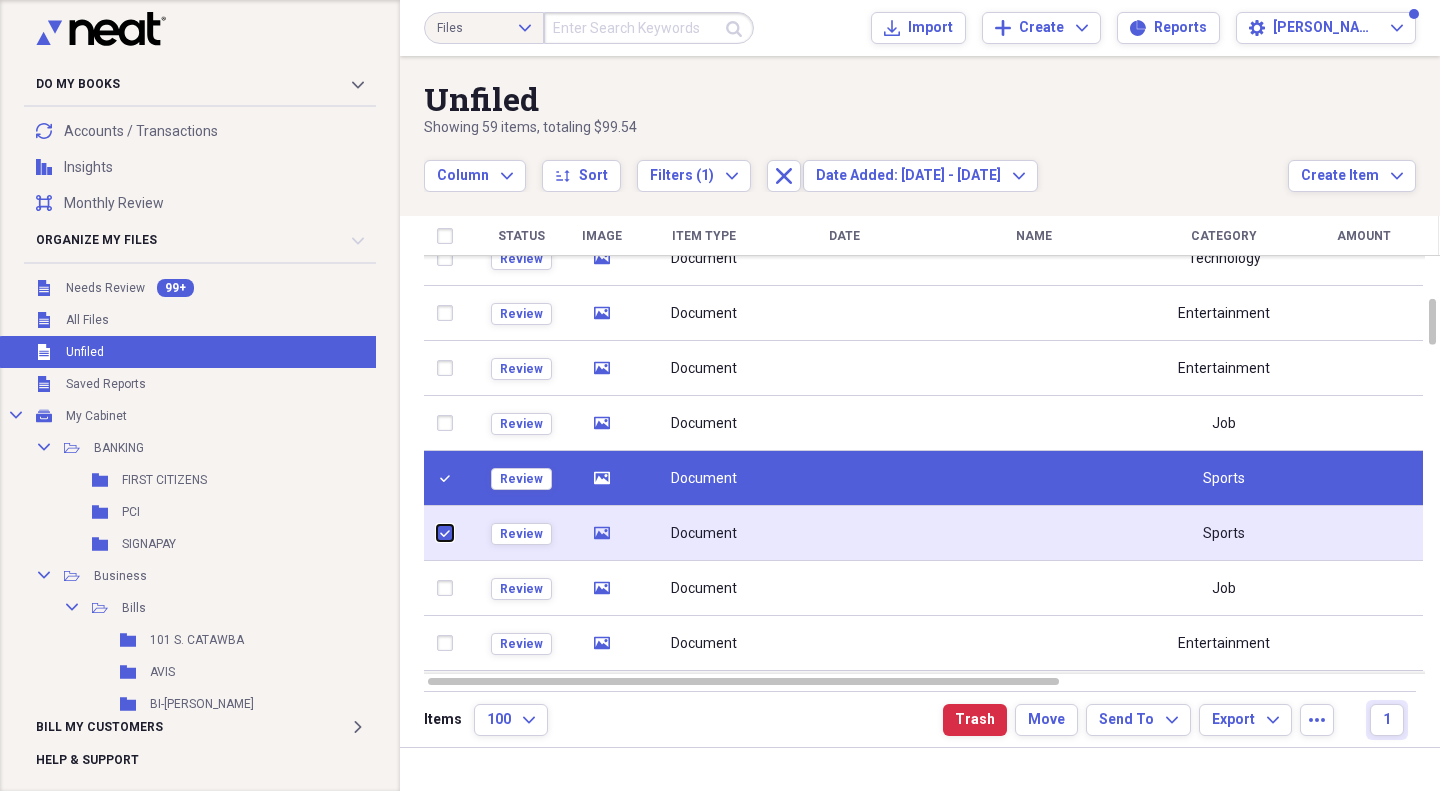 checkbox on "true" 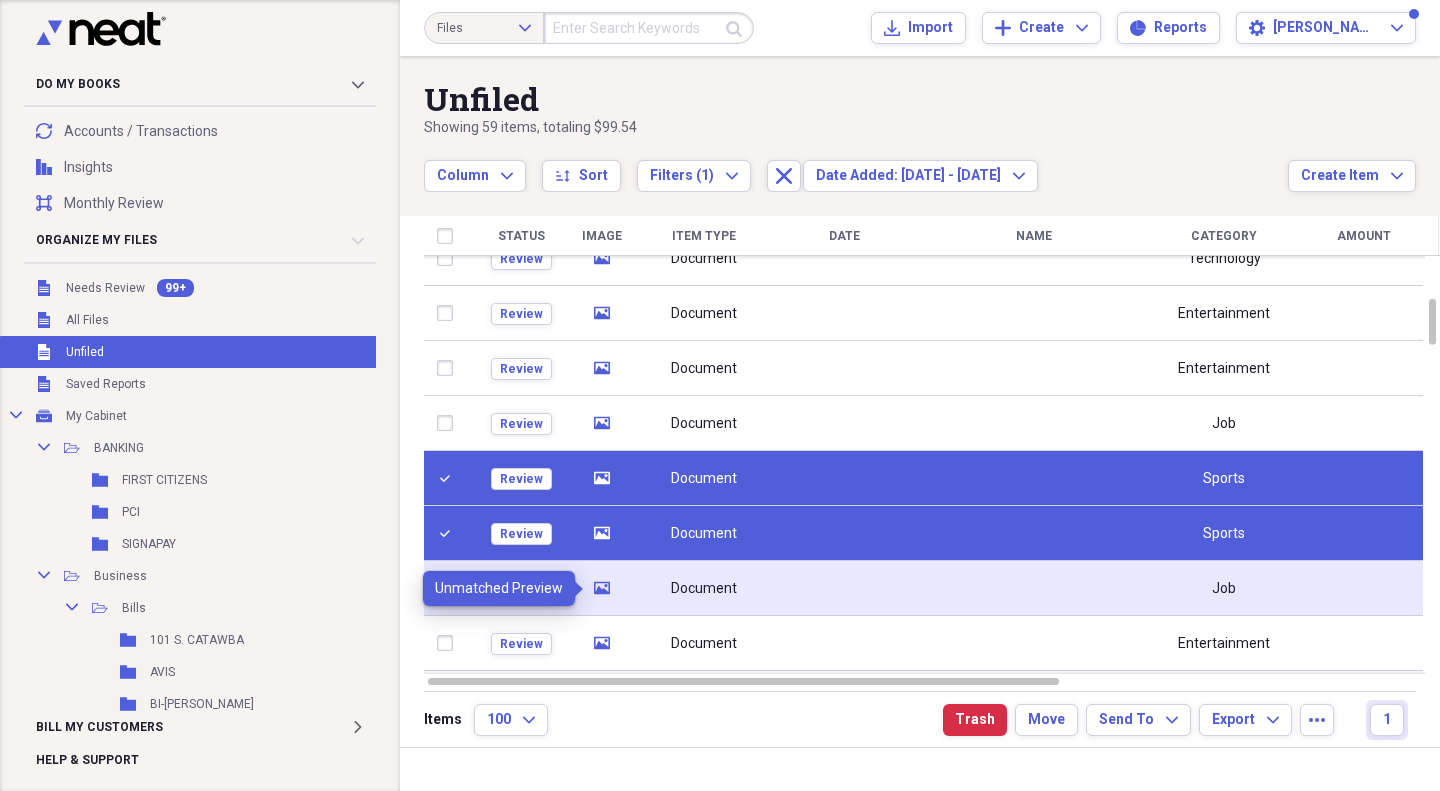 click on "media" 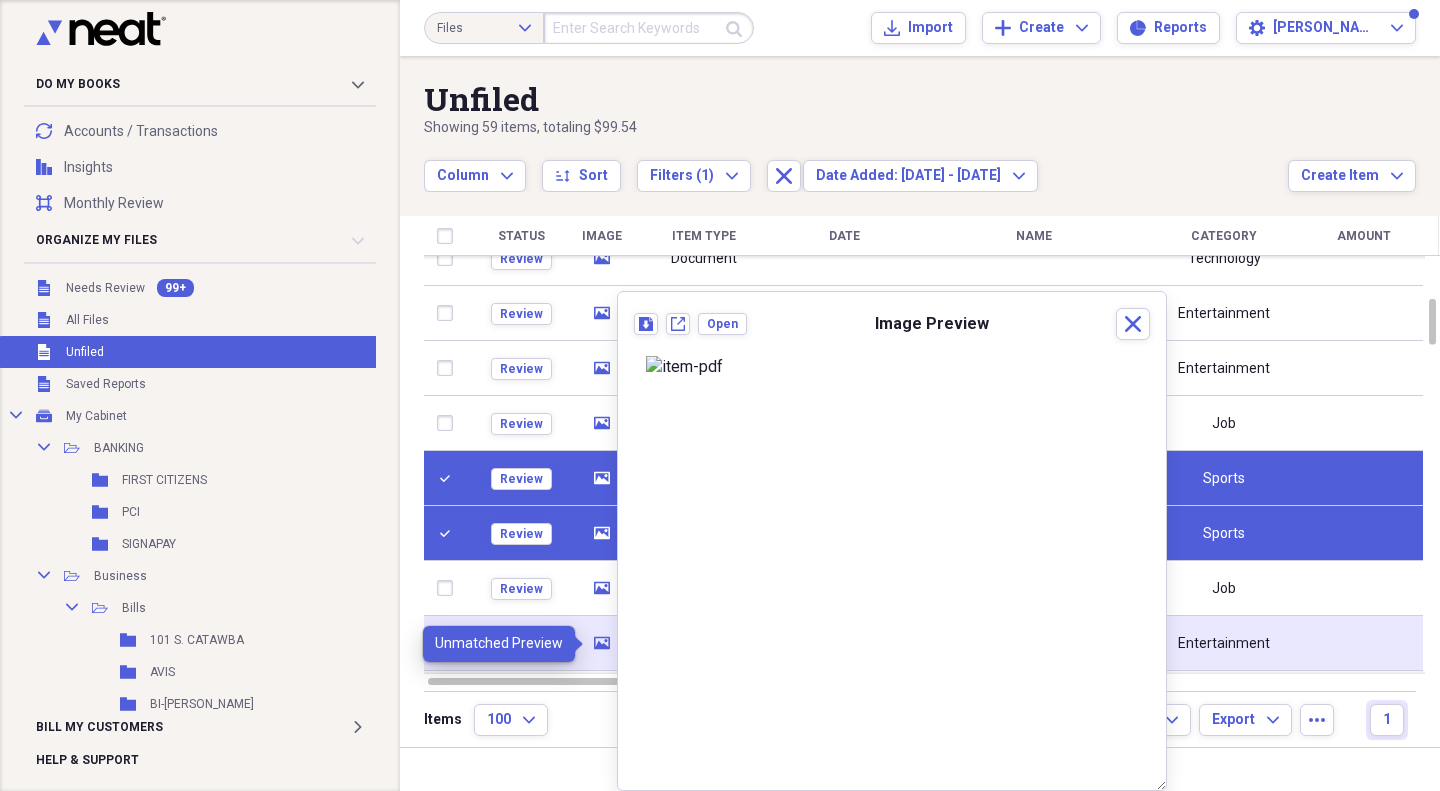 click on "media" 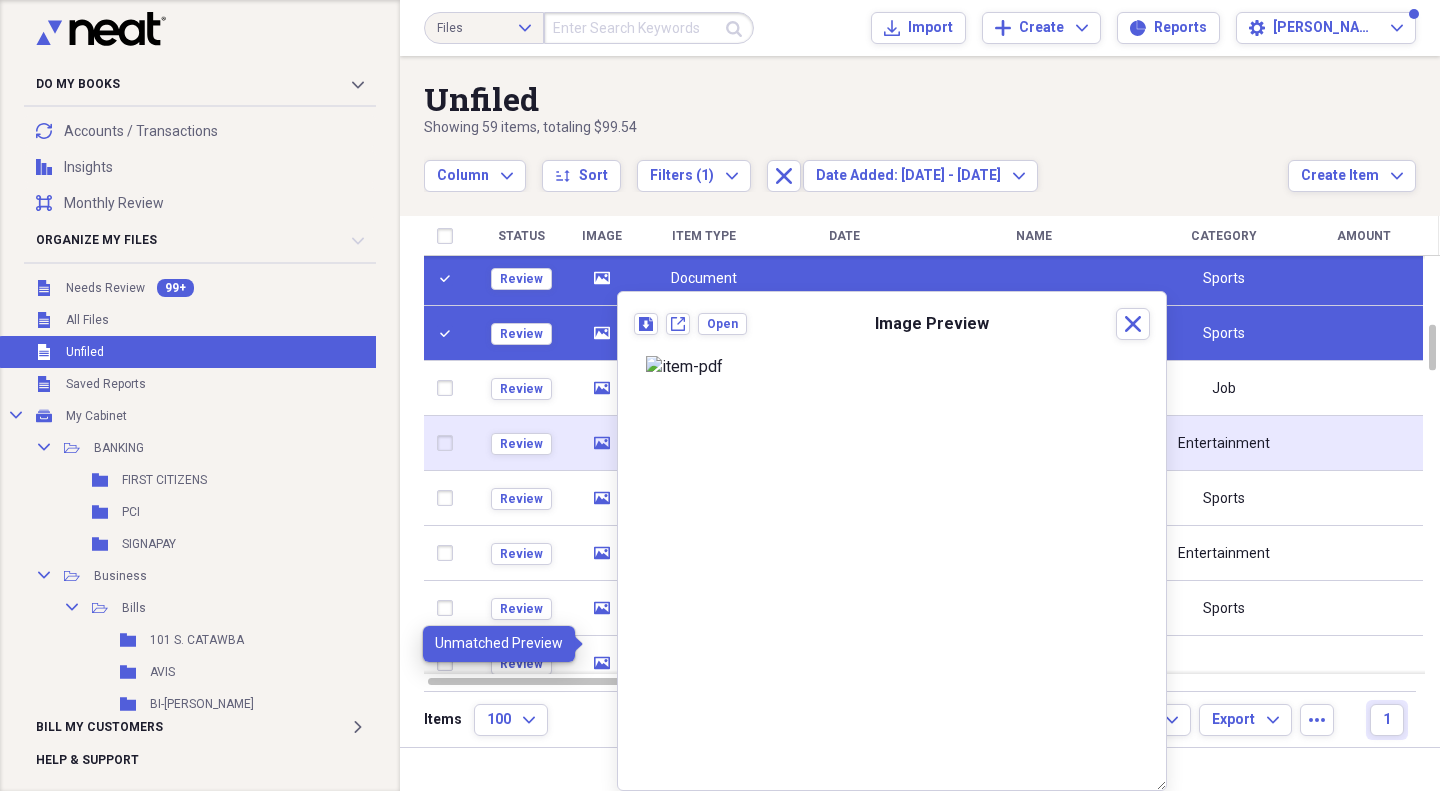 checkbox on "false" 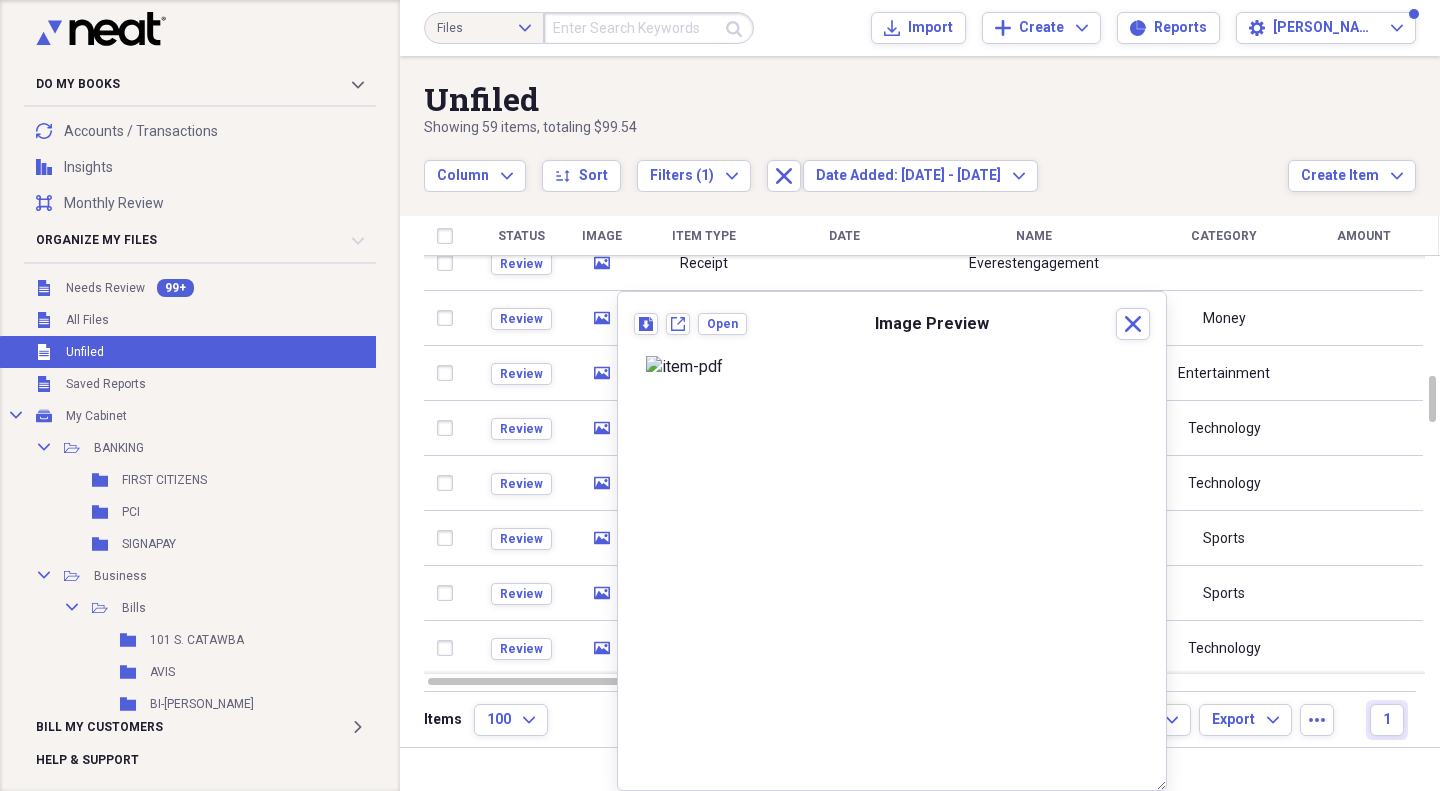 checkbox on "false" 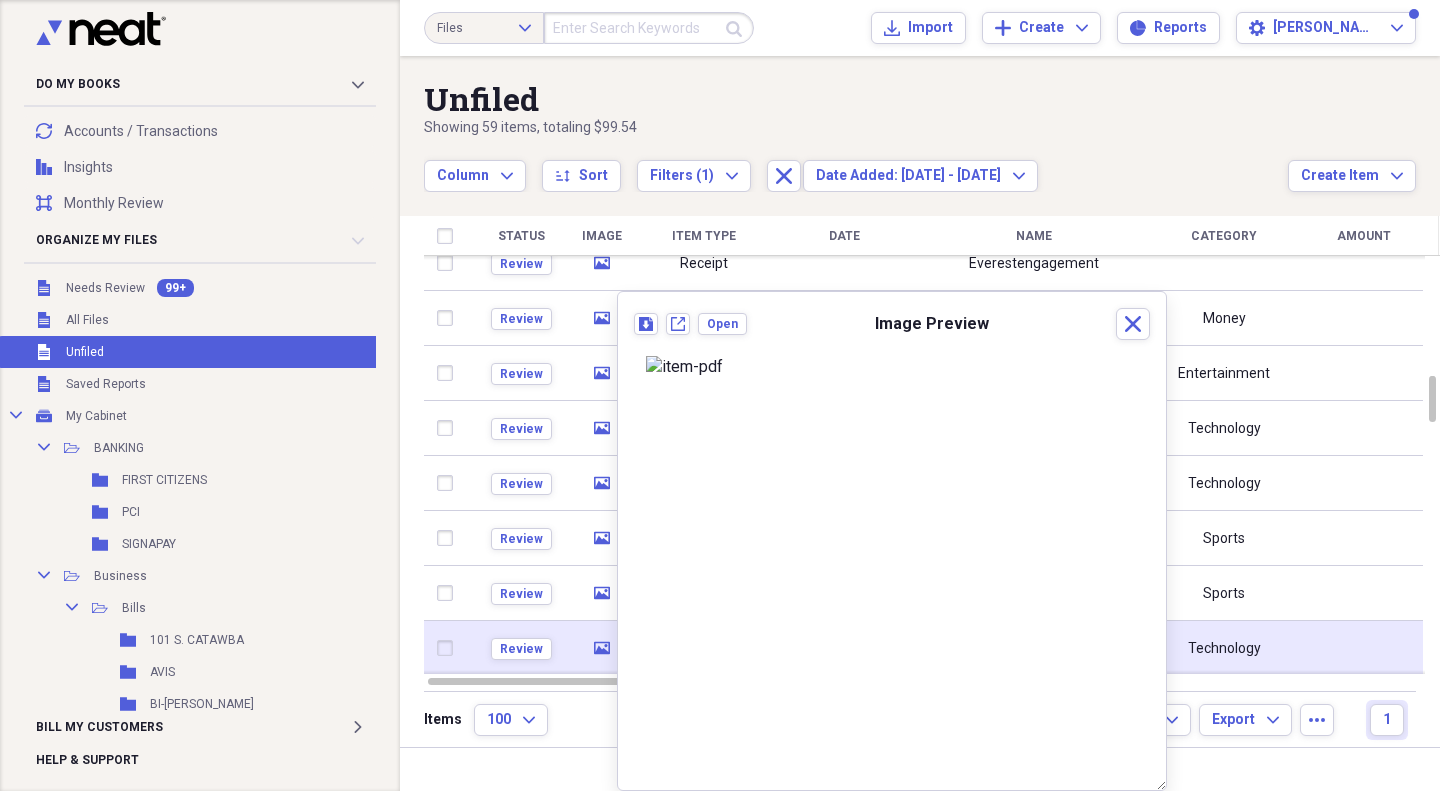 click on "media" 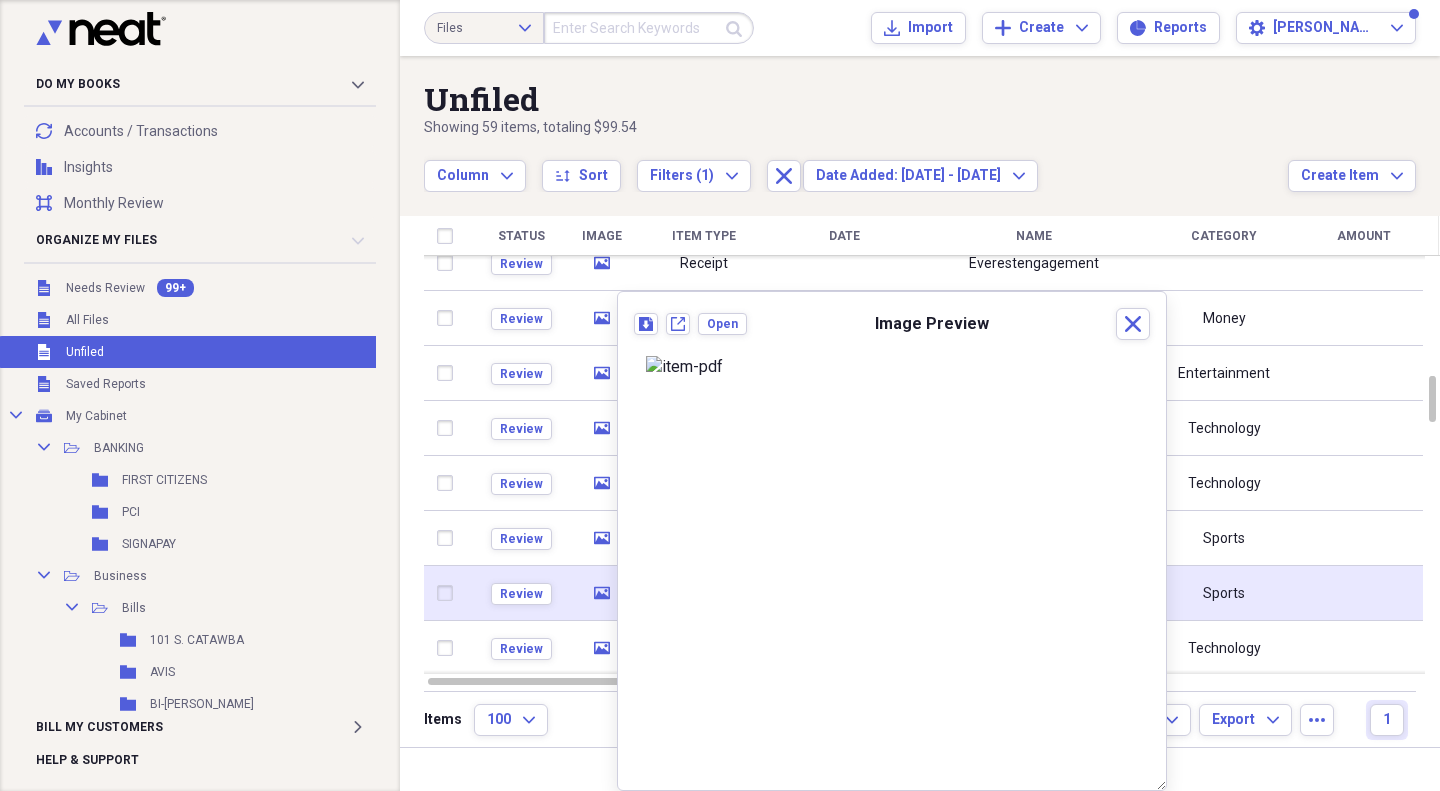 click 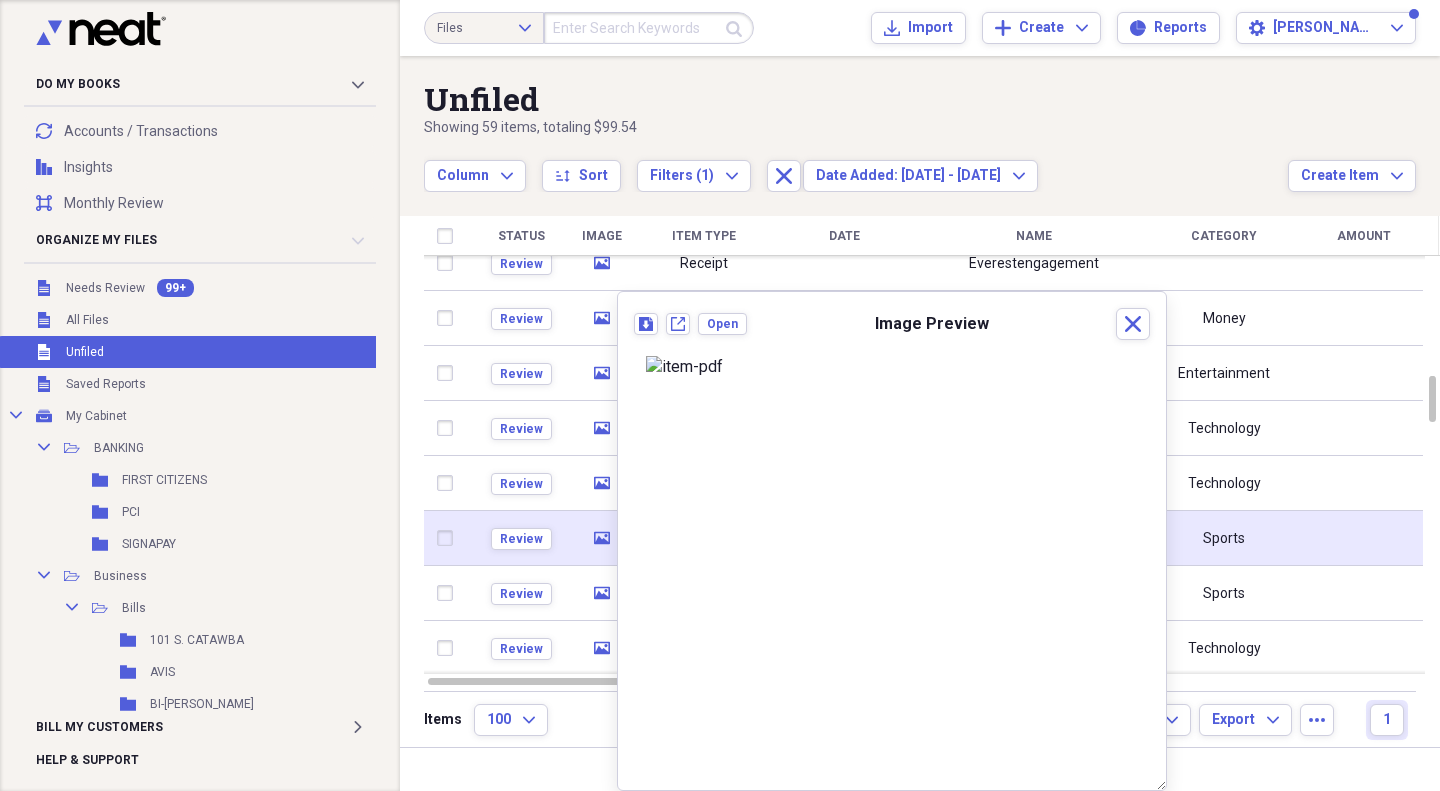 click at bounding box center (449, 538) 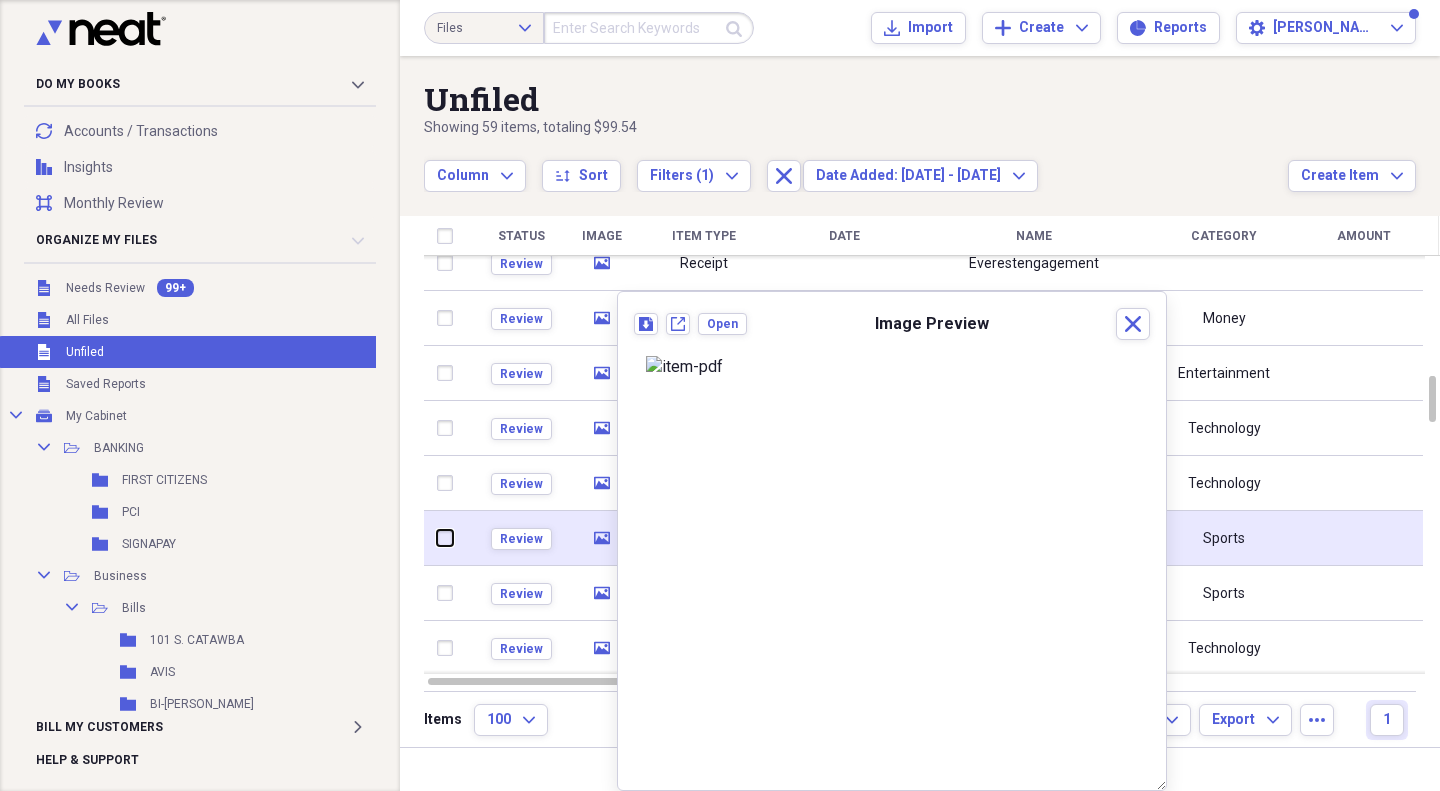 click at bounding box center [437, 538] 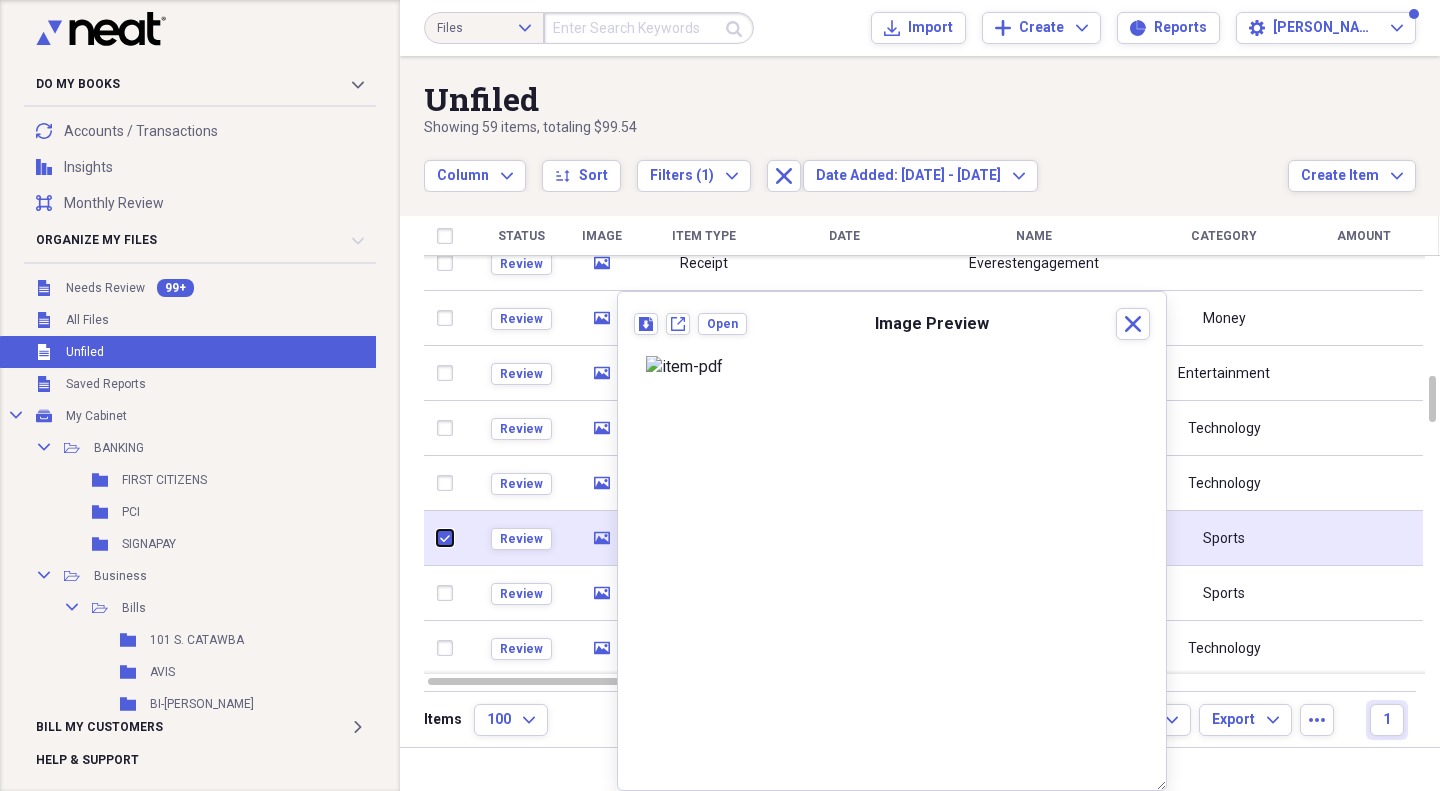 checkbox on "true" 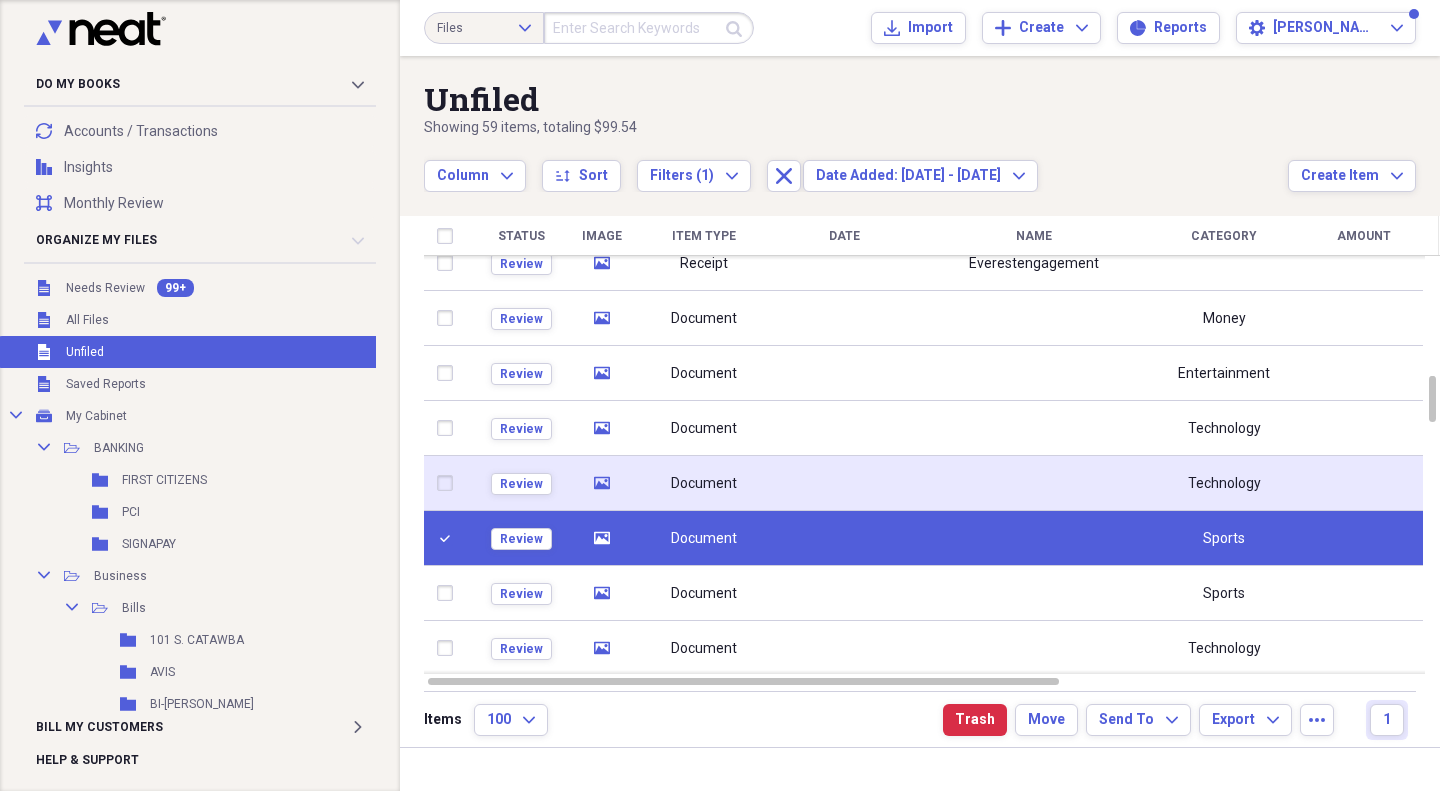 click on "media" 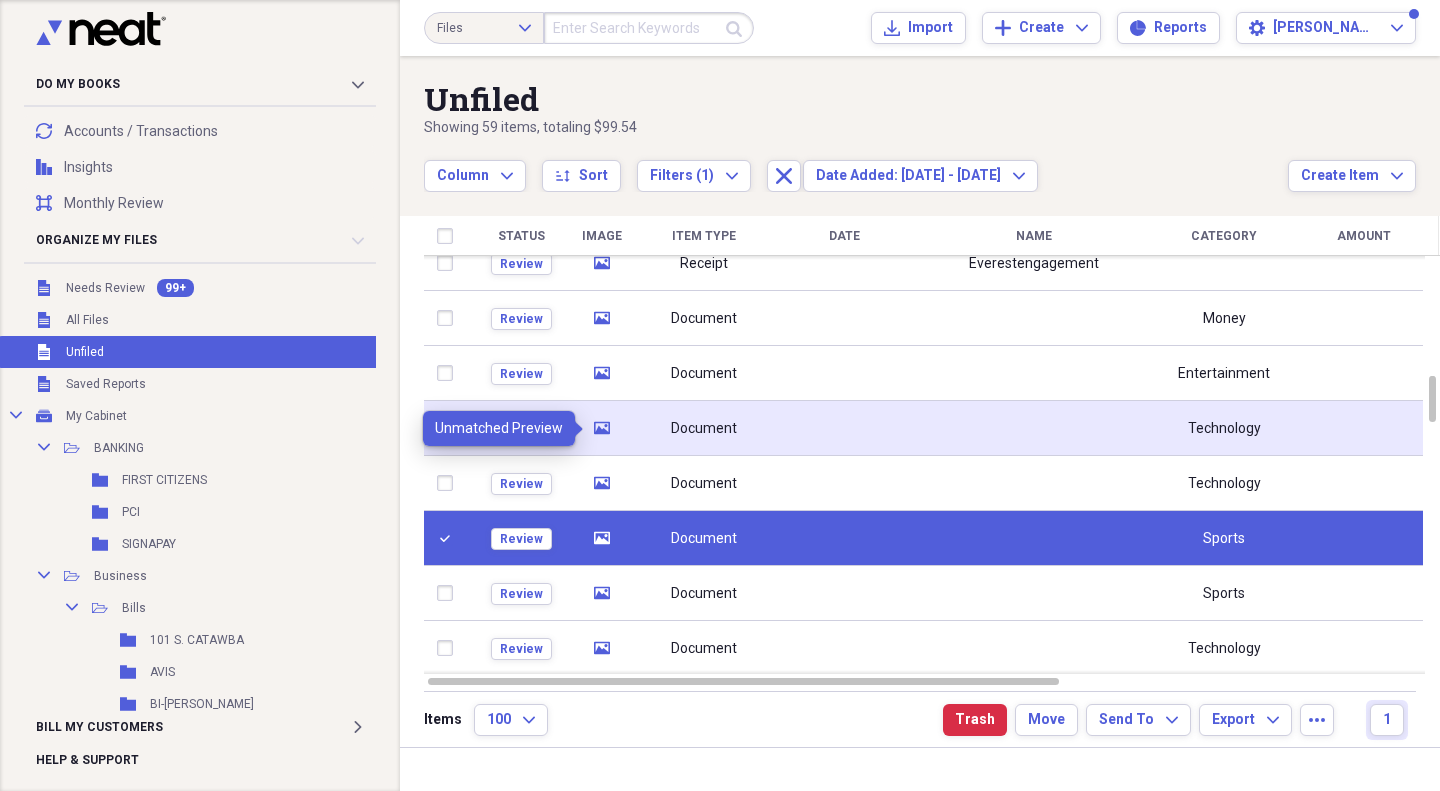 click 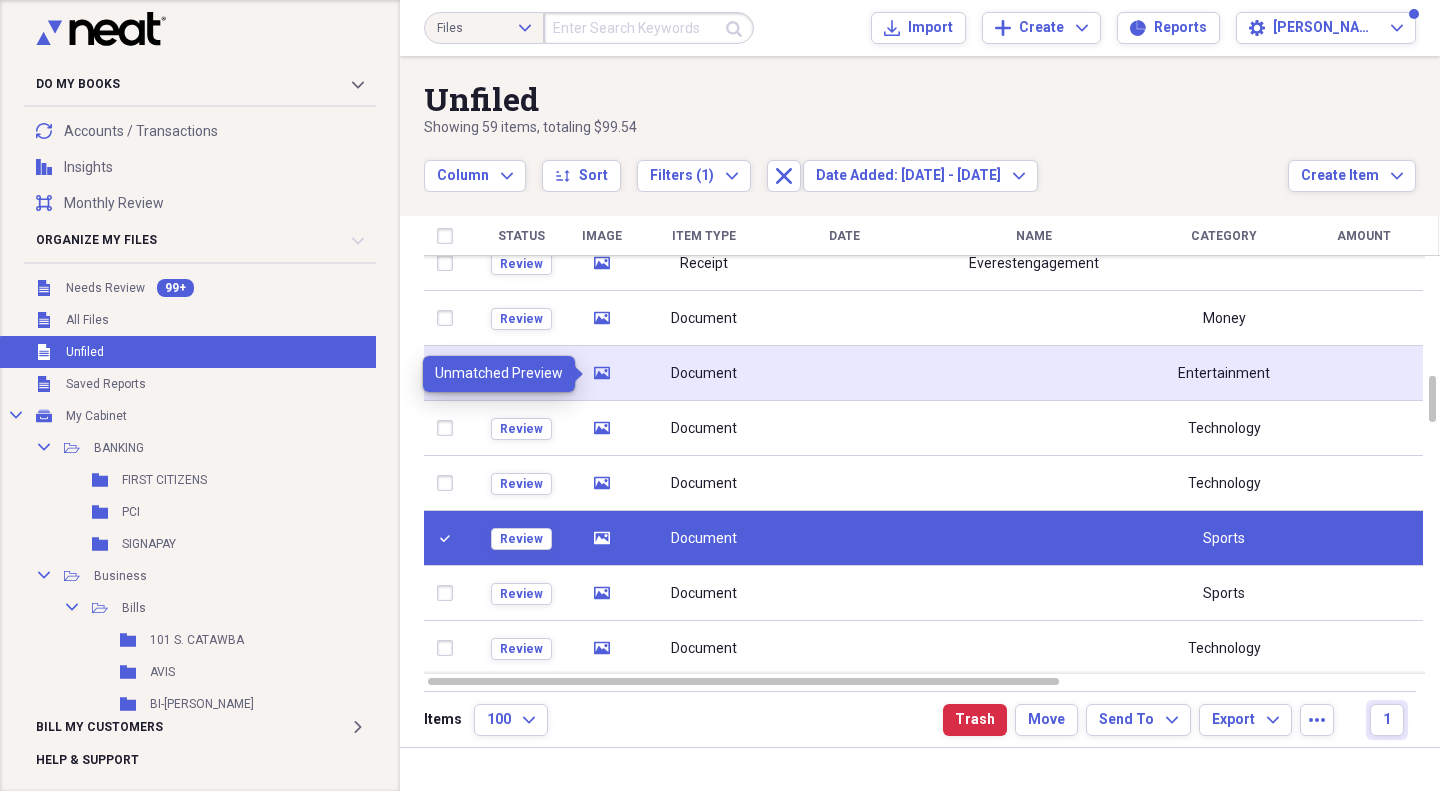 click on "media" 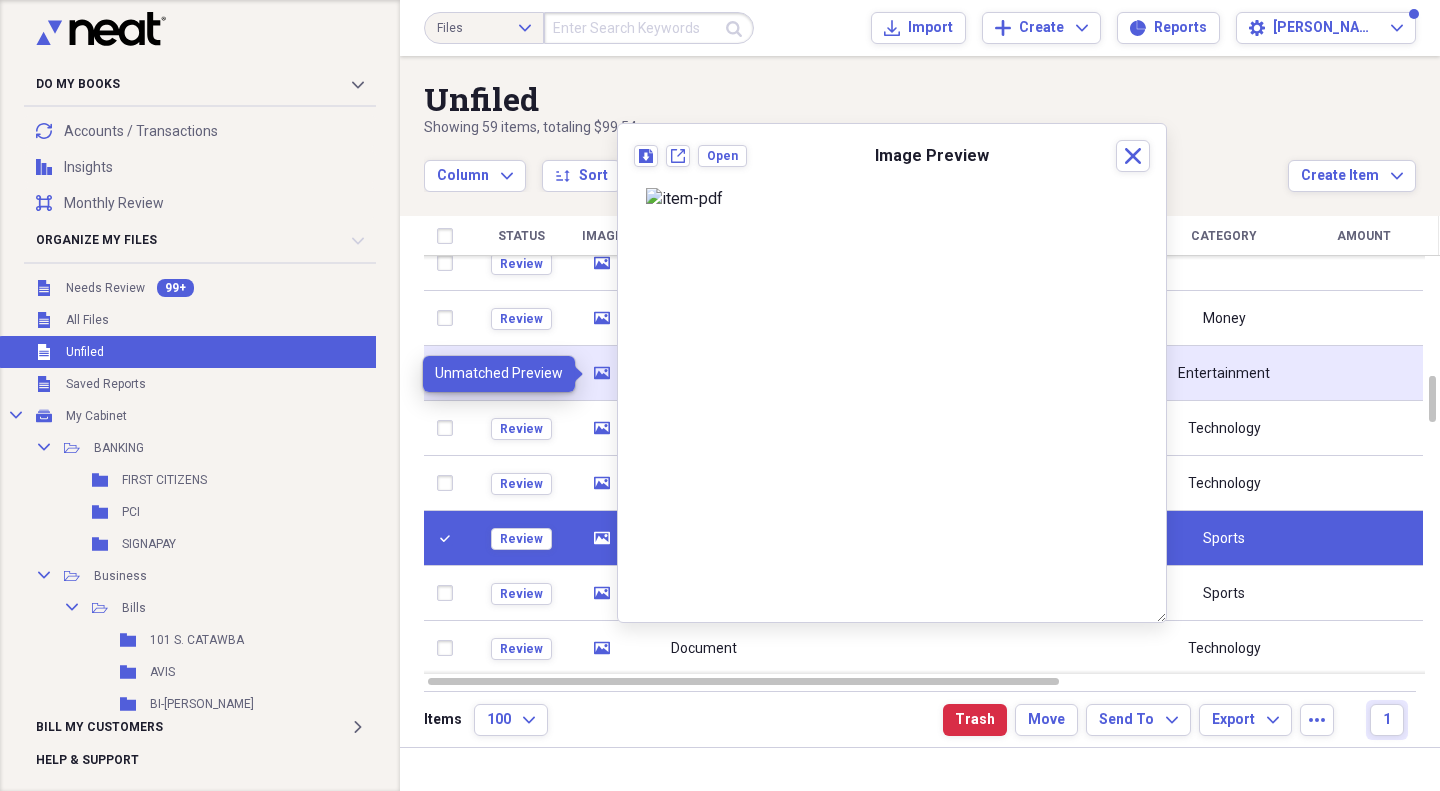 click 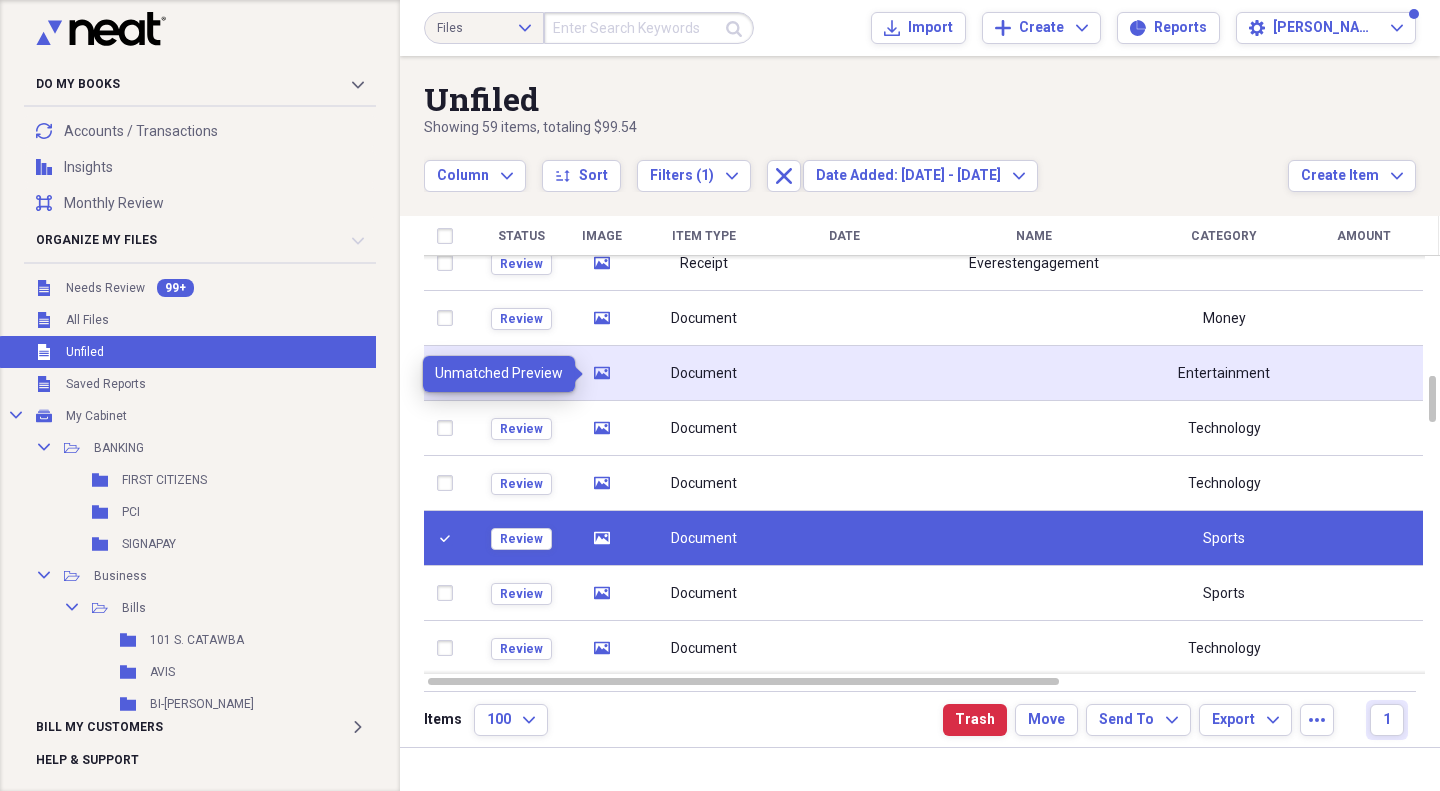 click 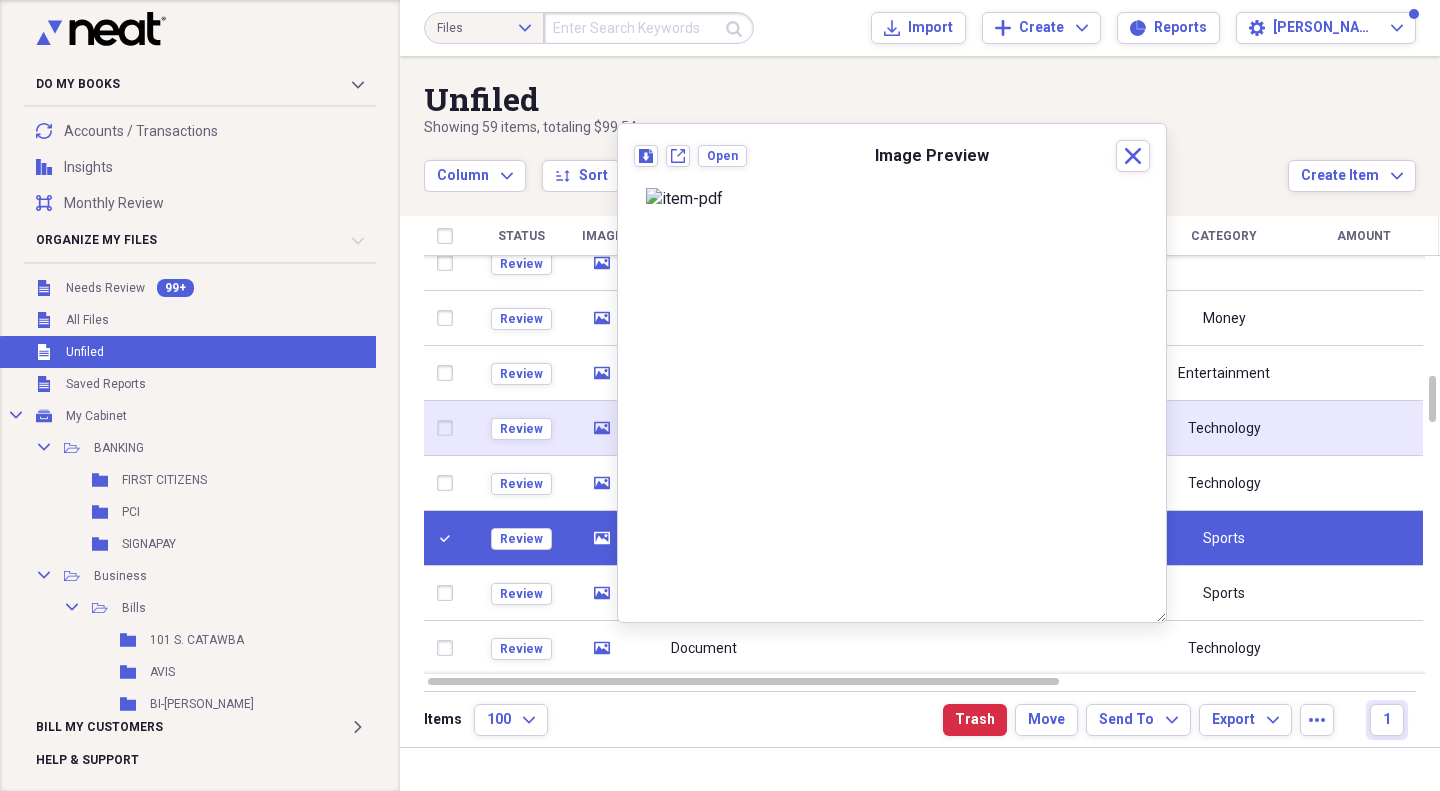 click 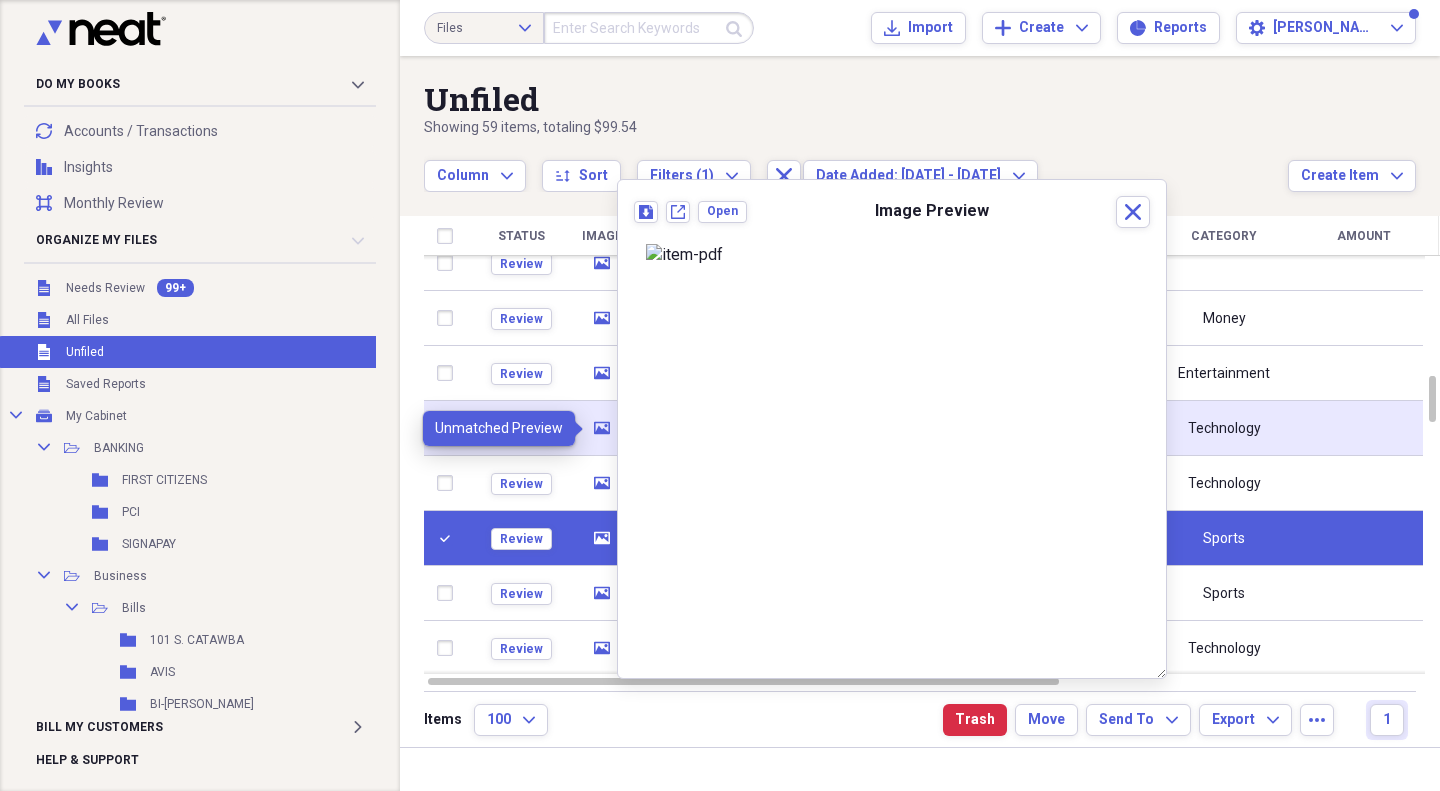 click 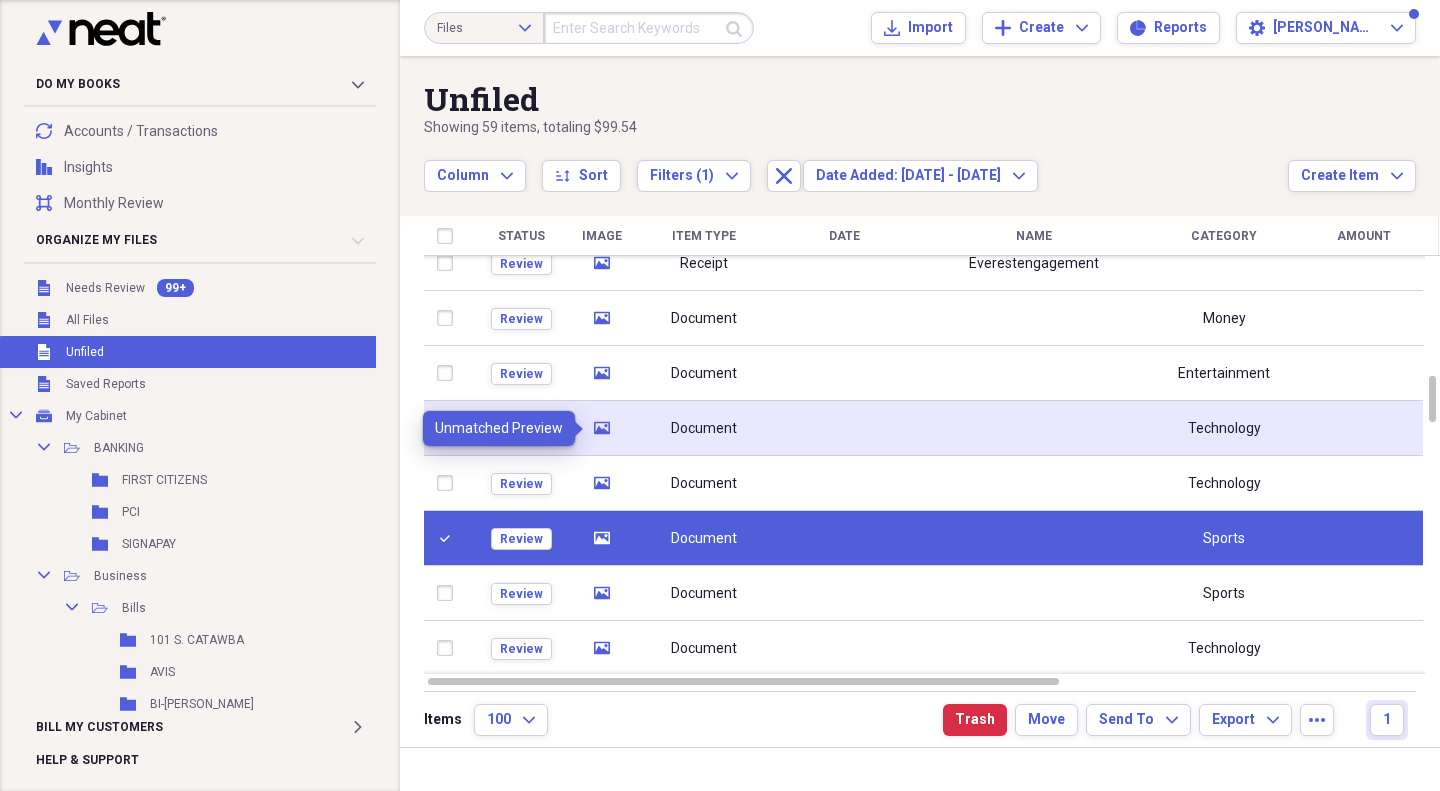 click on "media" 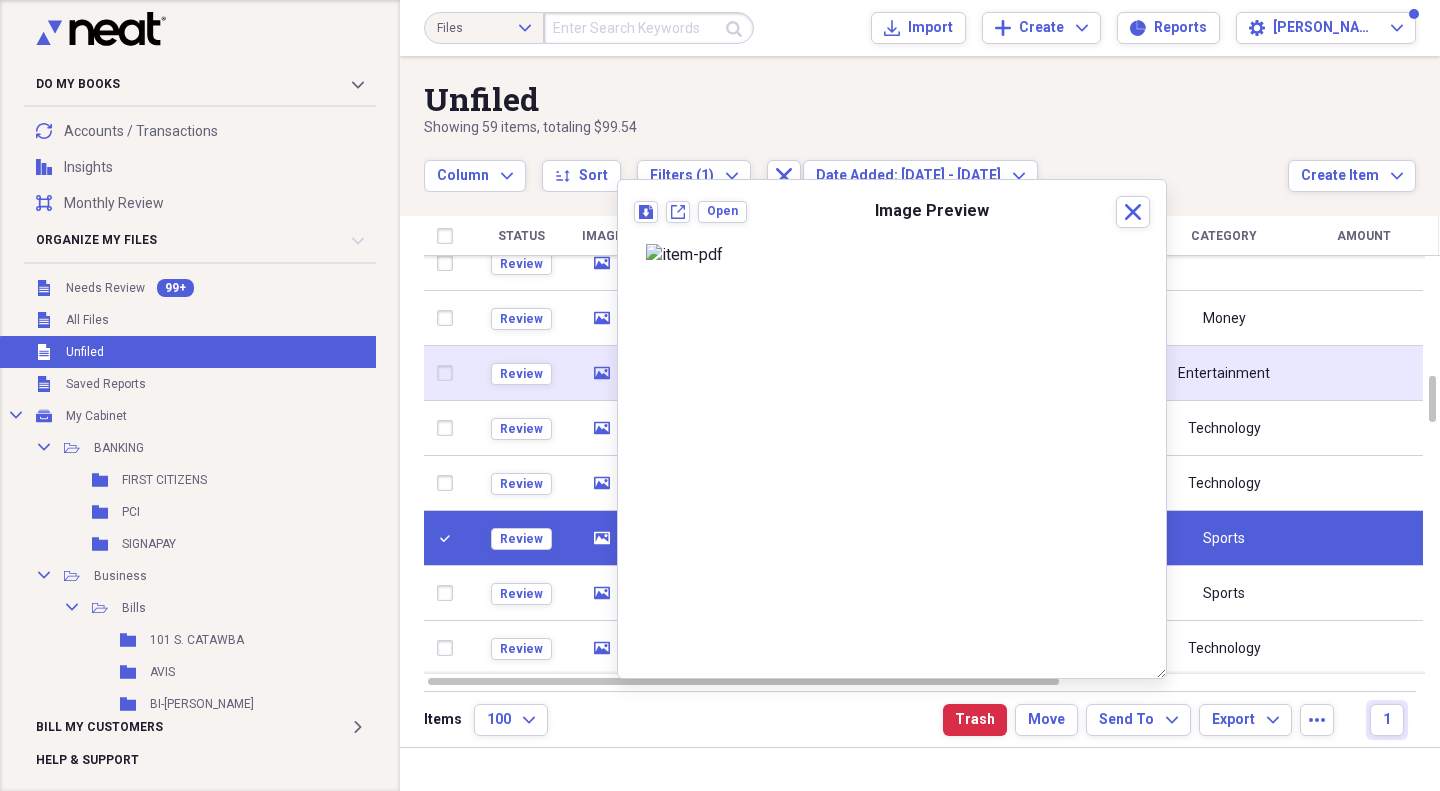 click on "media" 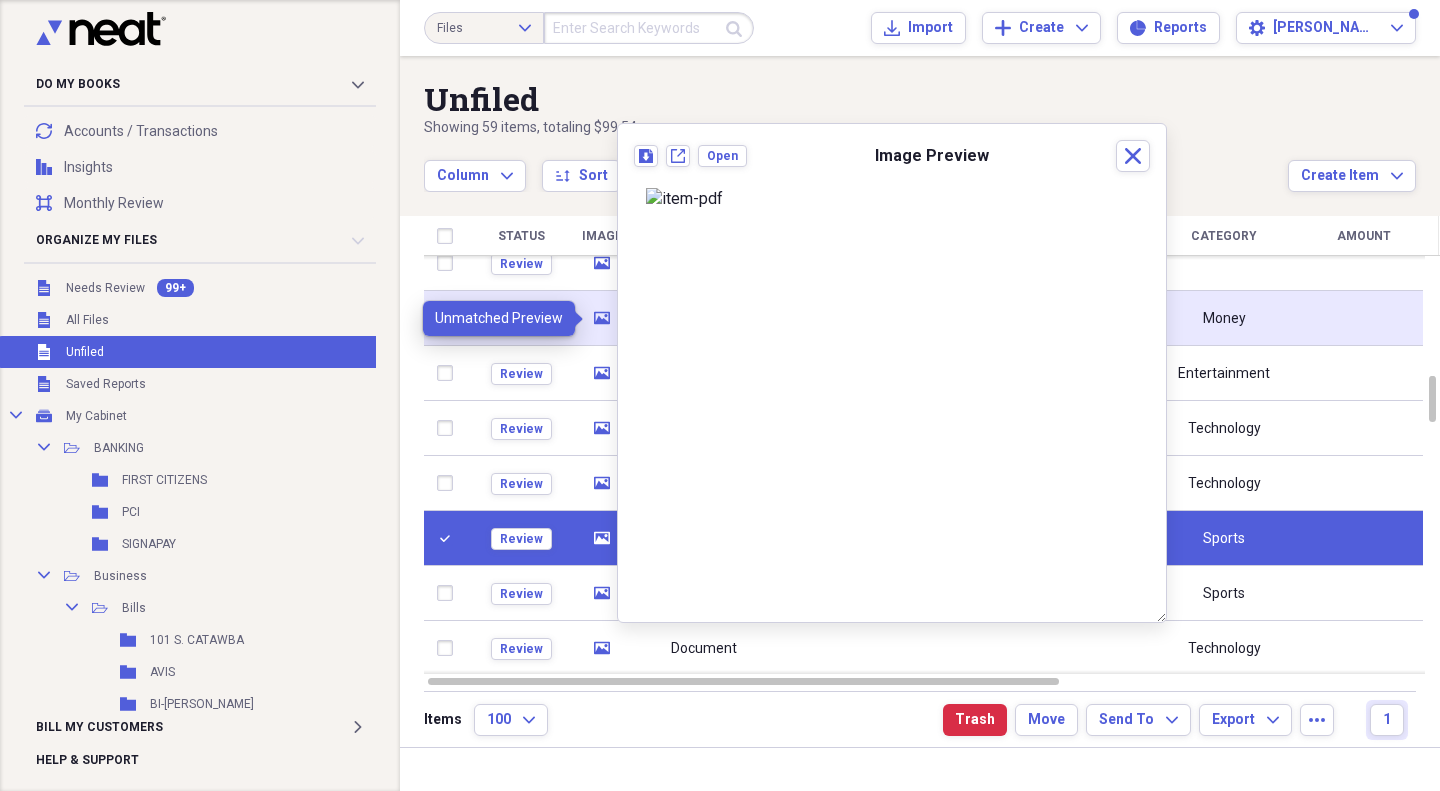 click 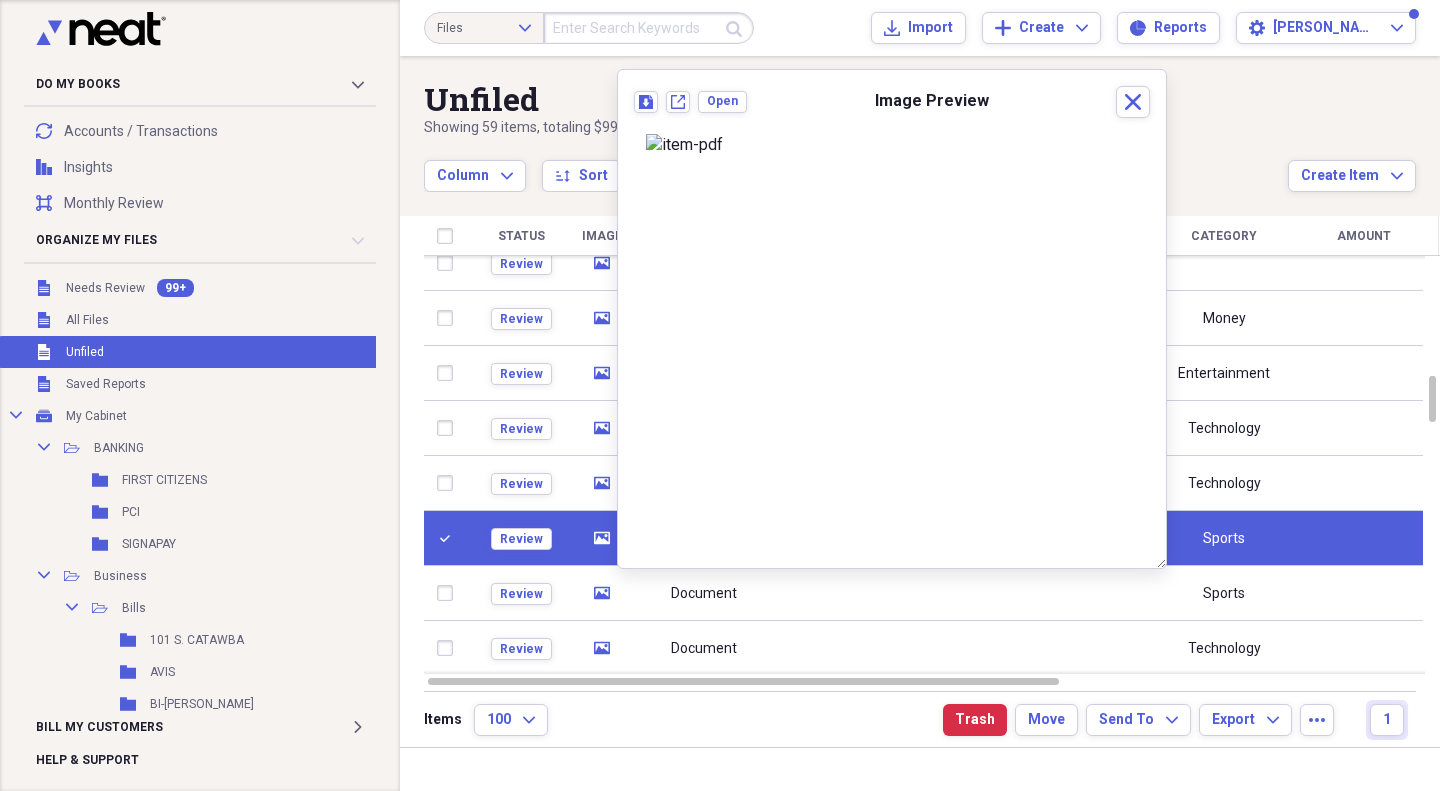 scroll, scrollTop: 300, scrollLeft: 0, axis: vertical 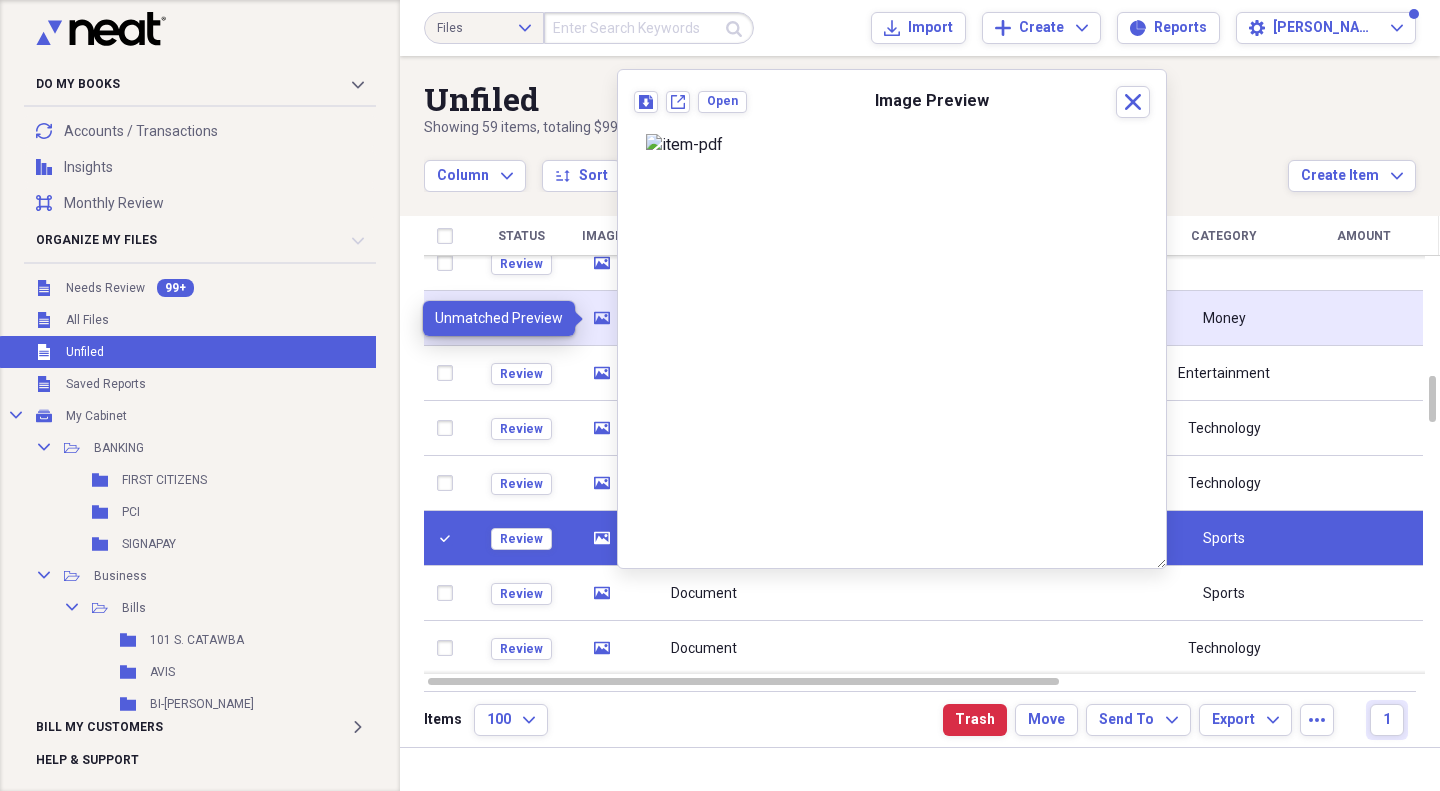 click on "media" 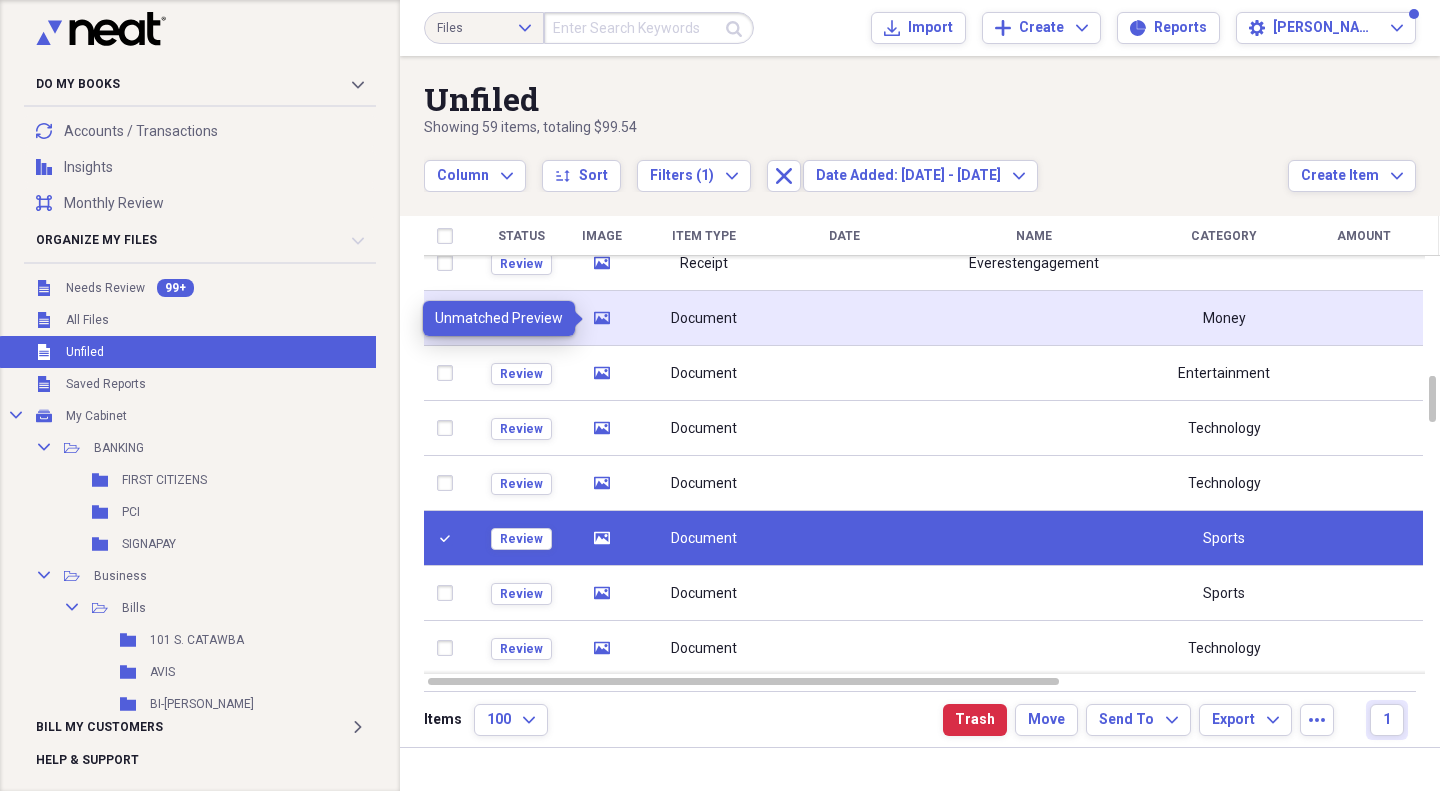 click on "media" 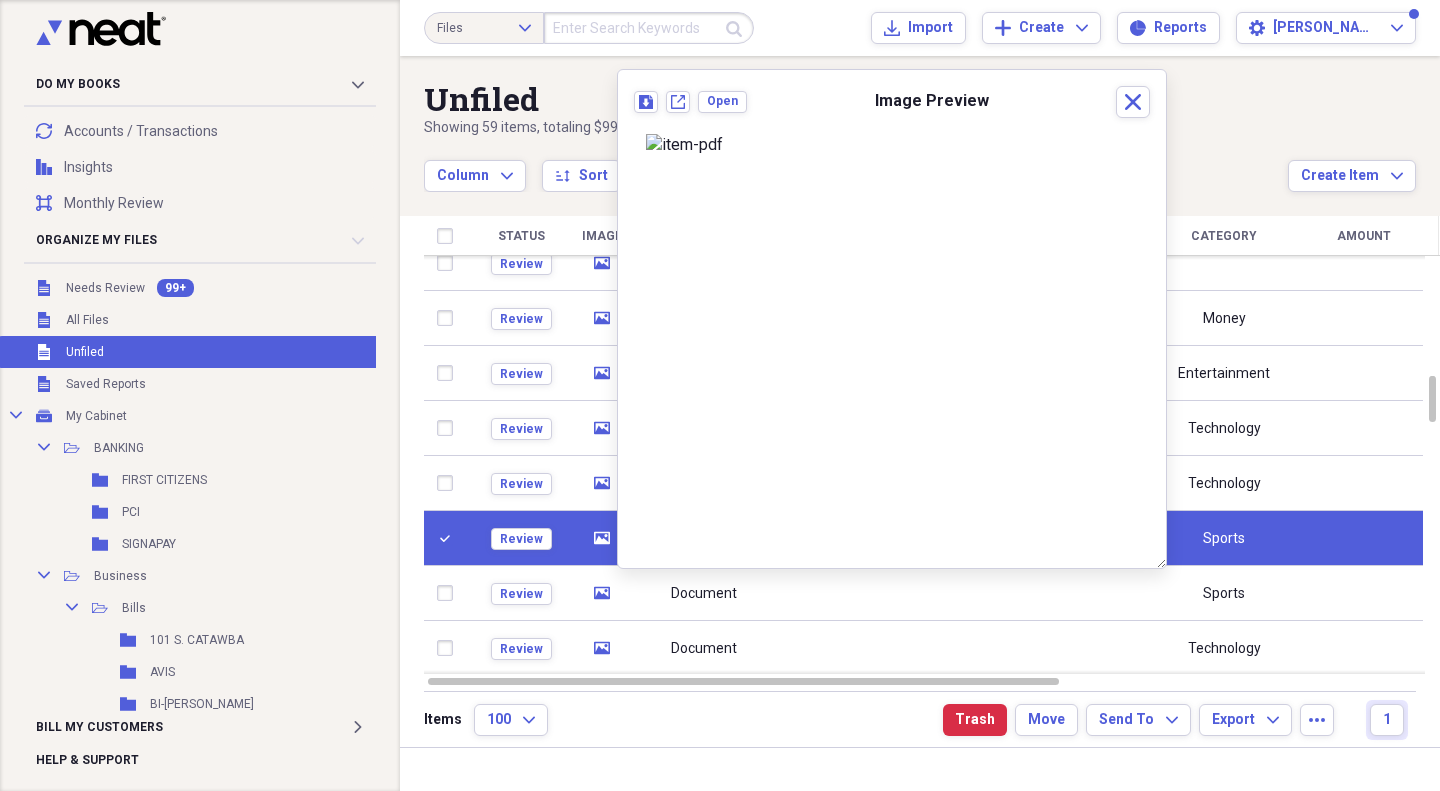 click on "media" at bounding box center [602, 538] 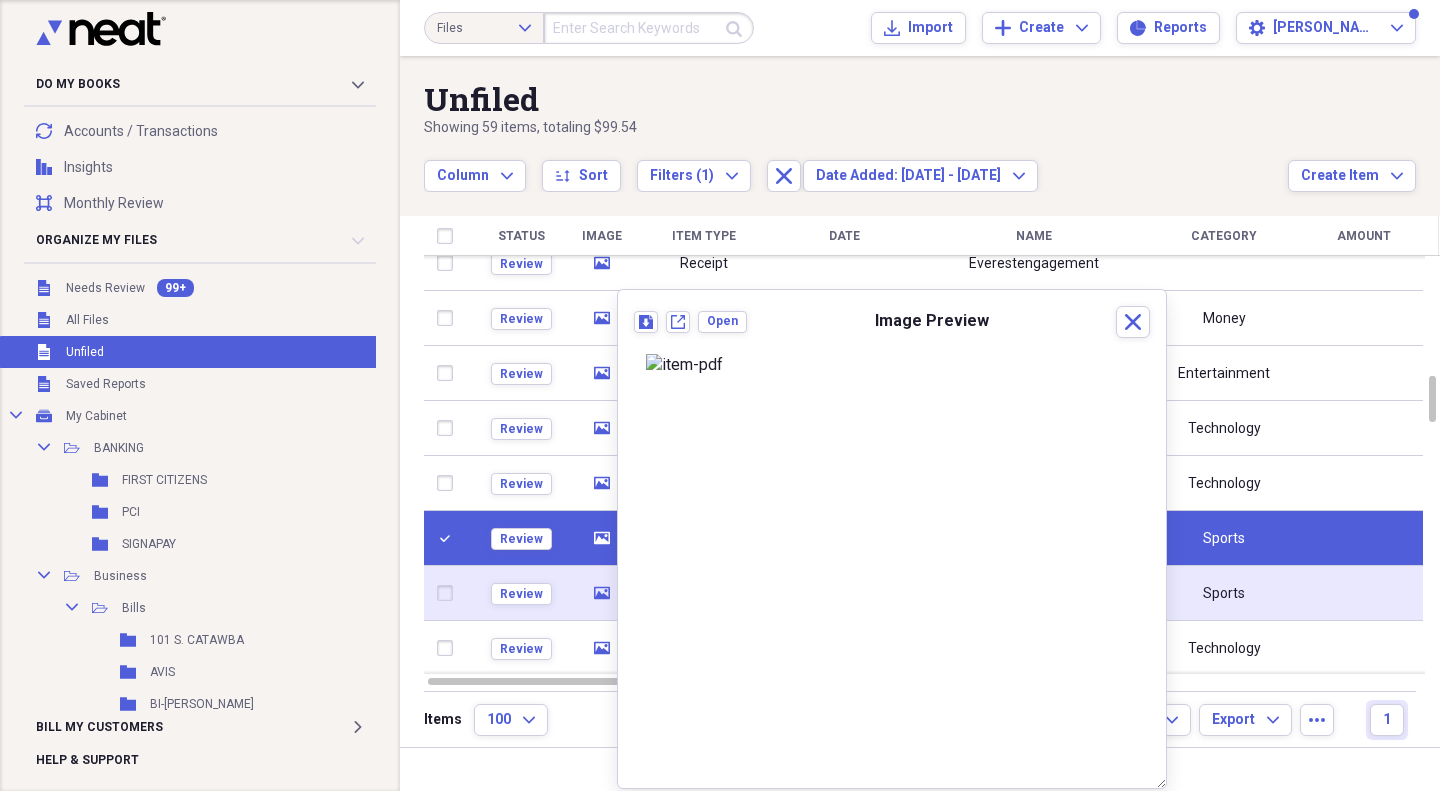 click on "media" 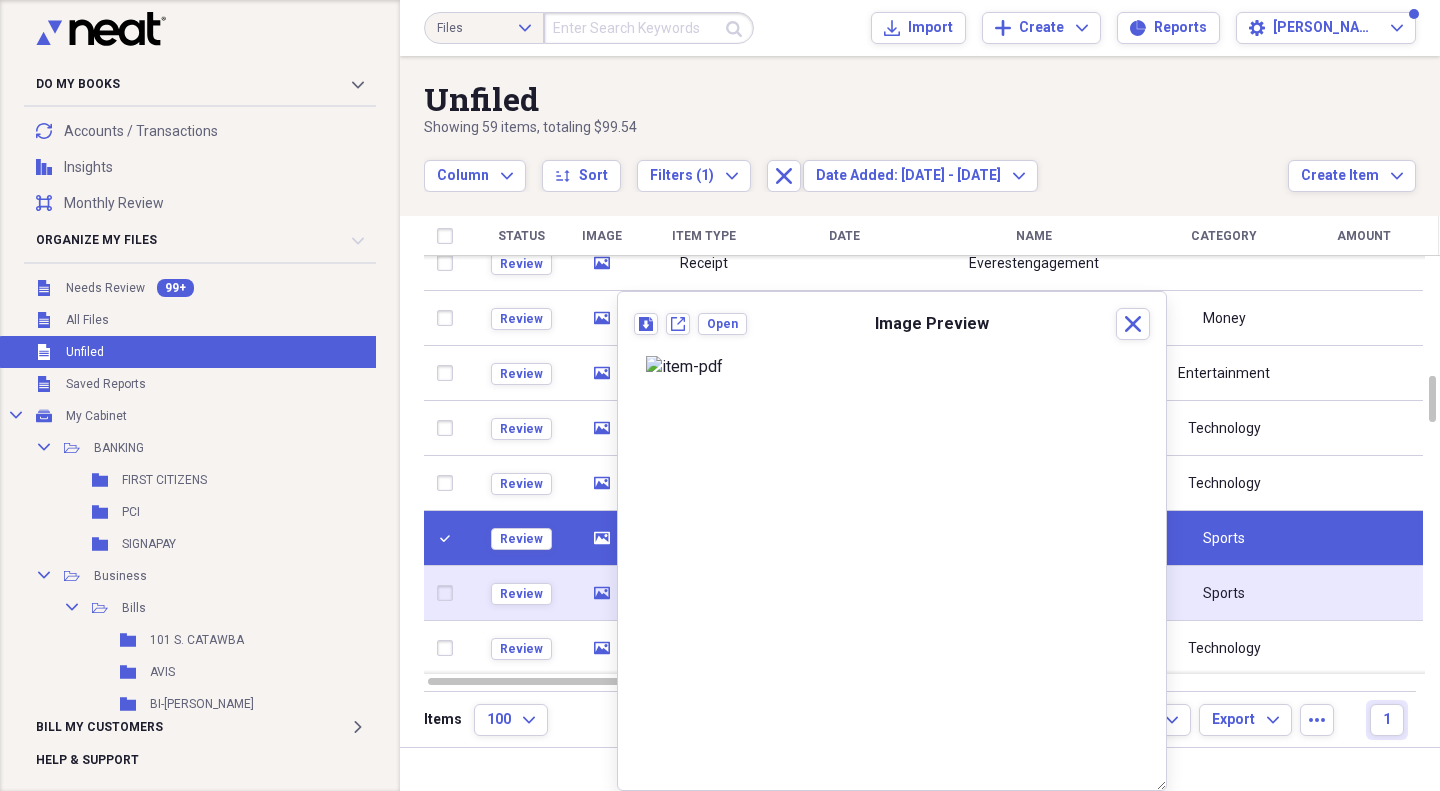 click at bounding box center (449, 593) 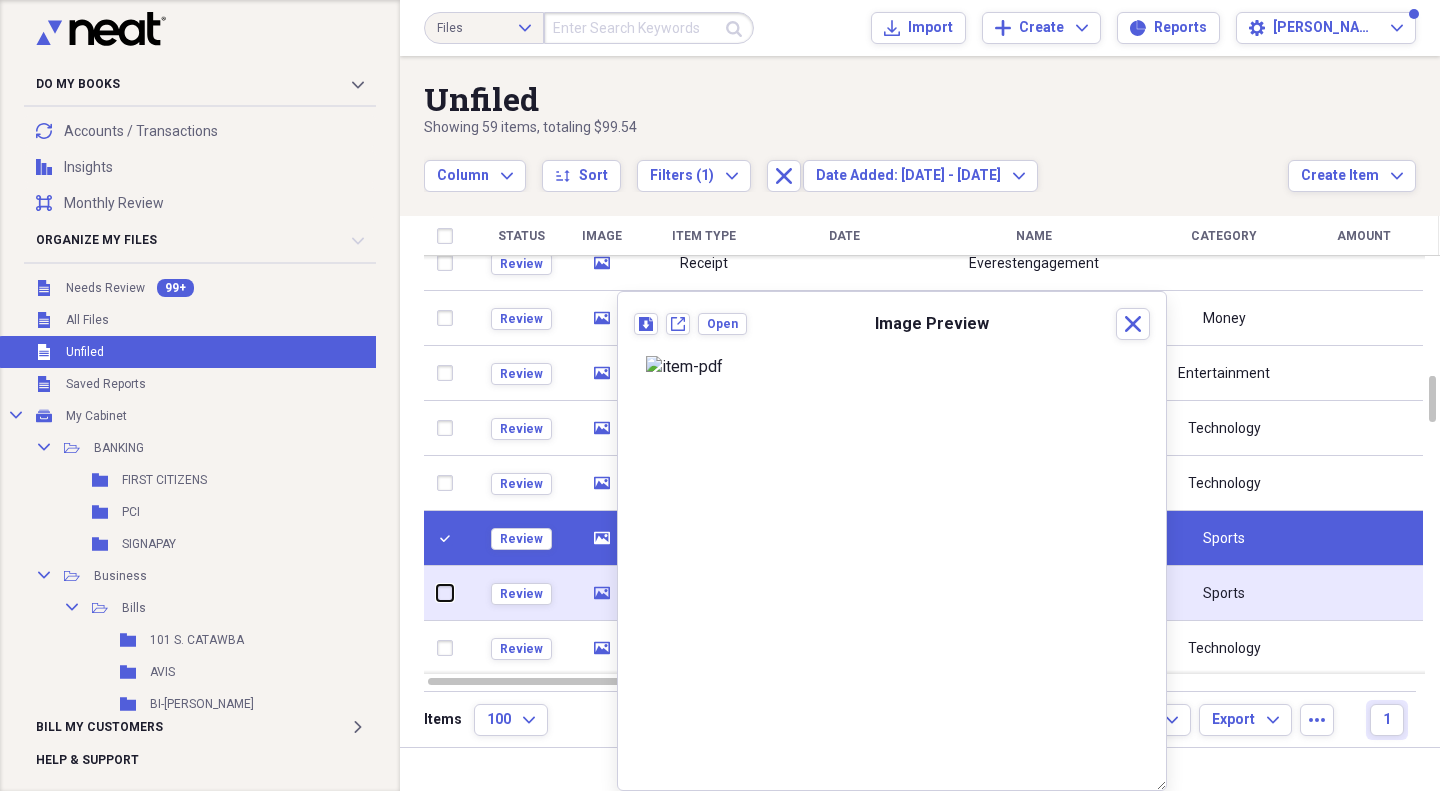 click at bounding box center [437, 593] 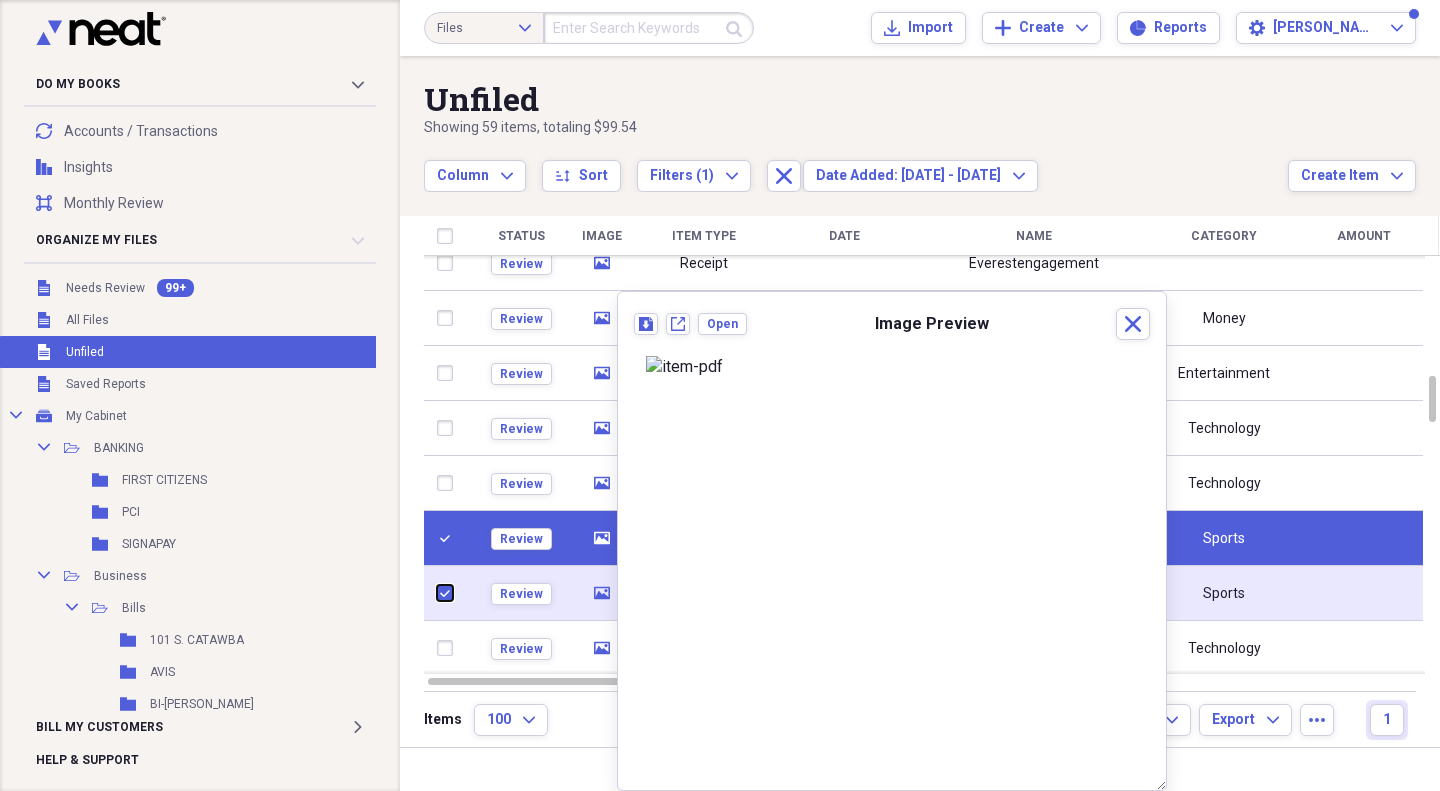 checkbox on "true" 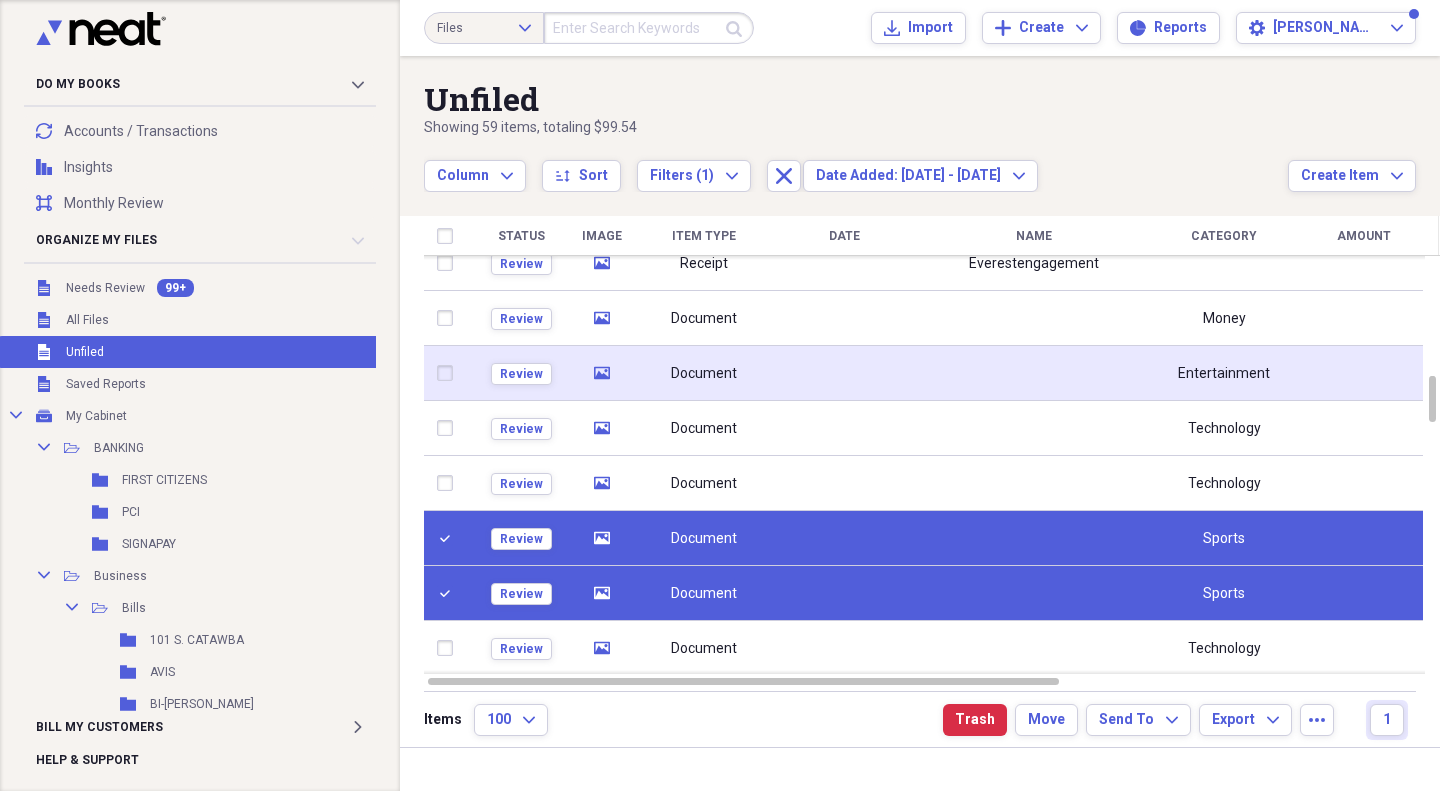 drag, startPoint x: 1012, startPoint y: 44, endPoint x: 816, endPoint y: 393, distance: 400.27115 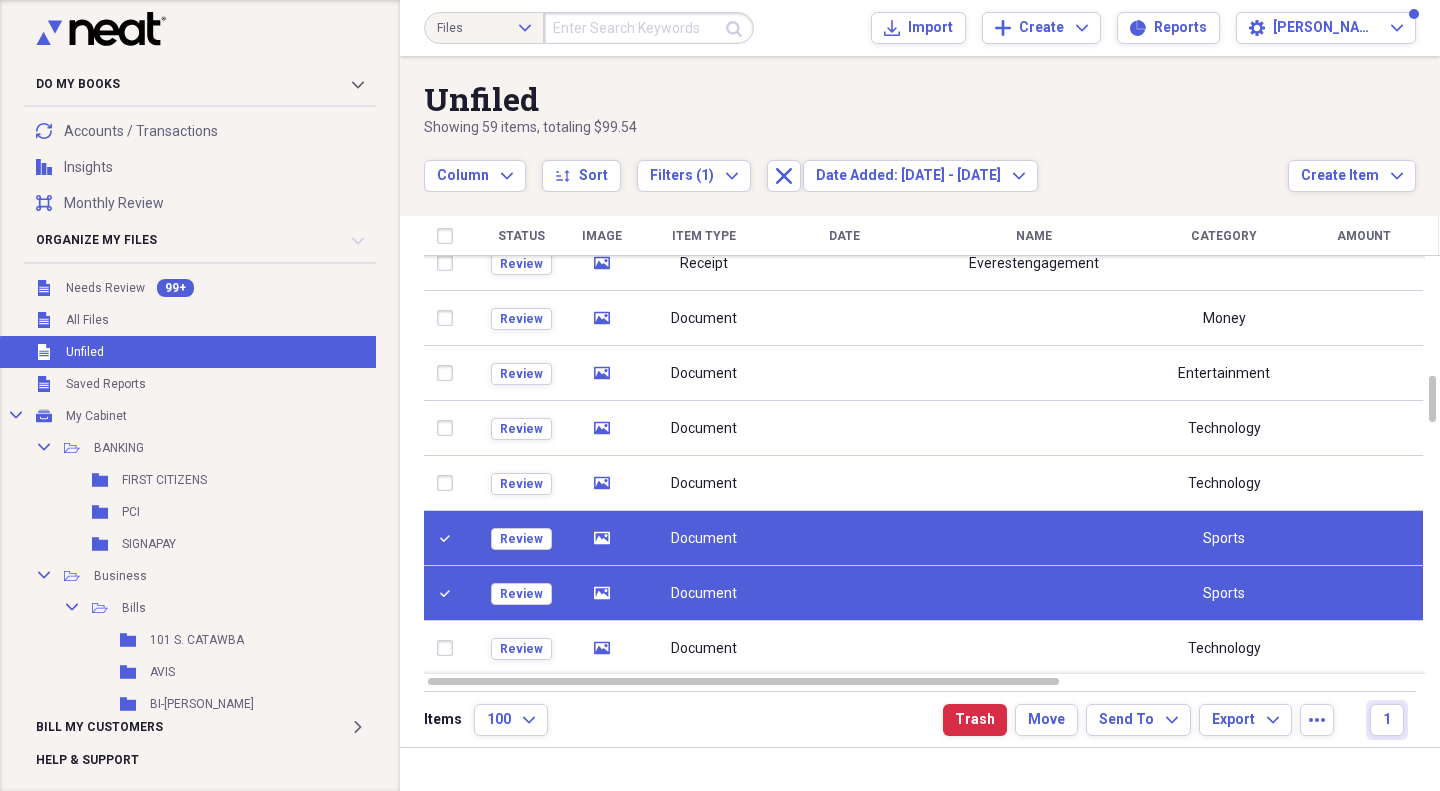 click on "Do My Books Collapse transactions Accounts / Transactions insights Insights reconciliation Monthly Review Organize My Files 99+ Collapse Unfiled Needs Review 99+ Unfiled All Files Unfiled Unfiled Unfiled Saved Reports Collapse My Cabinet My Cabinet Add Folder Collapse Open Folder BANKING Add Folder Folder FIRST CITIZENS Add Folder Folder PCI Add Folder Folder SIGNAPAY Add Folder Collapse Open Folder Business Add Folder Collapse Open Folder Bills Add Folder Folder 101 S. CATAWBA Add Folder Folder AVIS Add Folder Folder BI-[PERSON_NAME] Add Folder Folder BUDGET RENTAL CAR Add Folder Folder CASSATT WATER Add Folder Folder CENLAR Add Folder Folder CITY OF LANCASTER Add Folder Folder CORPORATE PHONE Add Folder Folder DEPARTMENT OF REVENUE Add Folder Folder DUKE ENERGY 103 Add Folder Folder DUKE ENERGY 204 Add Folder Folder G SUITE Add Folder Folder LYNCHESRIVER Add Folder Folder METRO PCS Add Folder Folder MID-TOWN STORAGE Add Folder Folder OPTI-SIGNS Add Folder Folder RIVERNET Add Folder Folder State Farm Add Folder 2024" at bounding box center (720, 395) 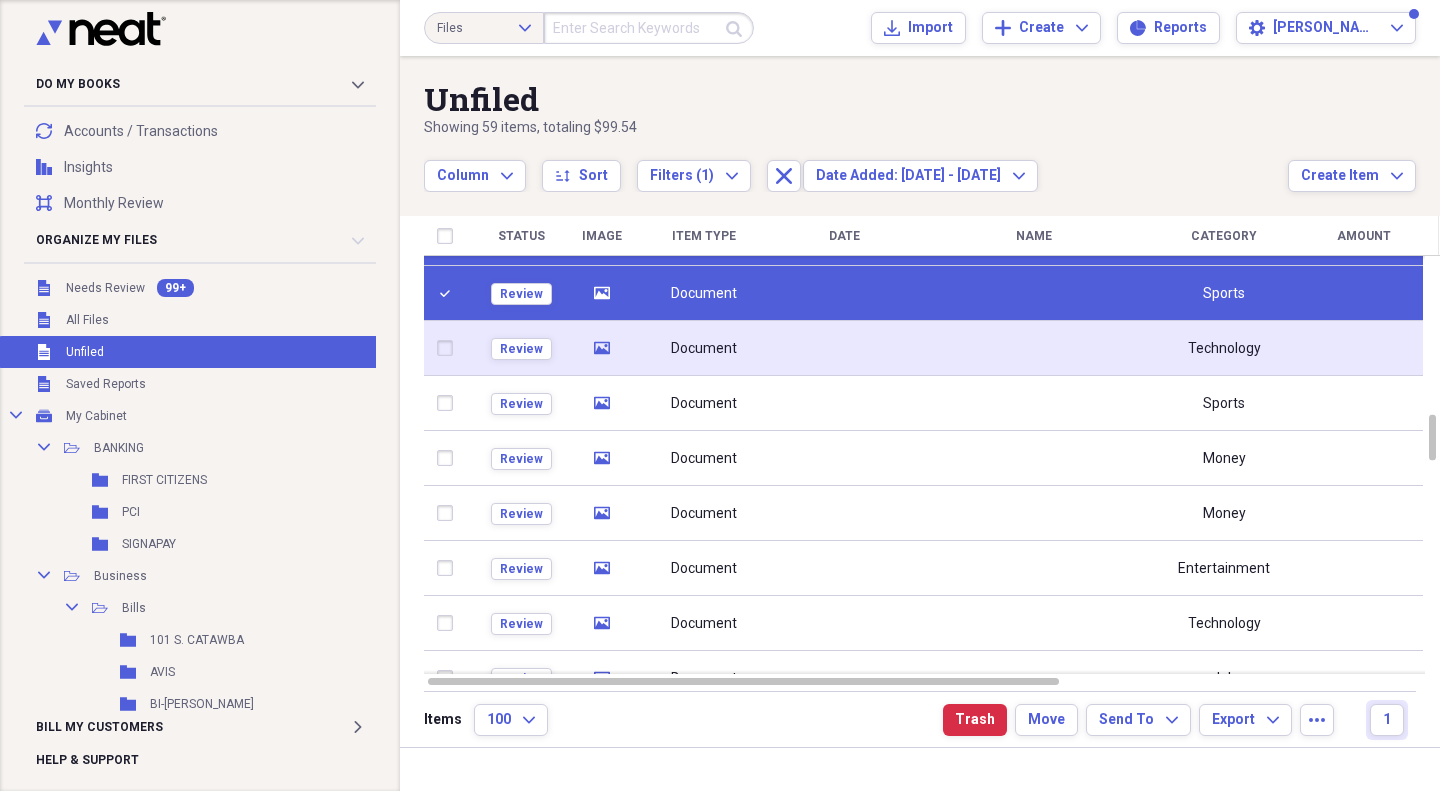 click on "media" 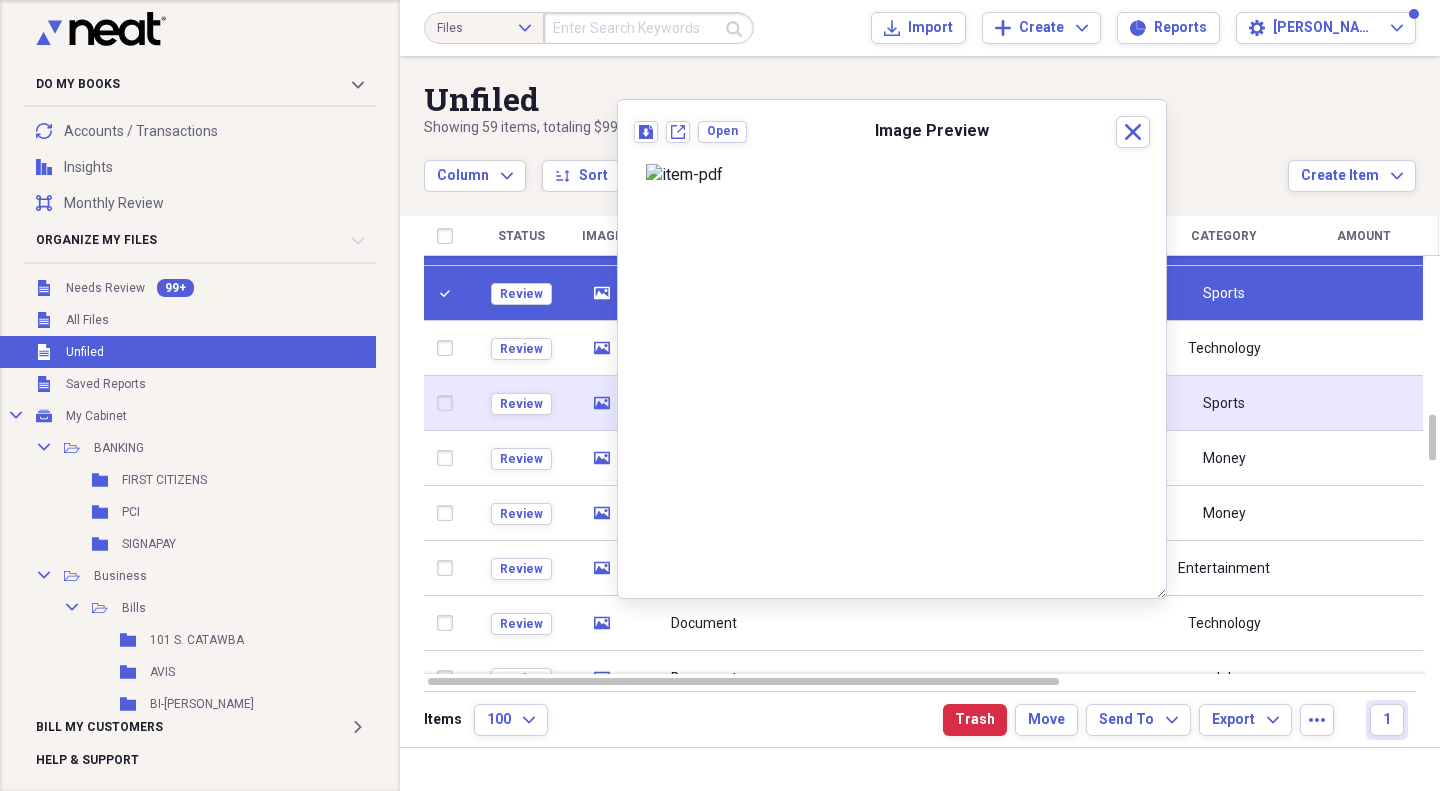 click 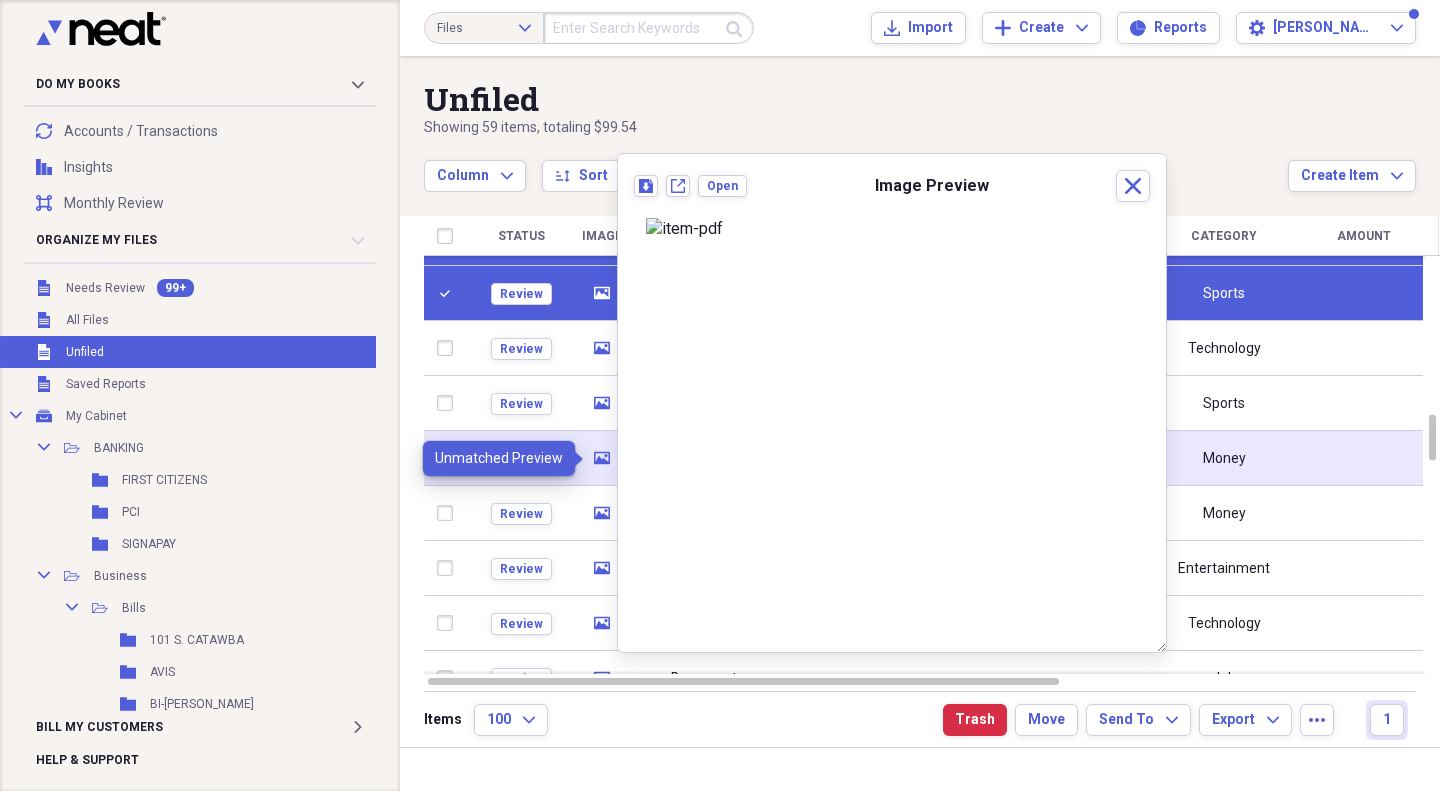 click 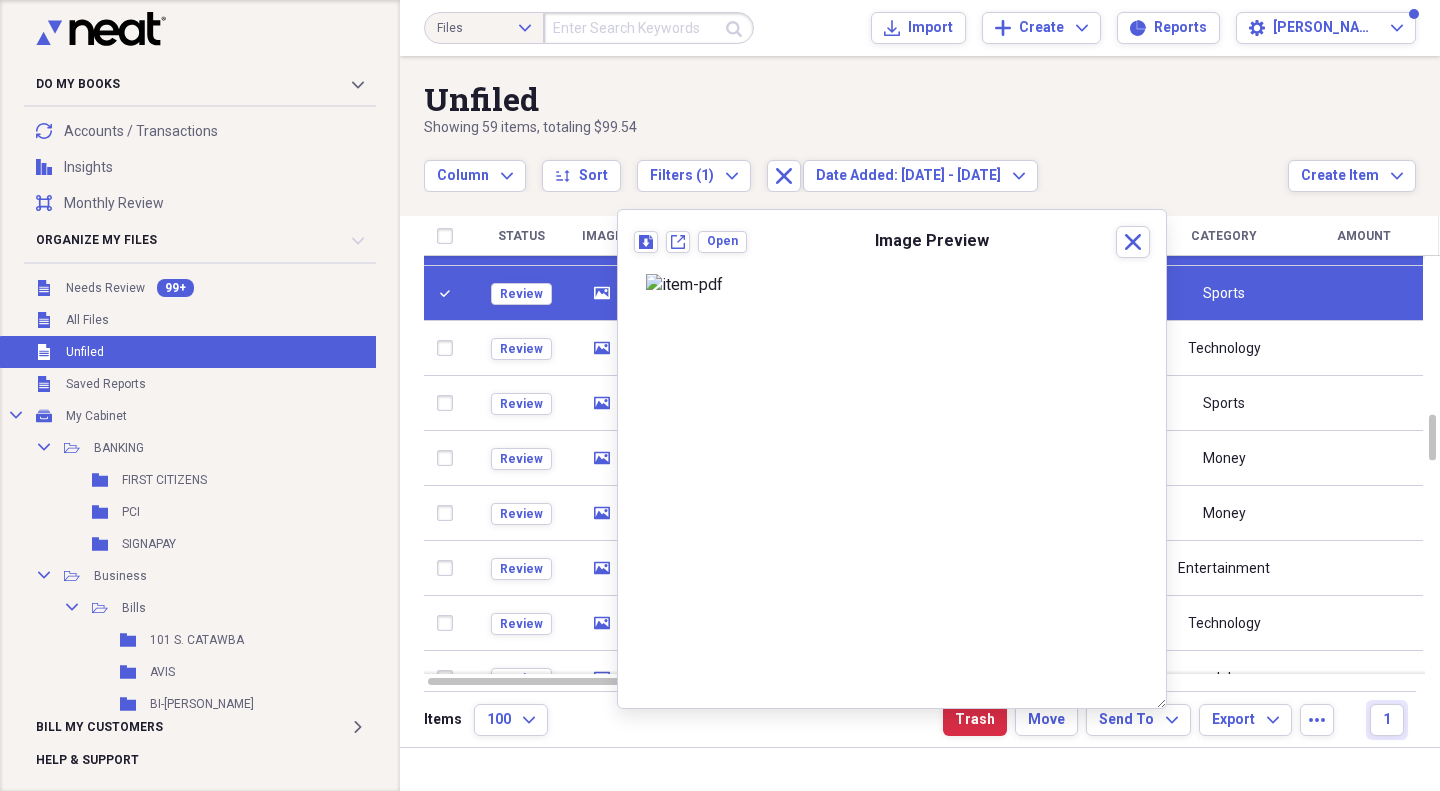 scroll, scrollTop: 300, scrollLeft: 0, axis: vertical 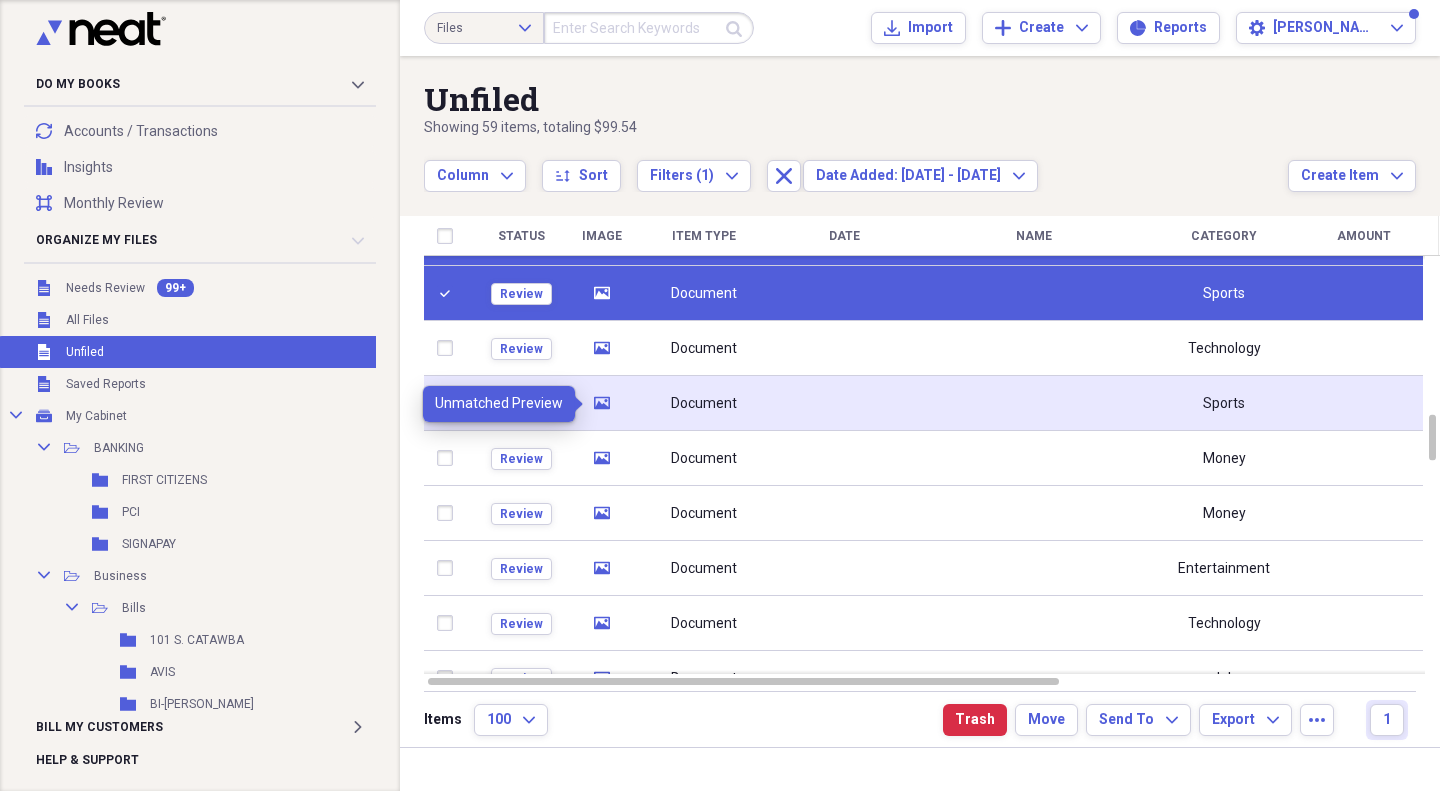 click on "media" 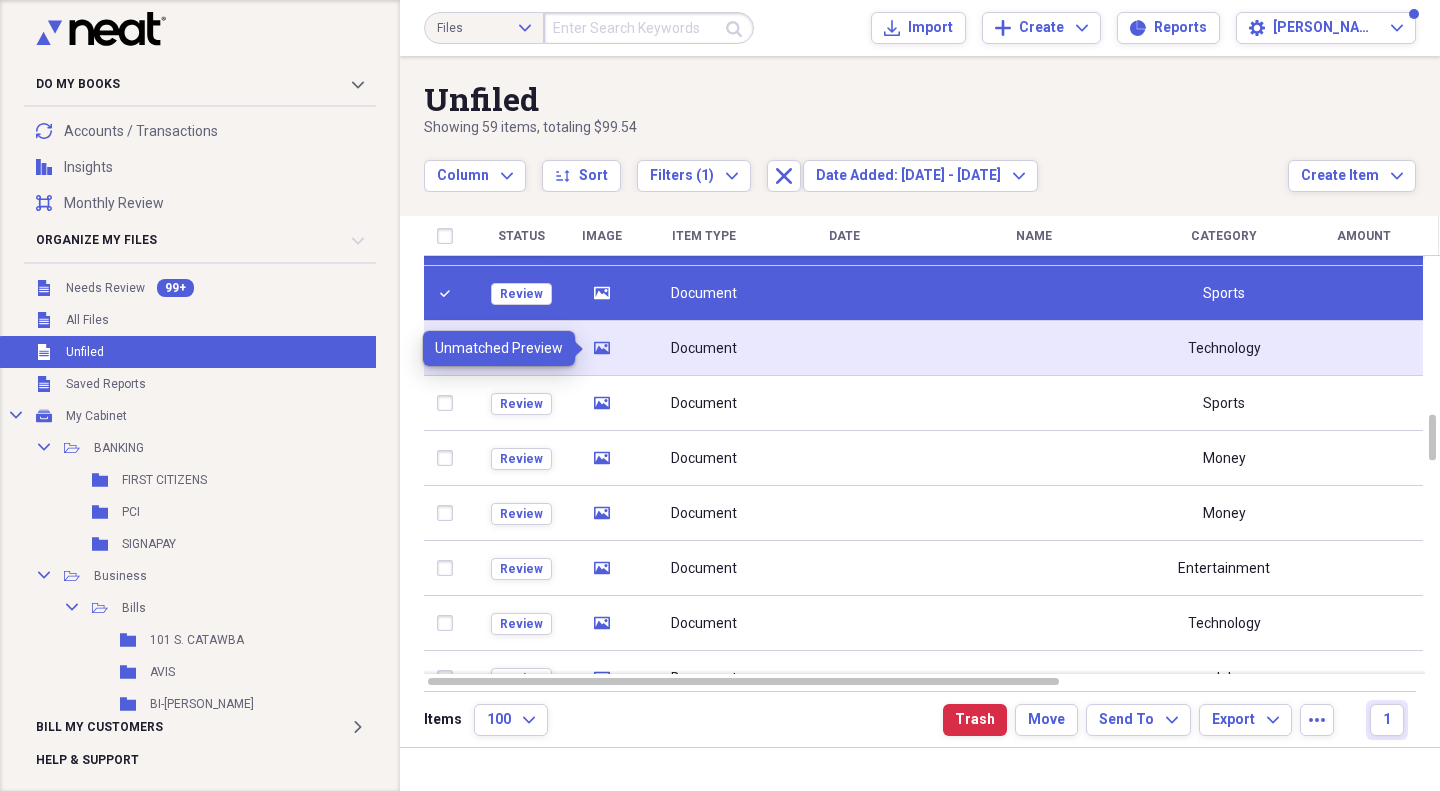 click 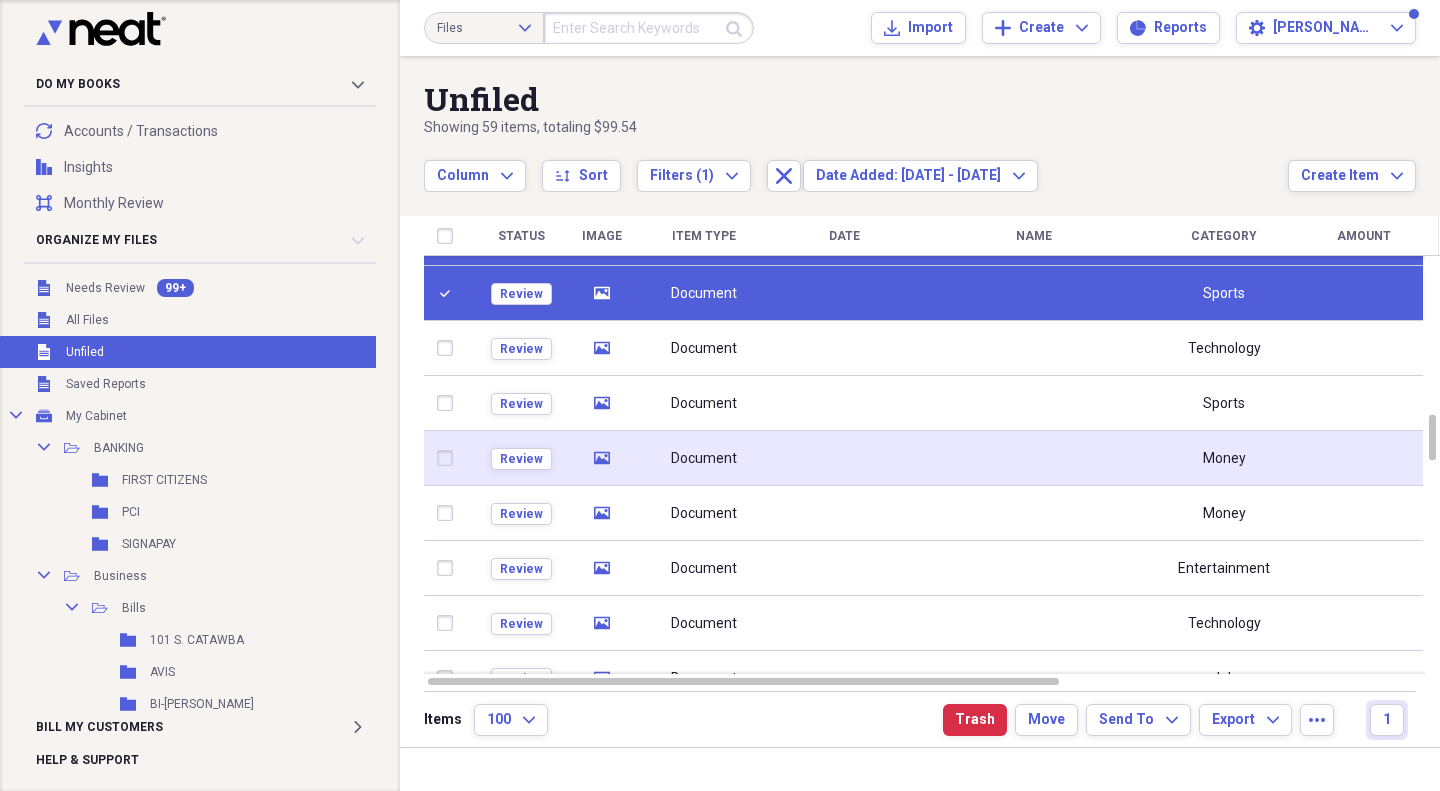 click on "media" 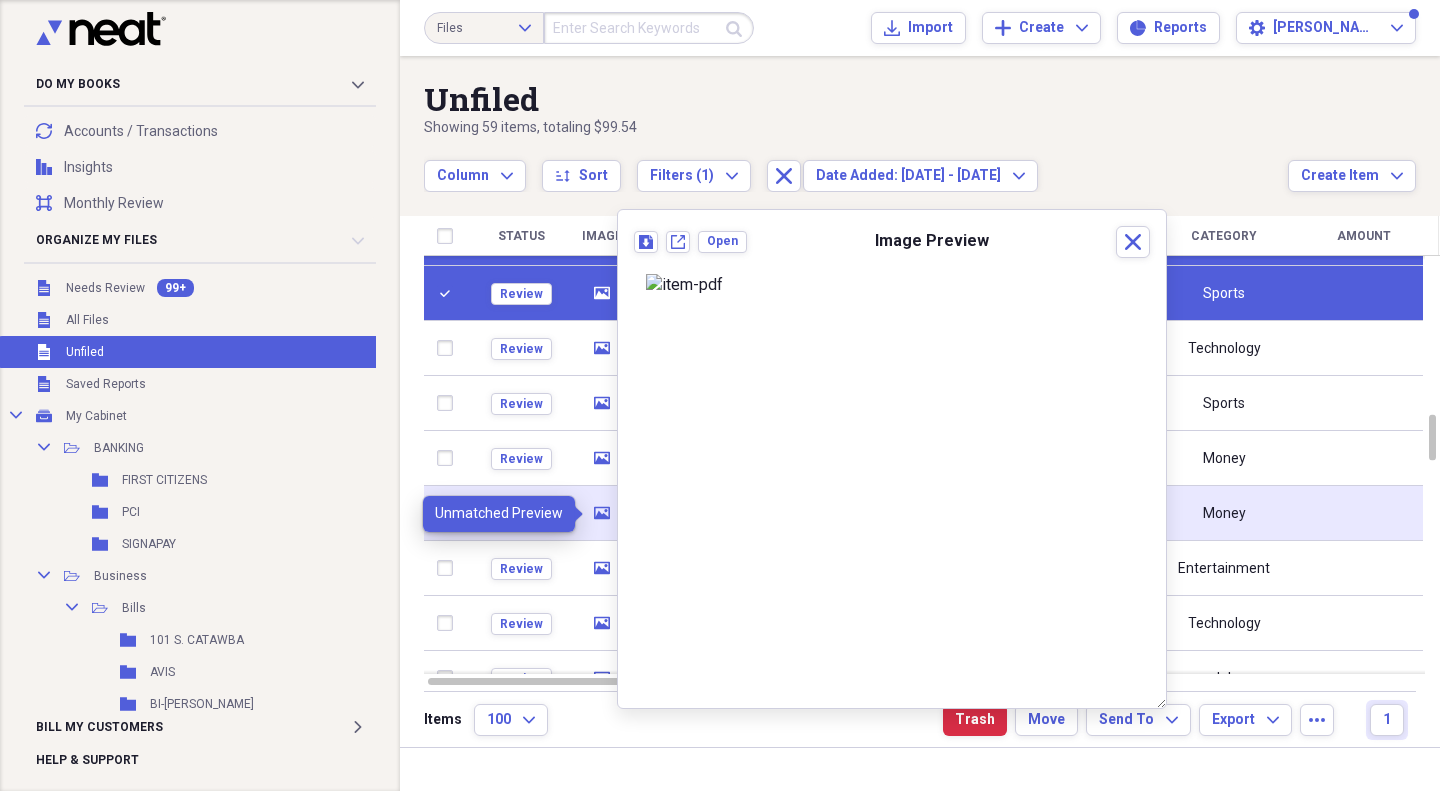 click 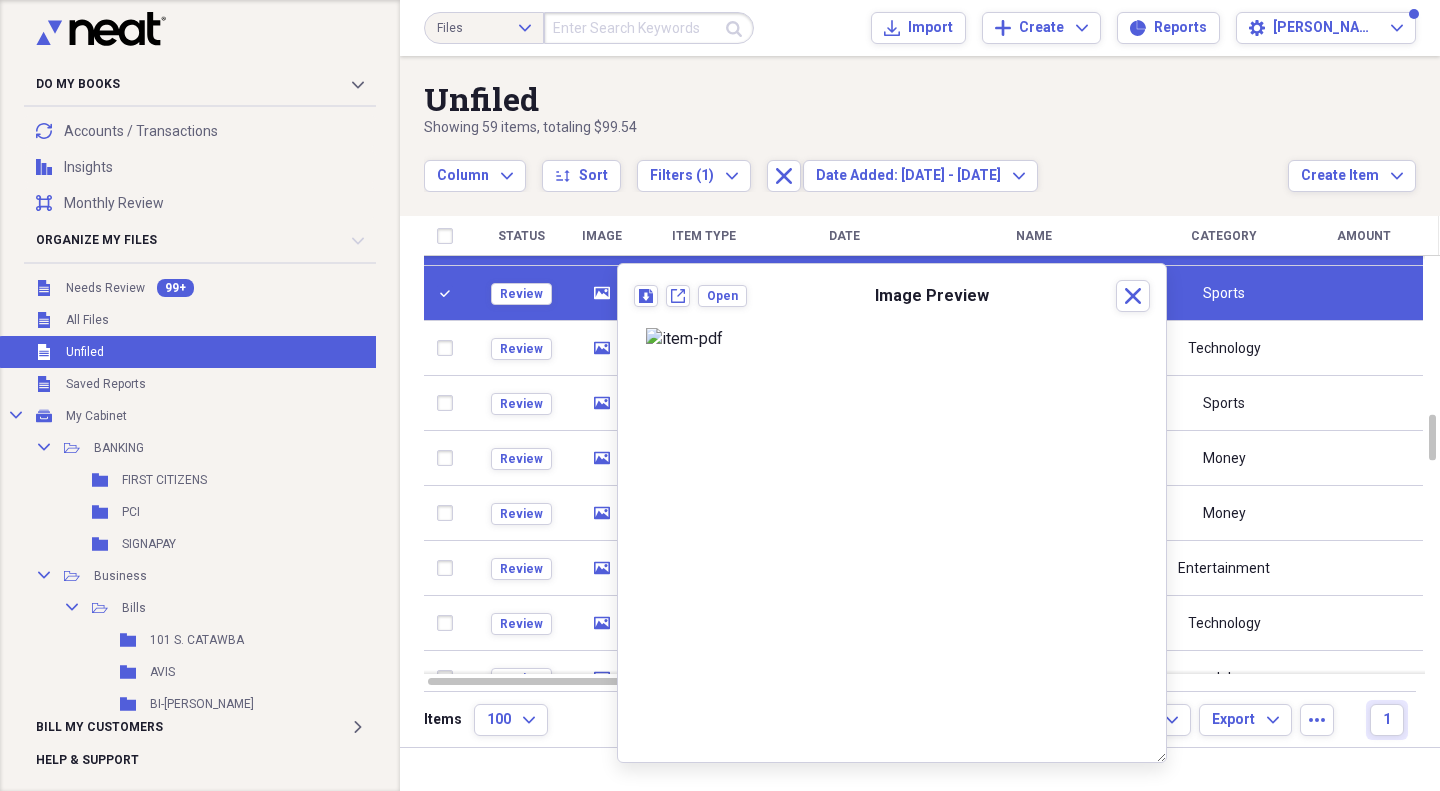 scroll, scrollTop: 341, scrollLeft: 0, axis: vertical 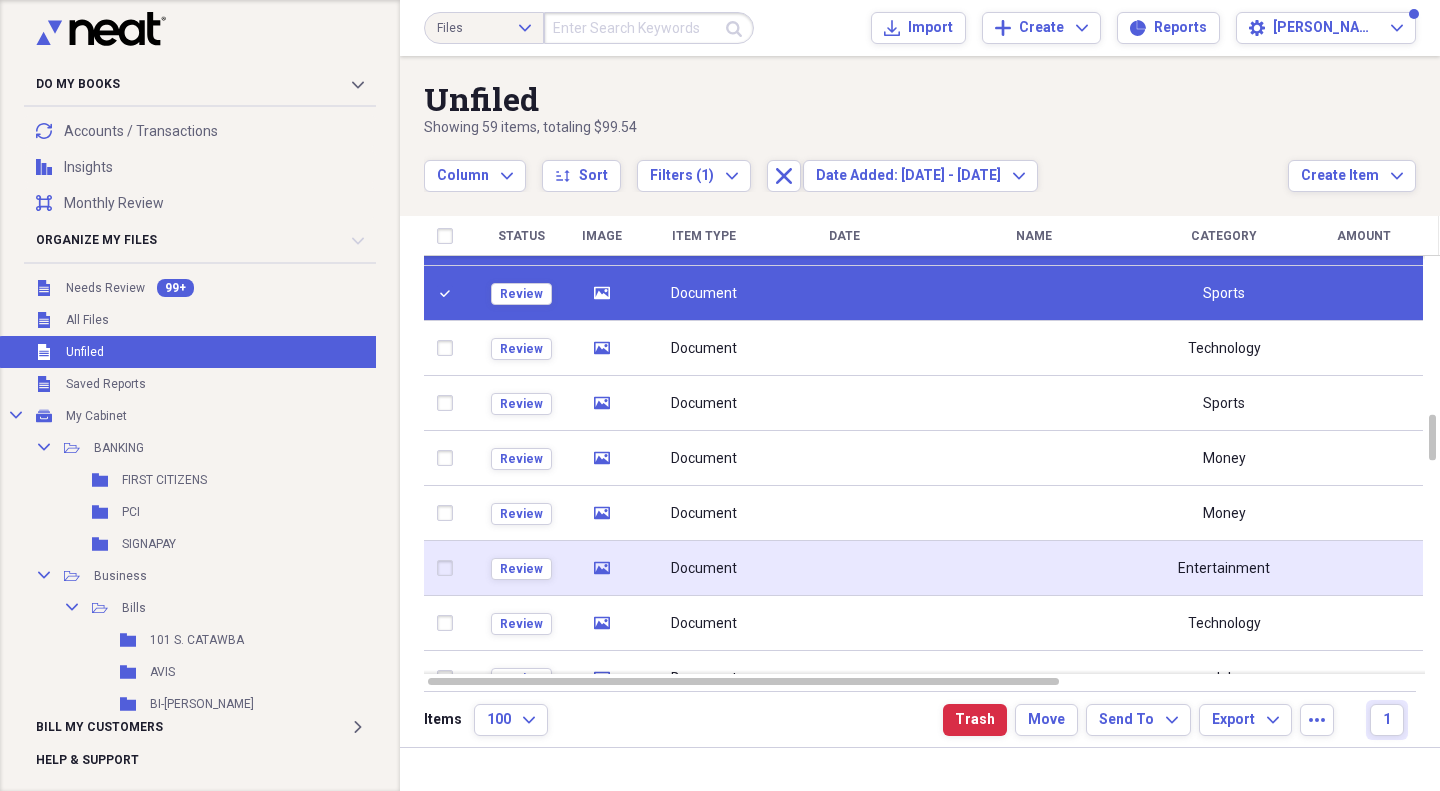 click on "media" 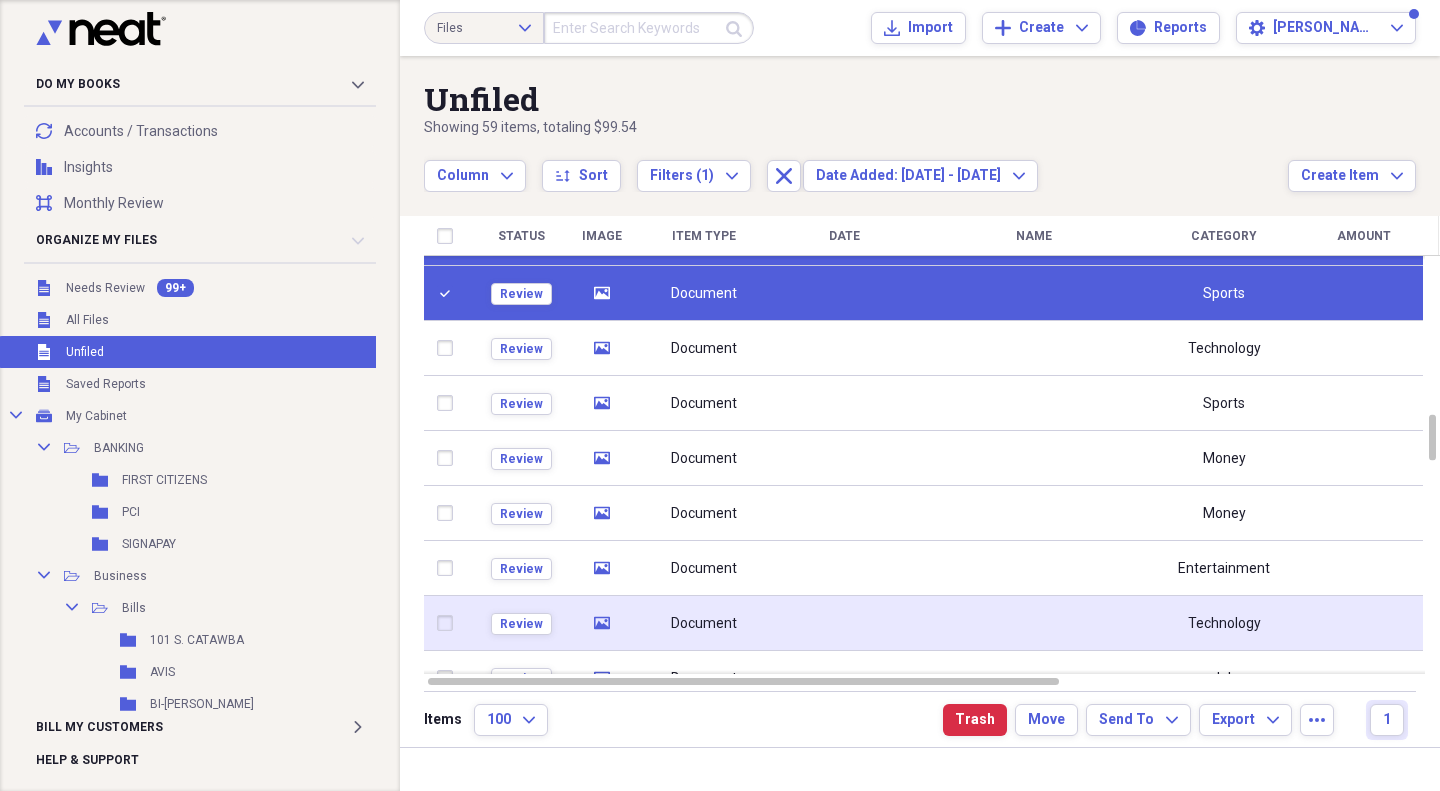 click on "media" 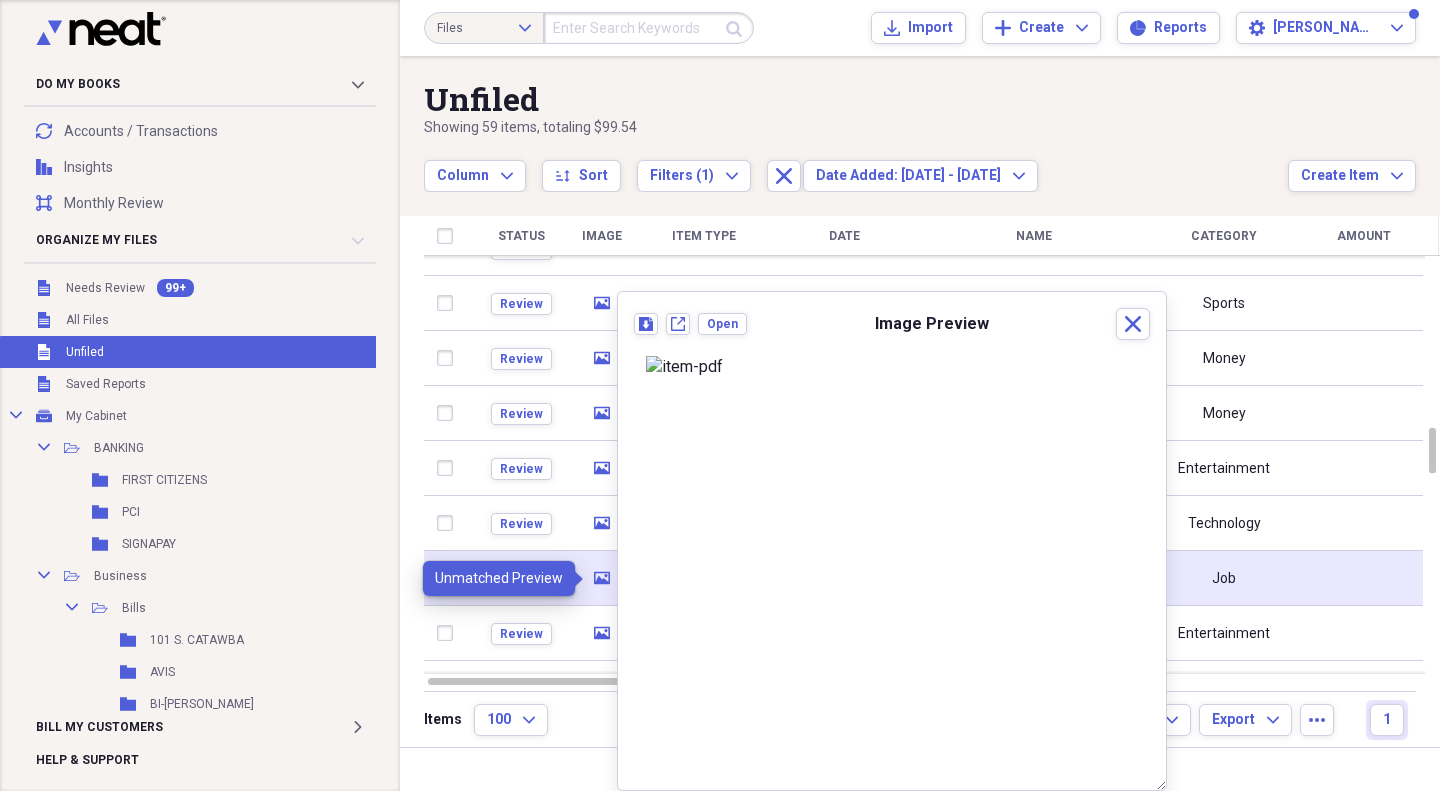 click on "media" 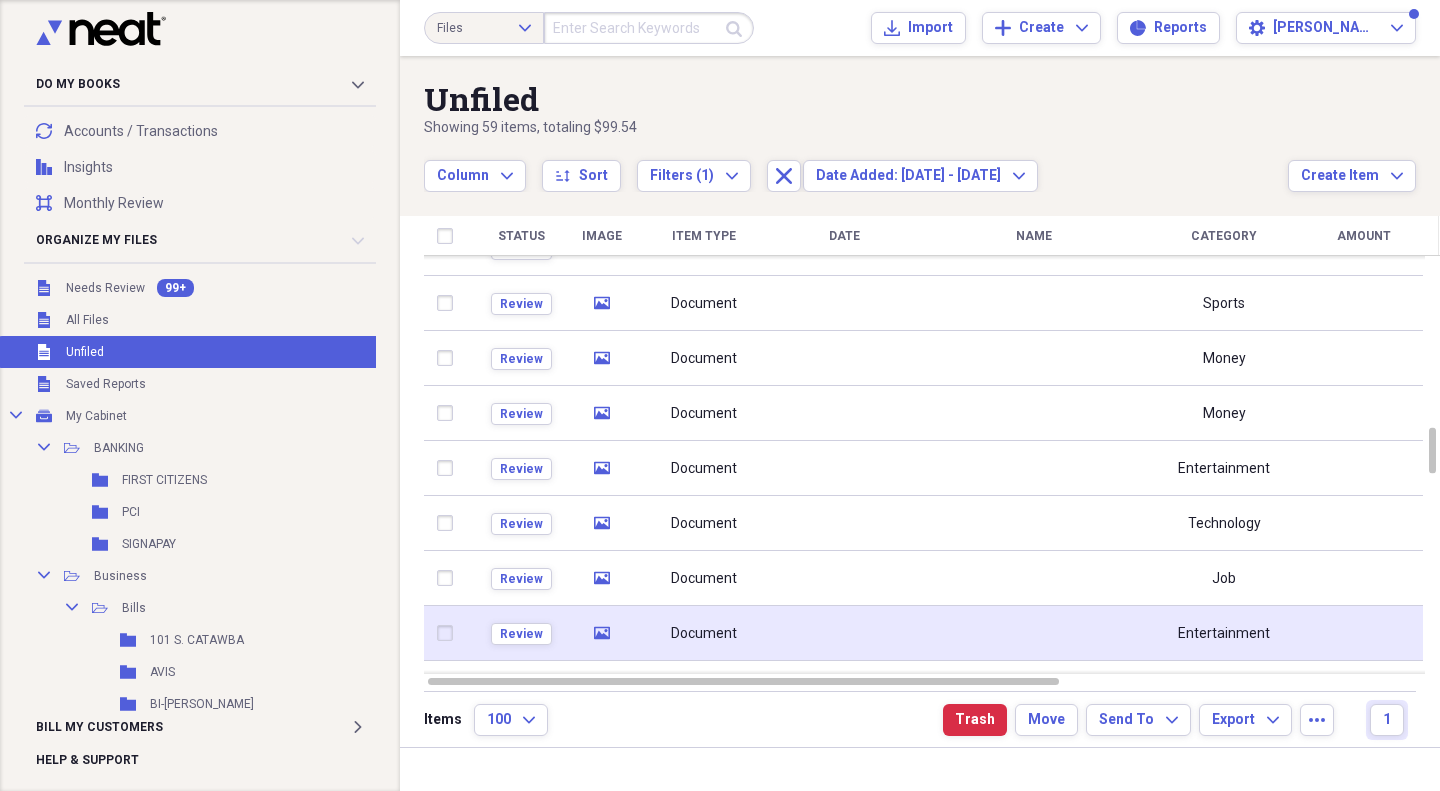 click 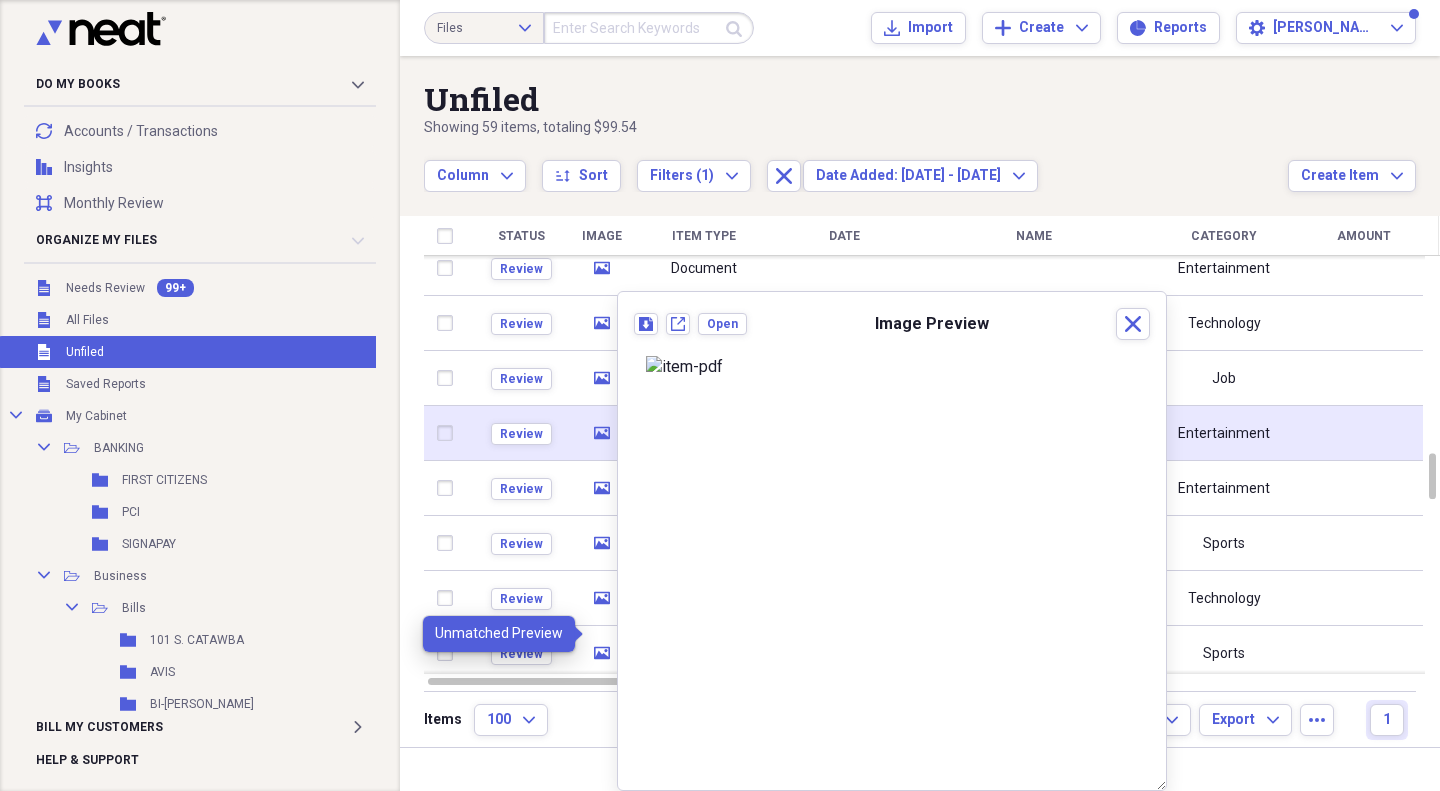 checkbox on "false" 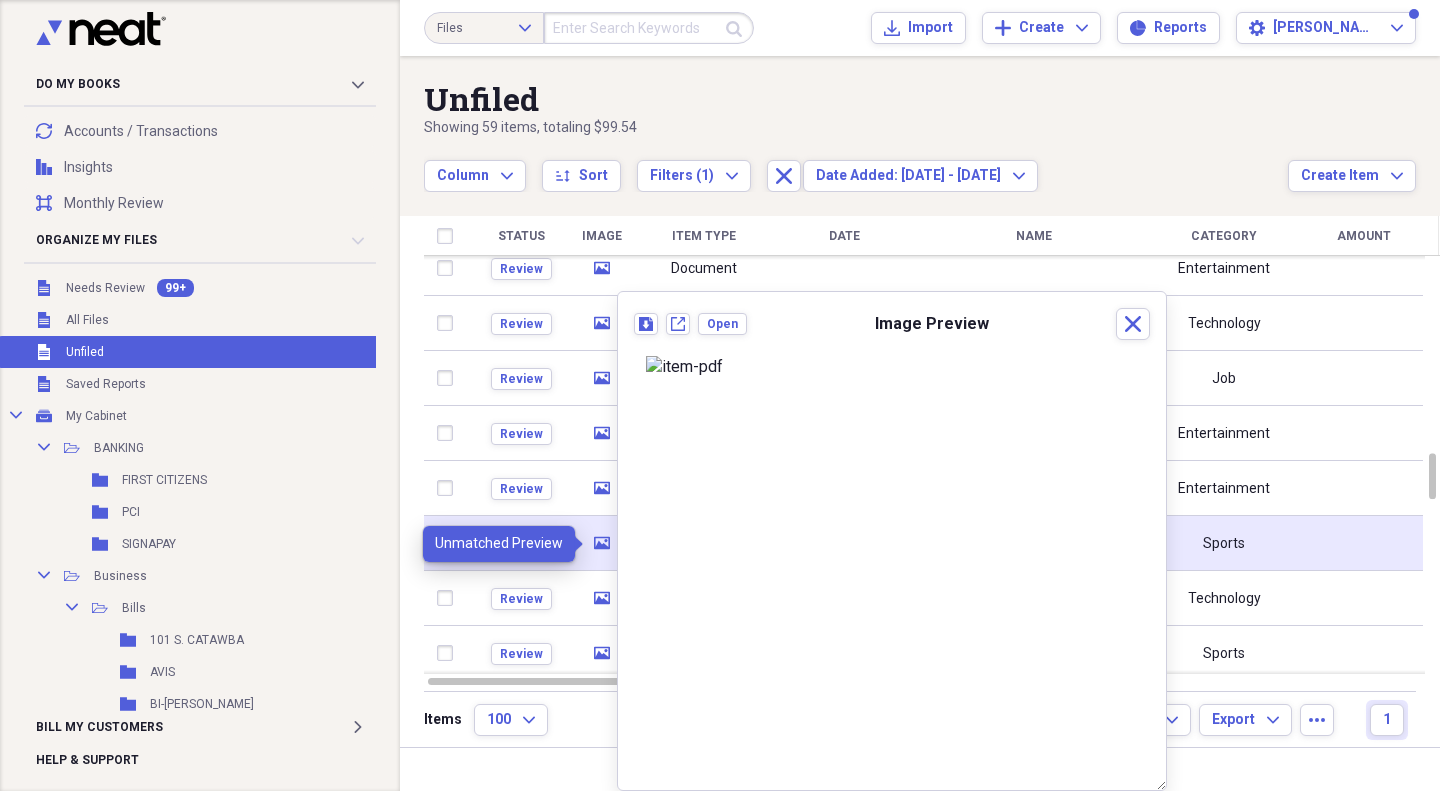 click on "media" 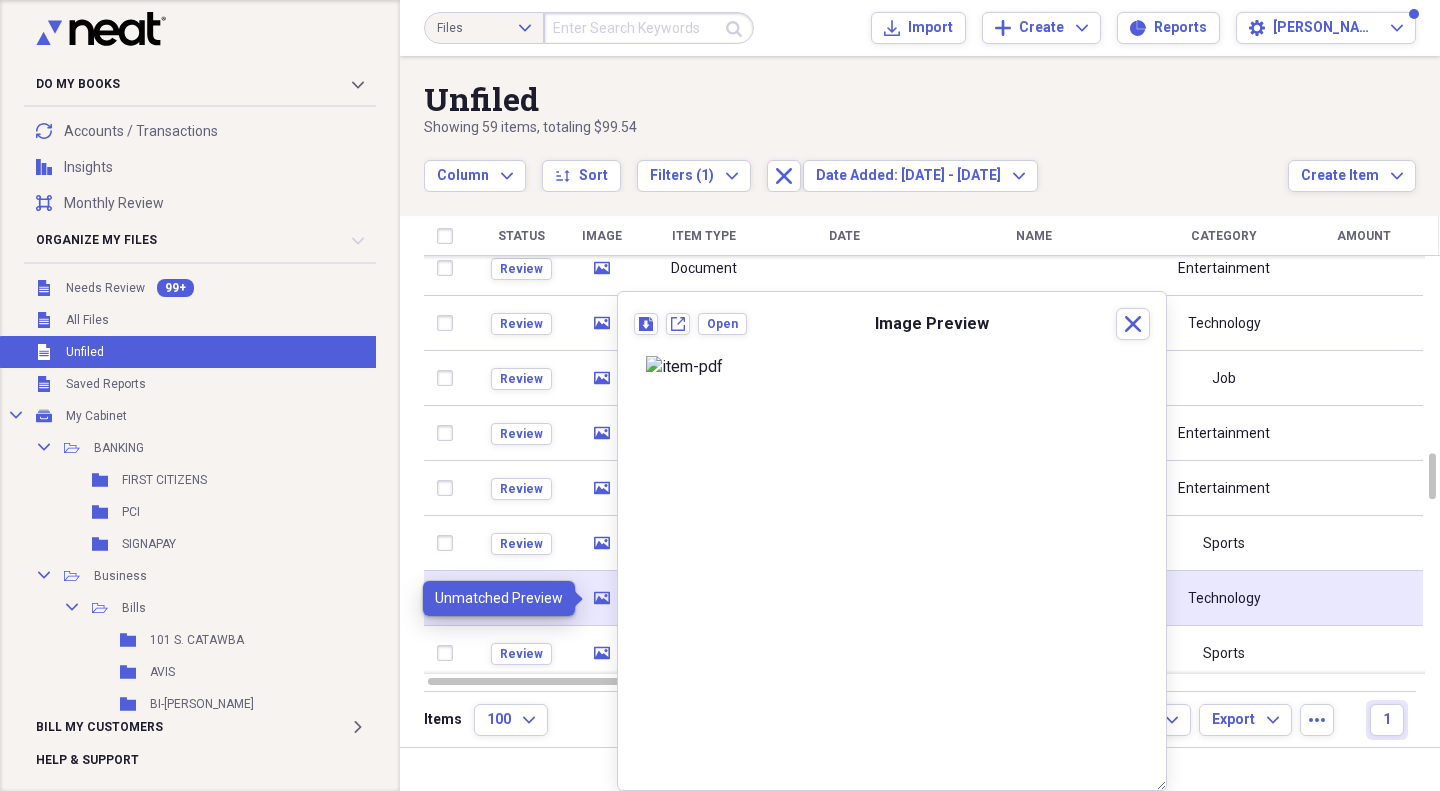 click 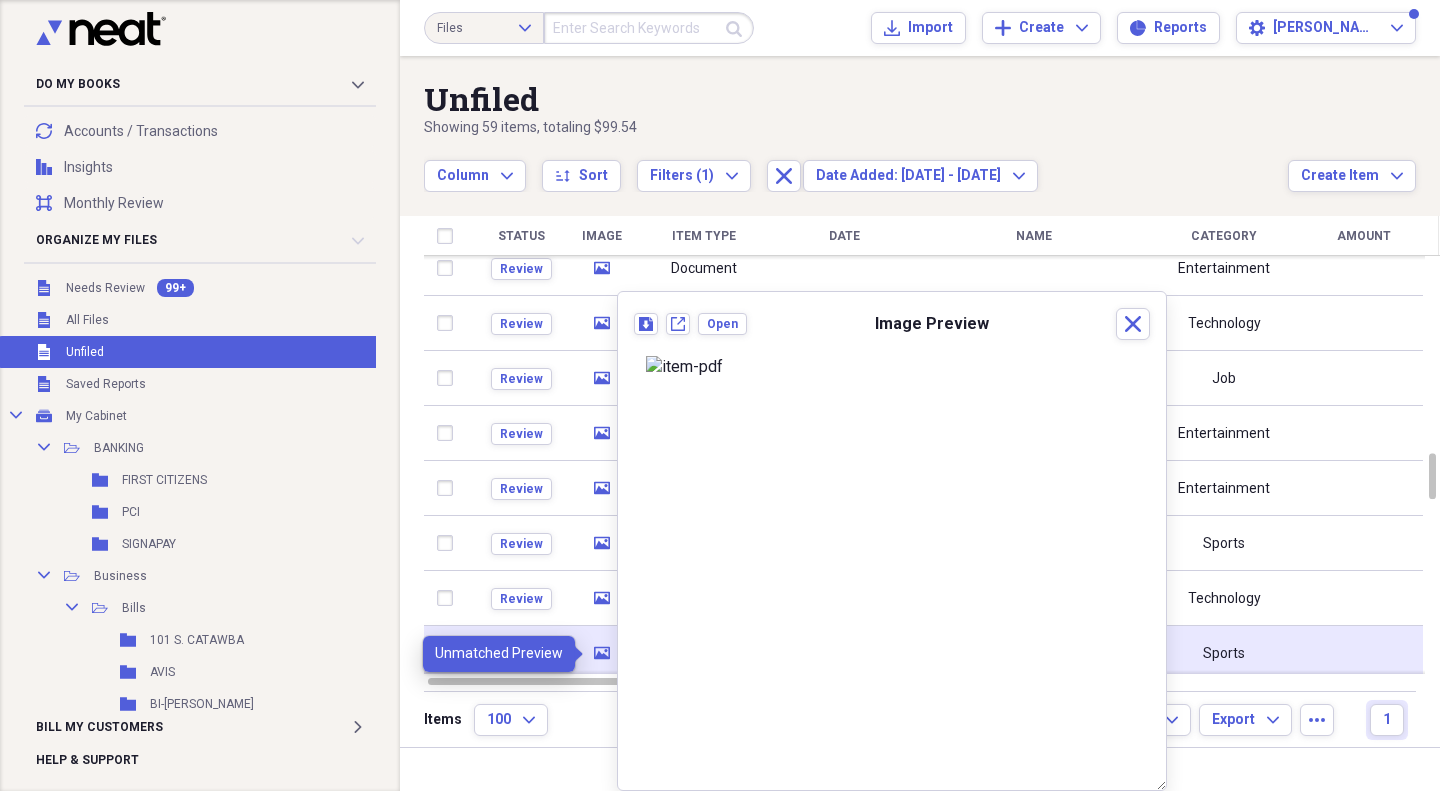 click on "media" 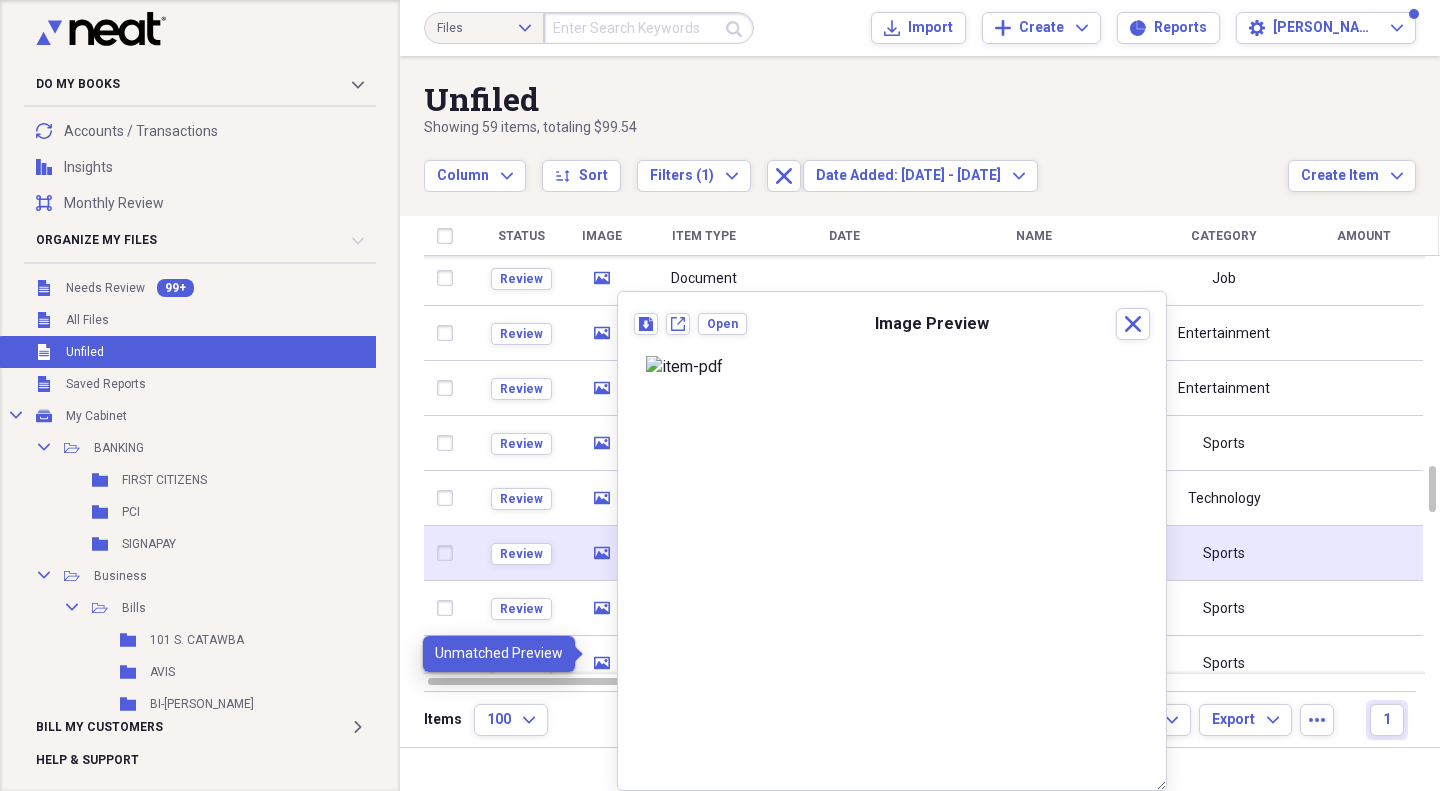 checkbox on "false" 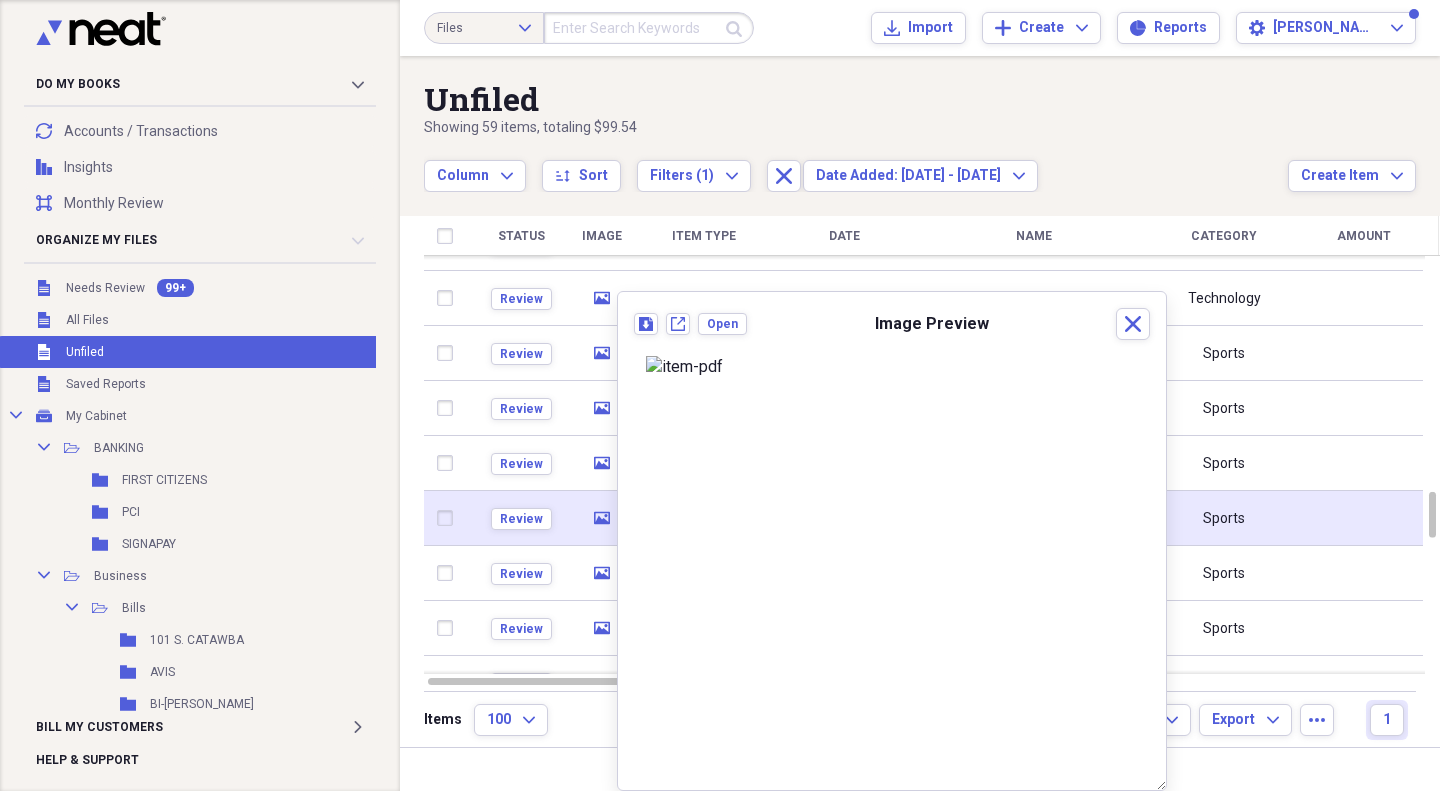 click on "media" 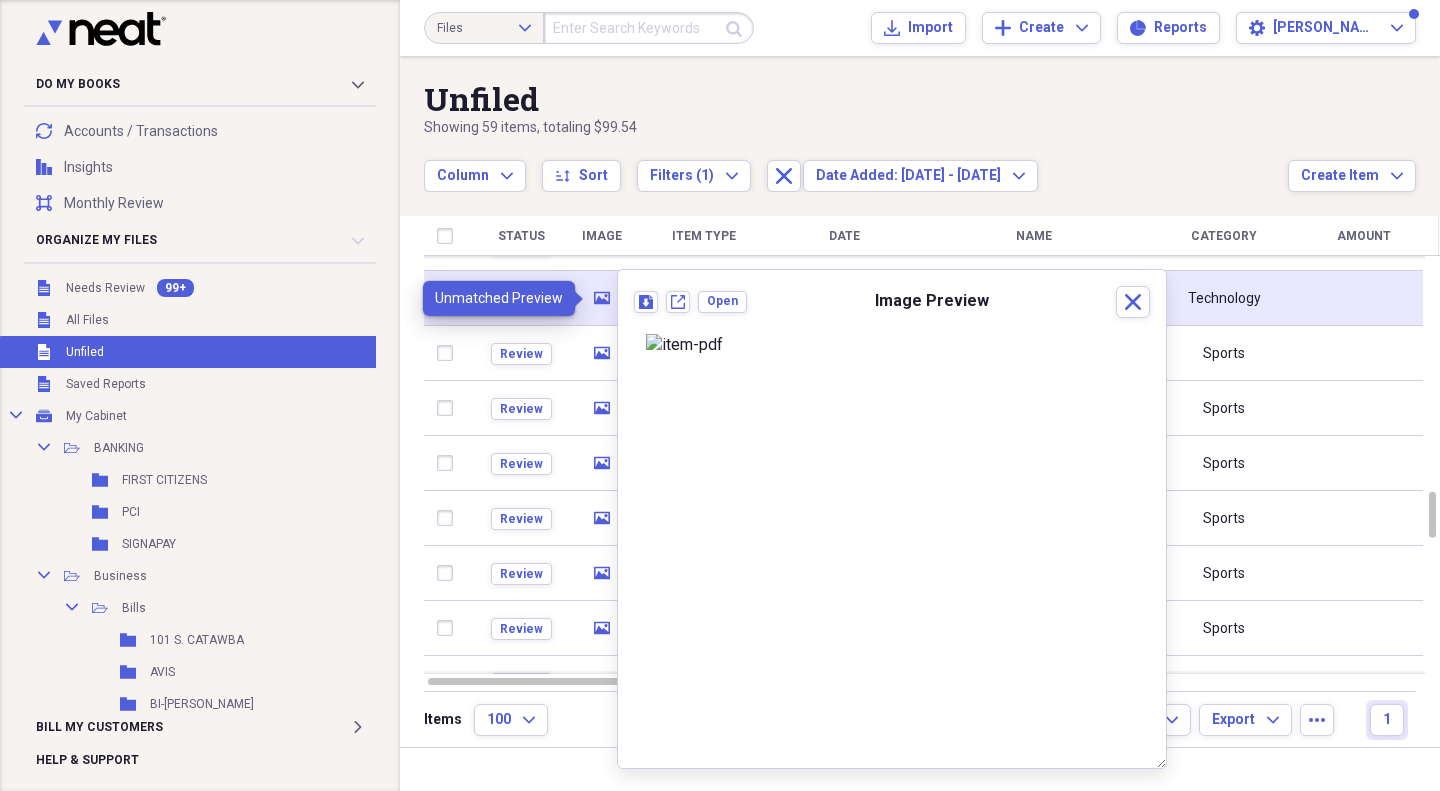 click on "media" 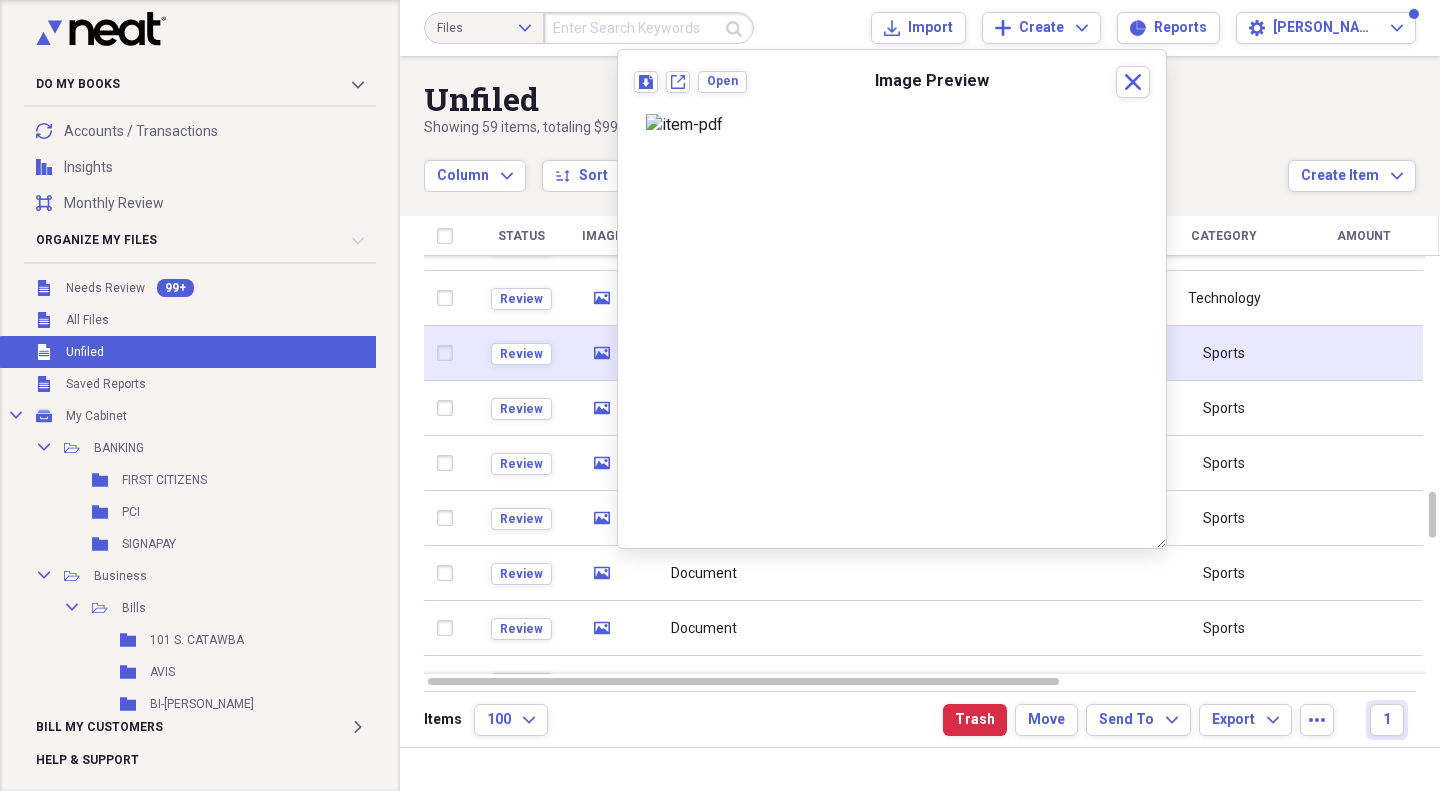 click on "media" 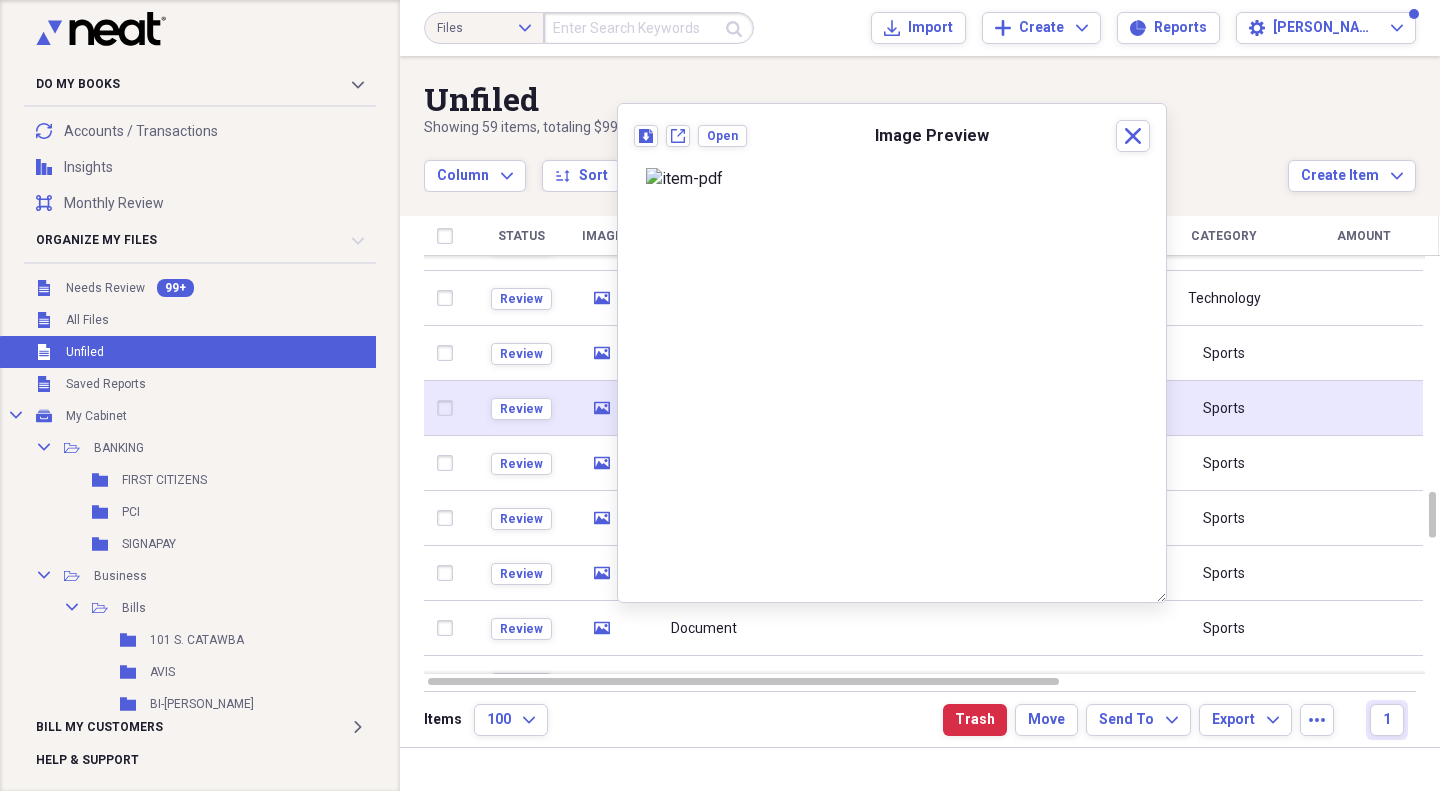 click 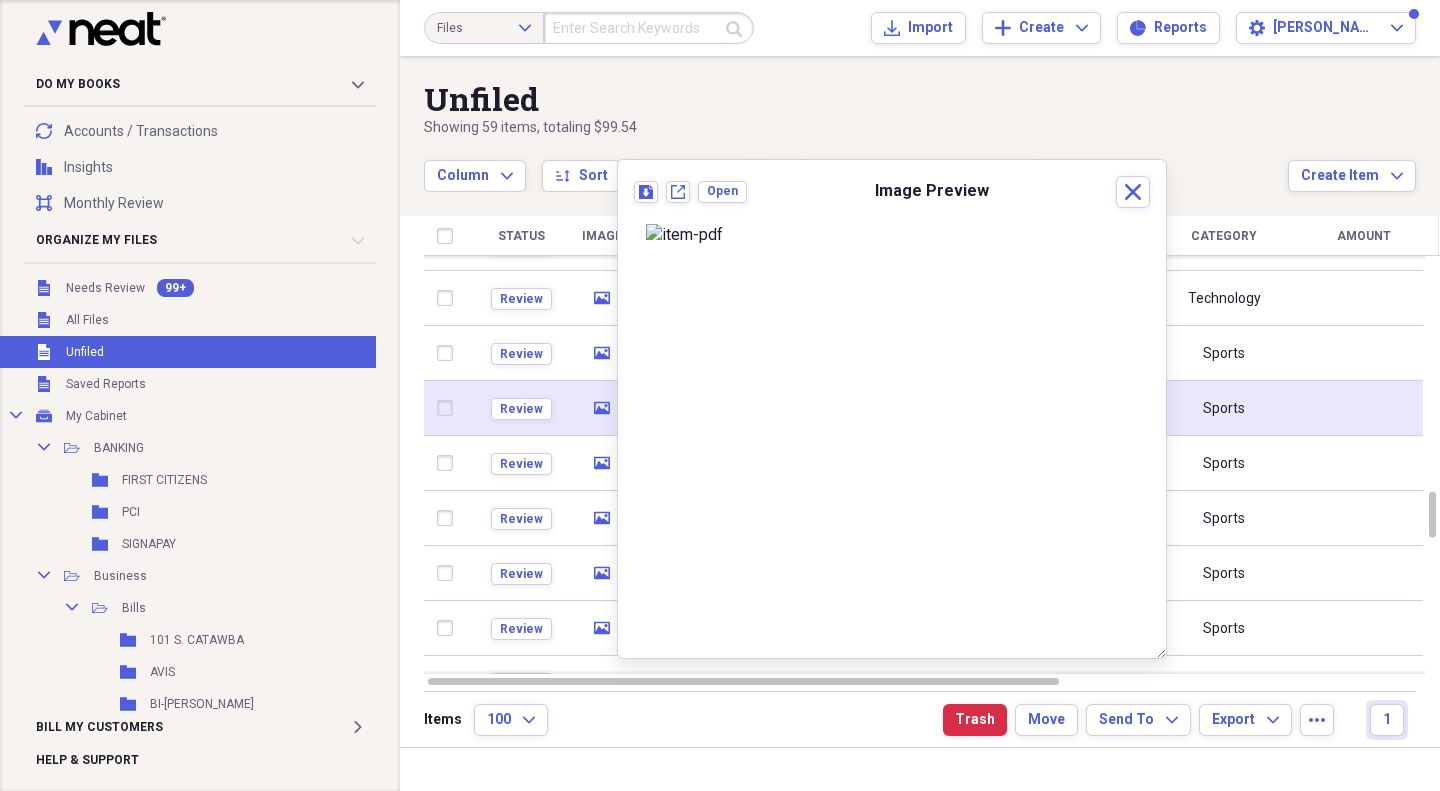 click at bounding box center [449, 408] 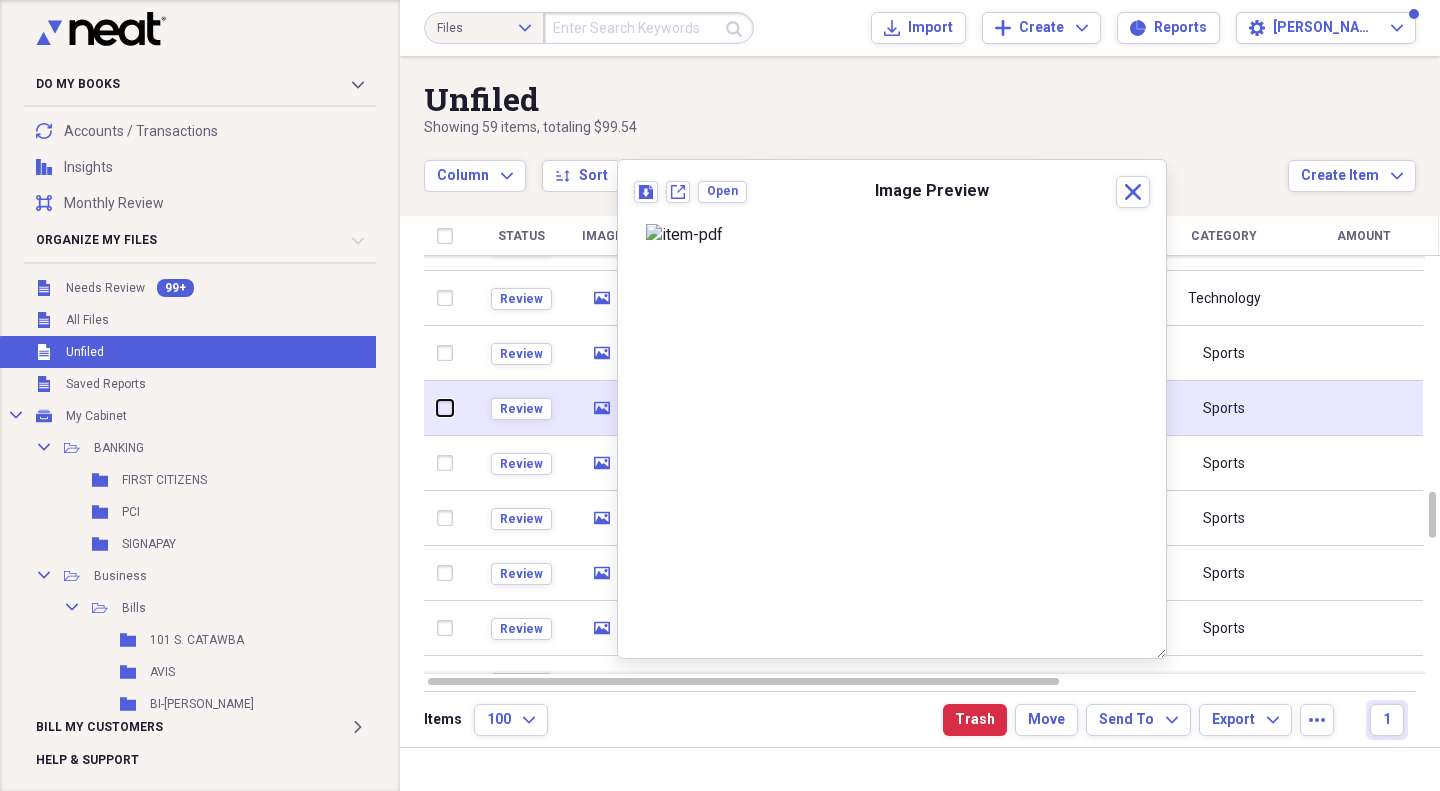 click at bounding box center (437, 408) 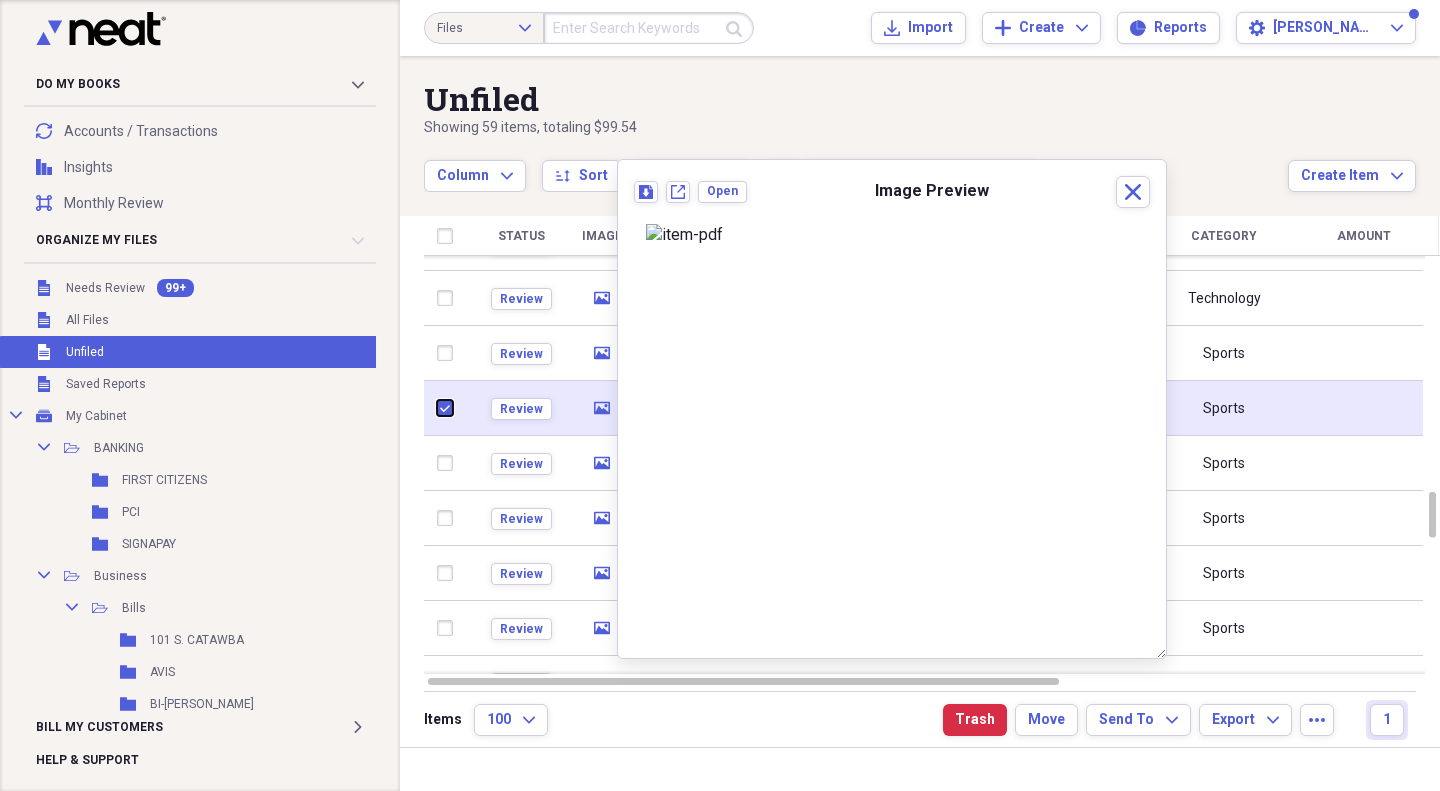 checkbox on "true" 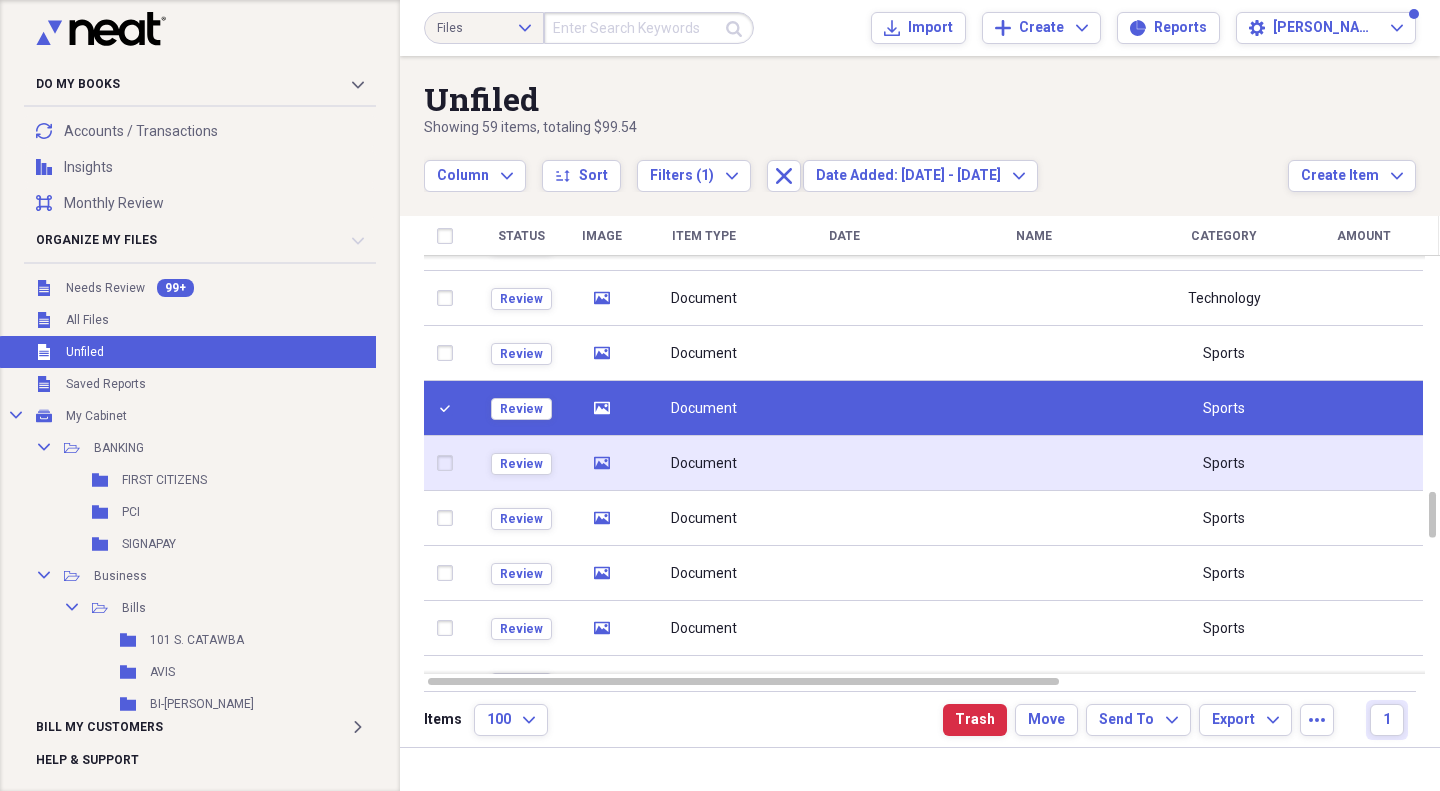click 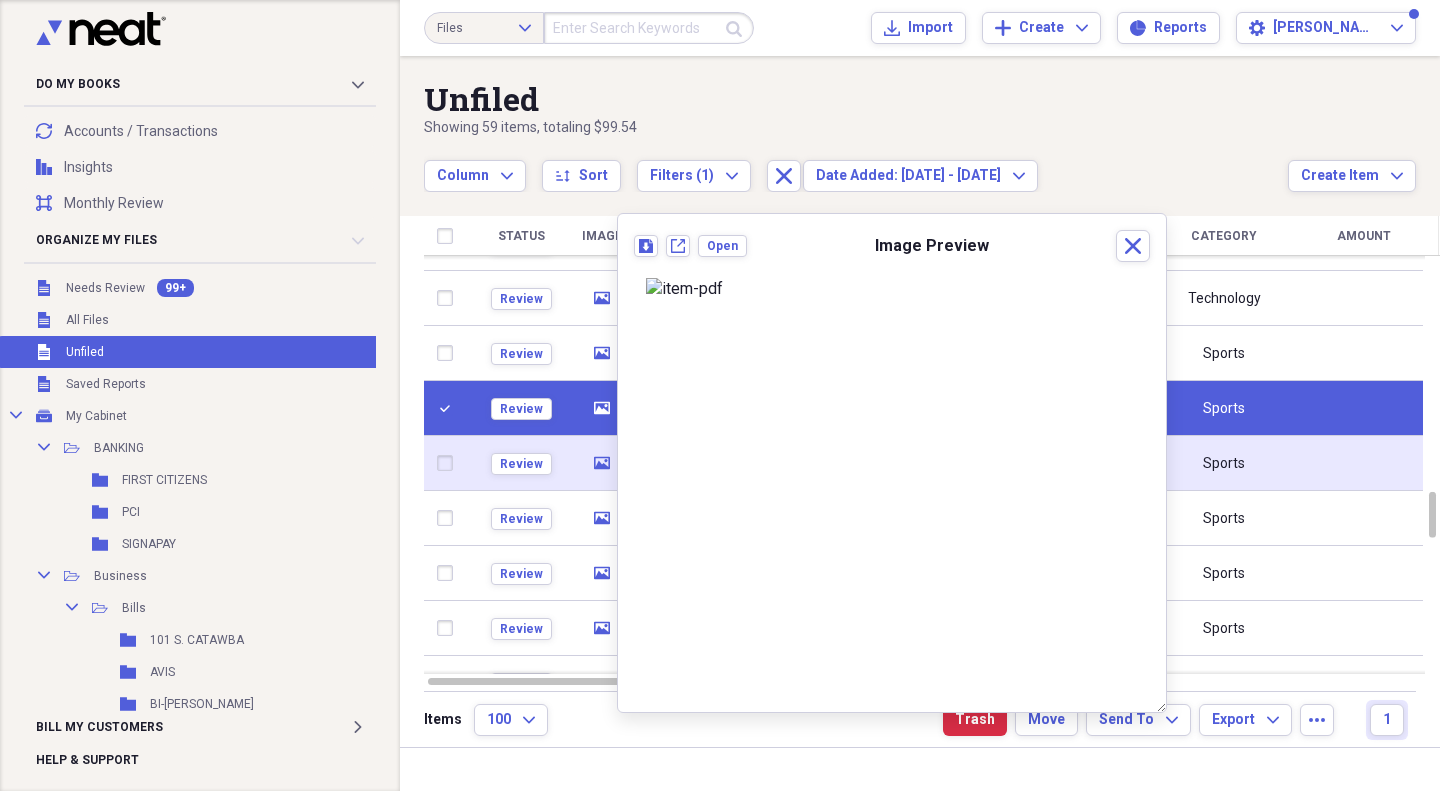 click at bounding box center [449, 463] 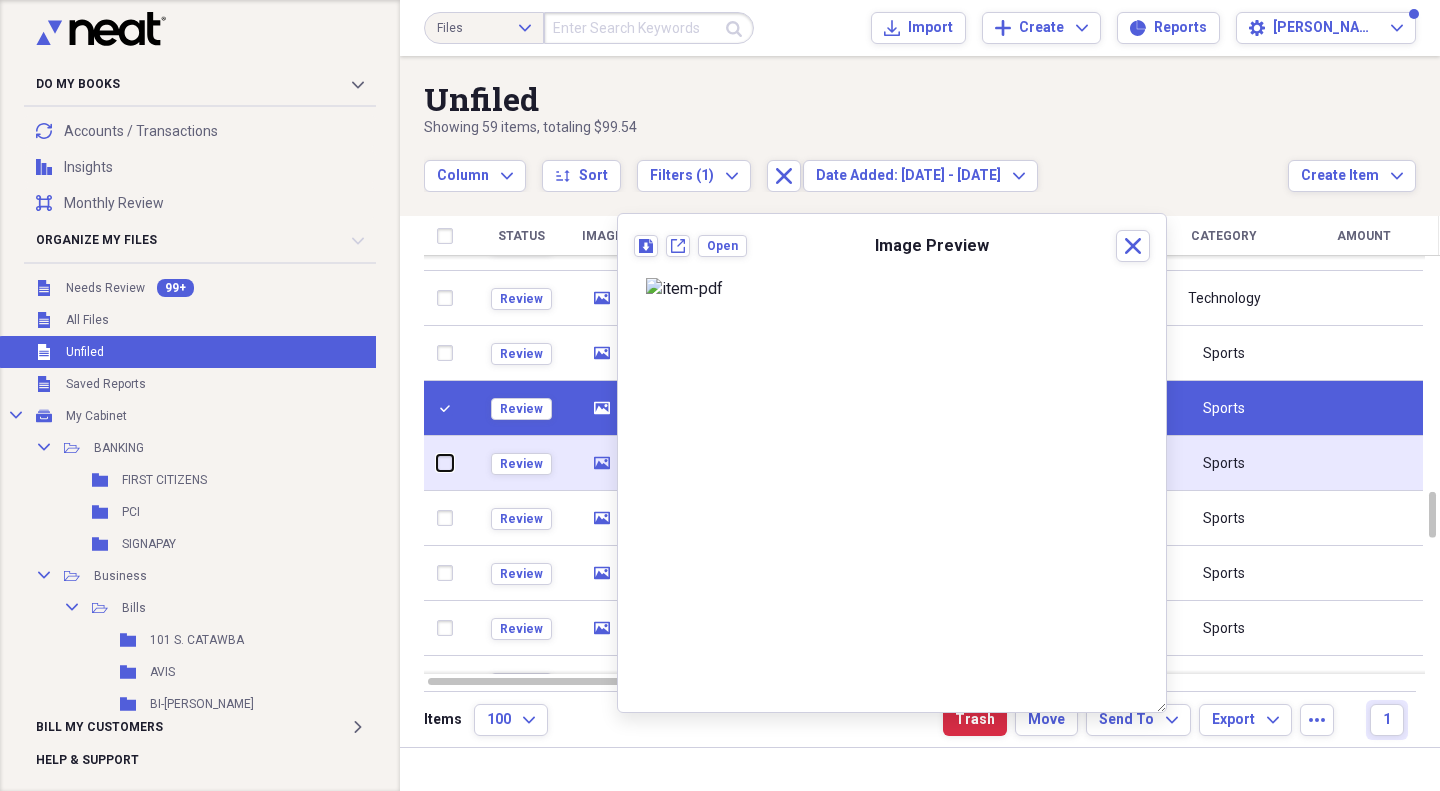 click at bounding box center (437, 463) 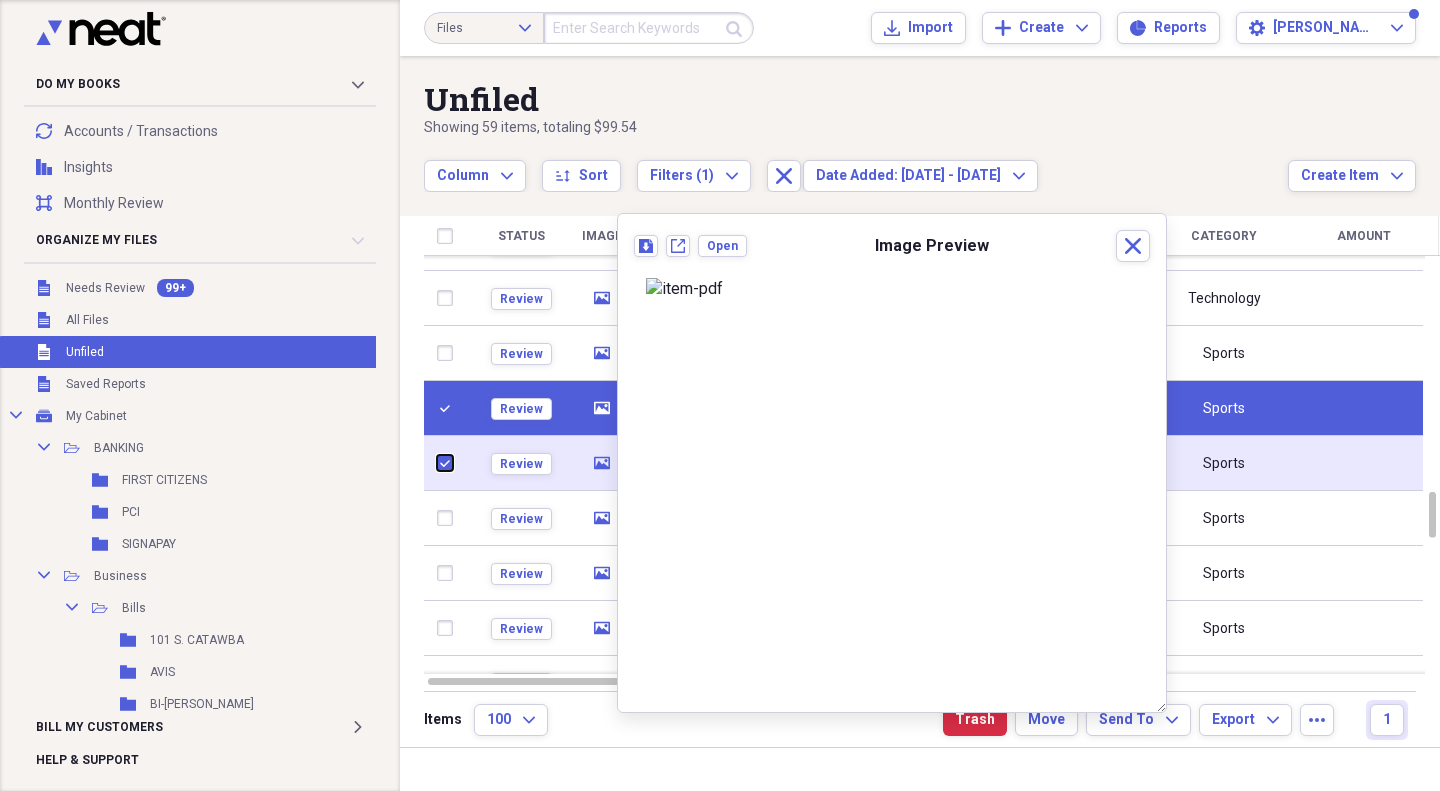 checkbox on "true" 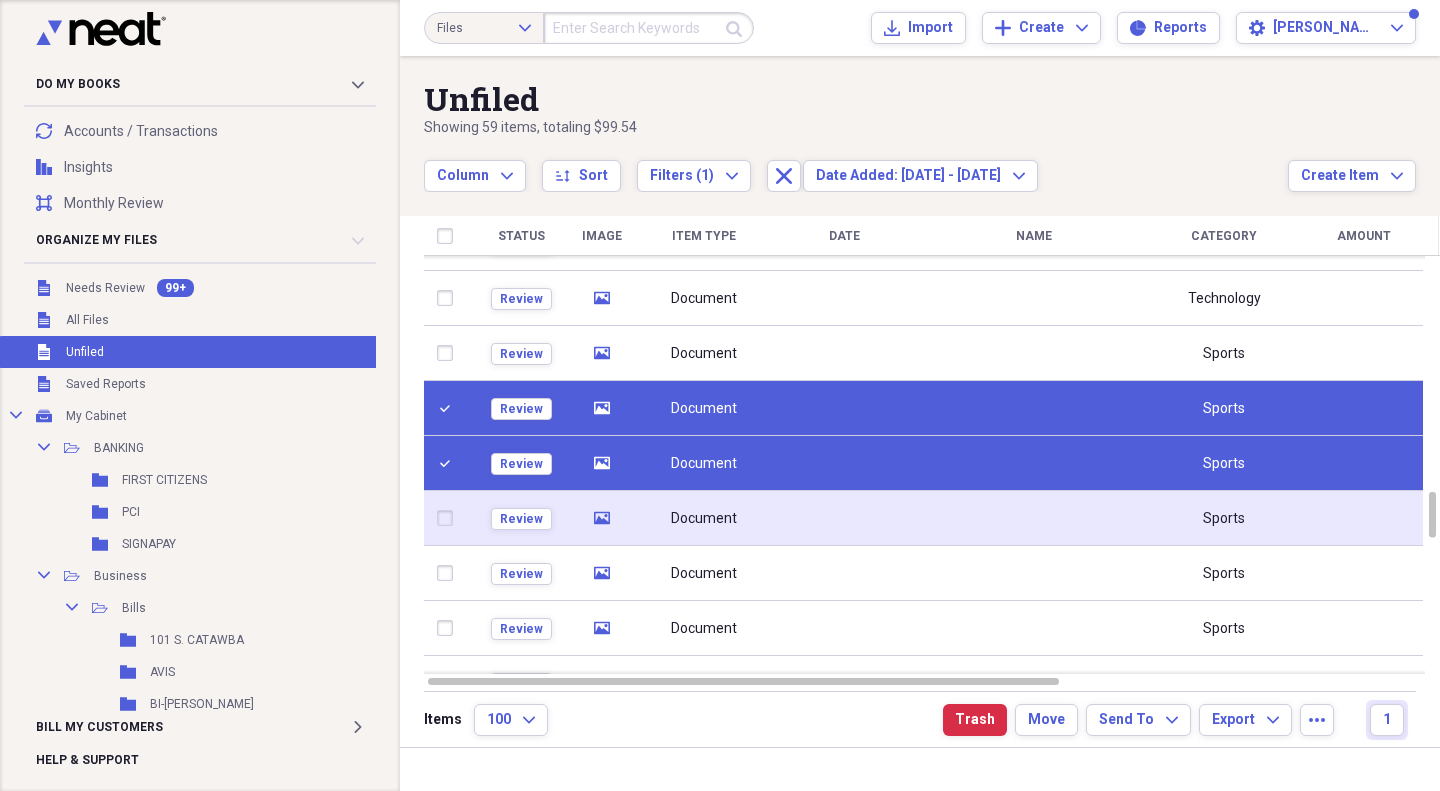 click on "media" 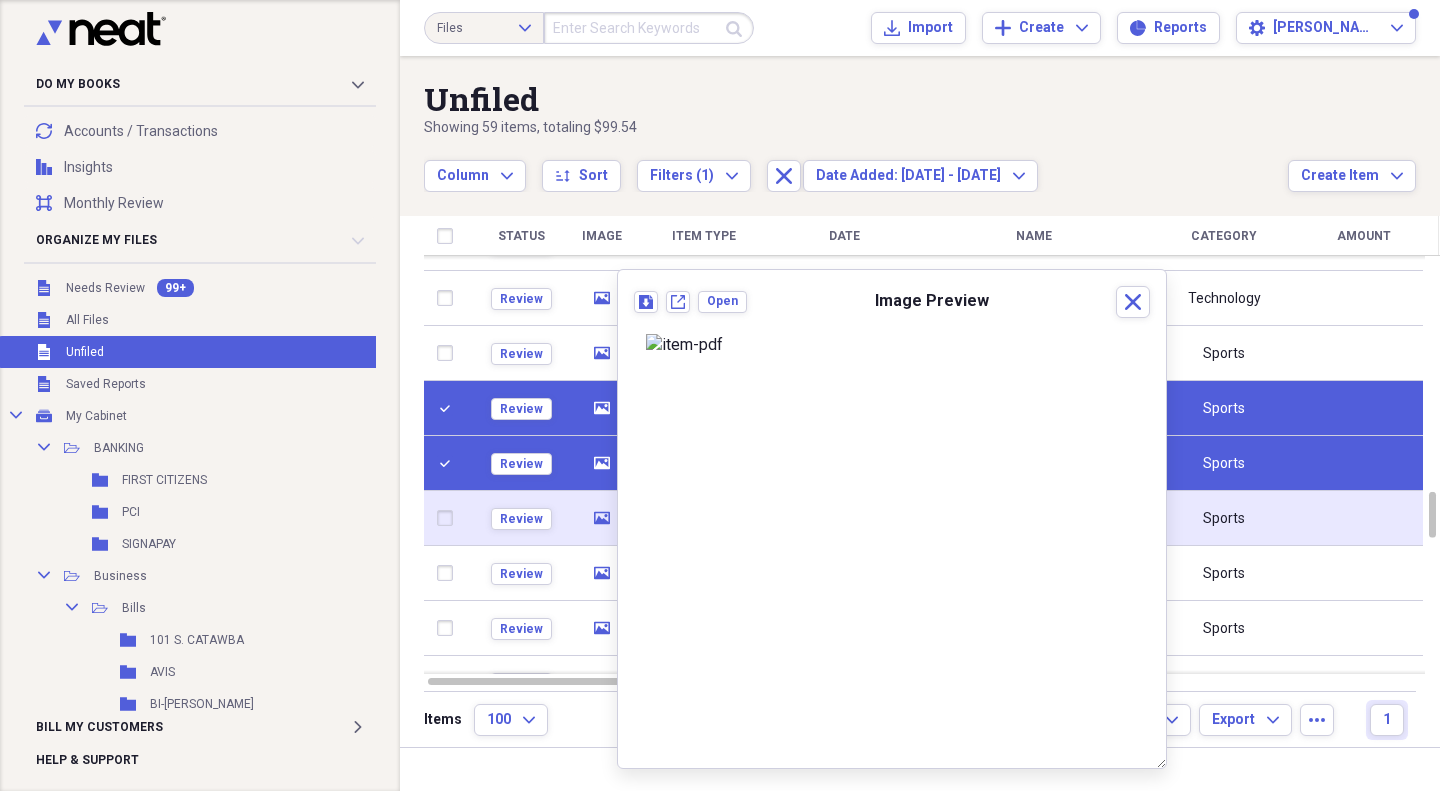 click at bounding box center [449, 518] 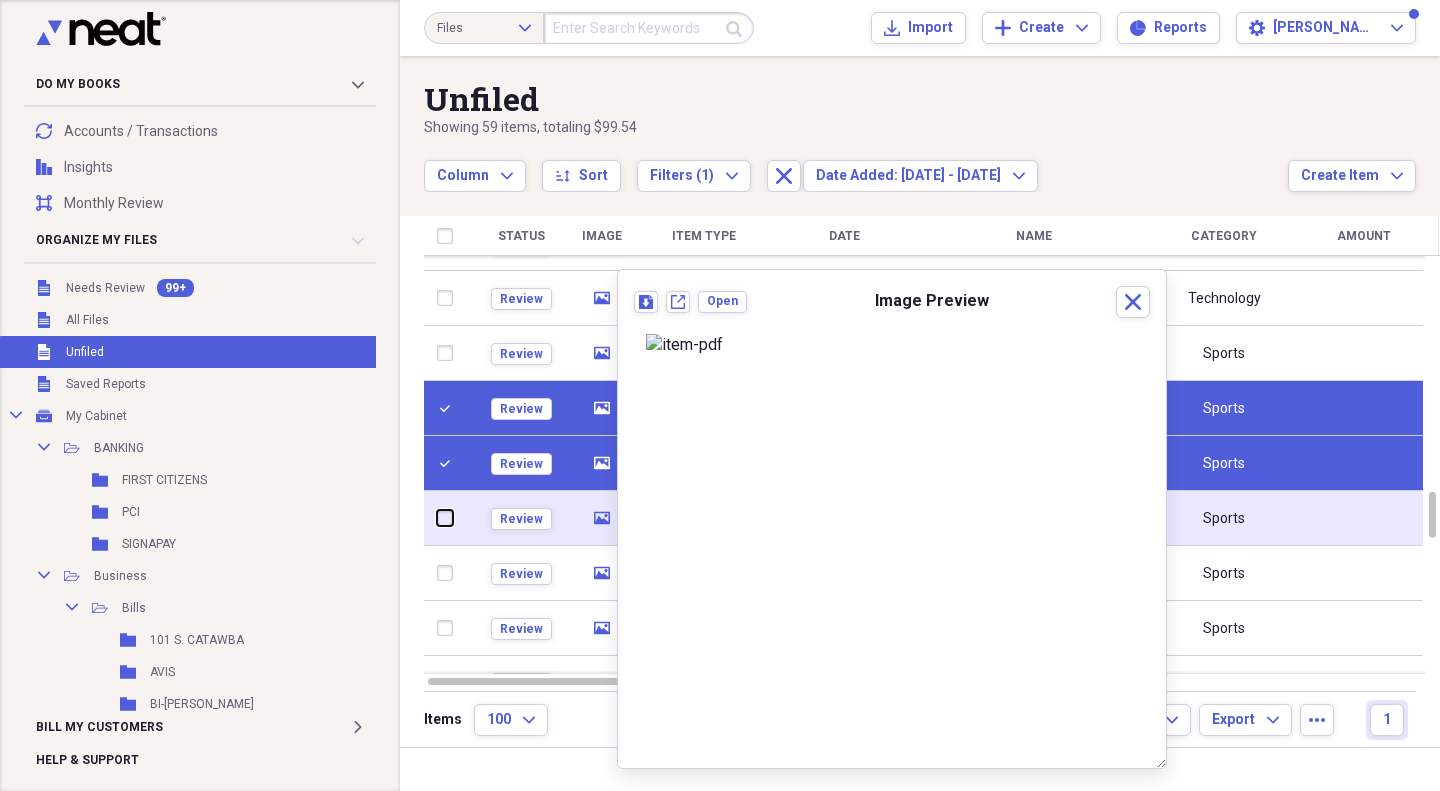 click at bounding box center (437, 518) 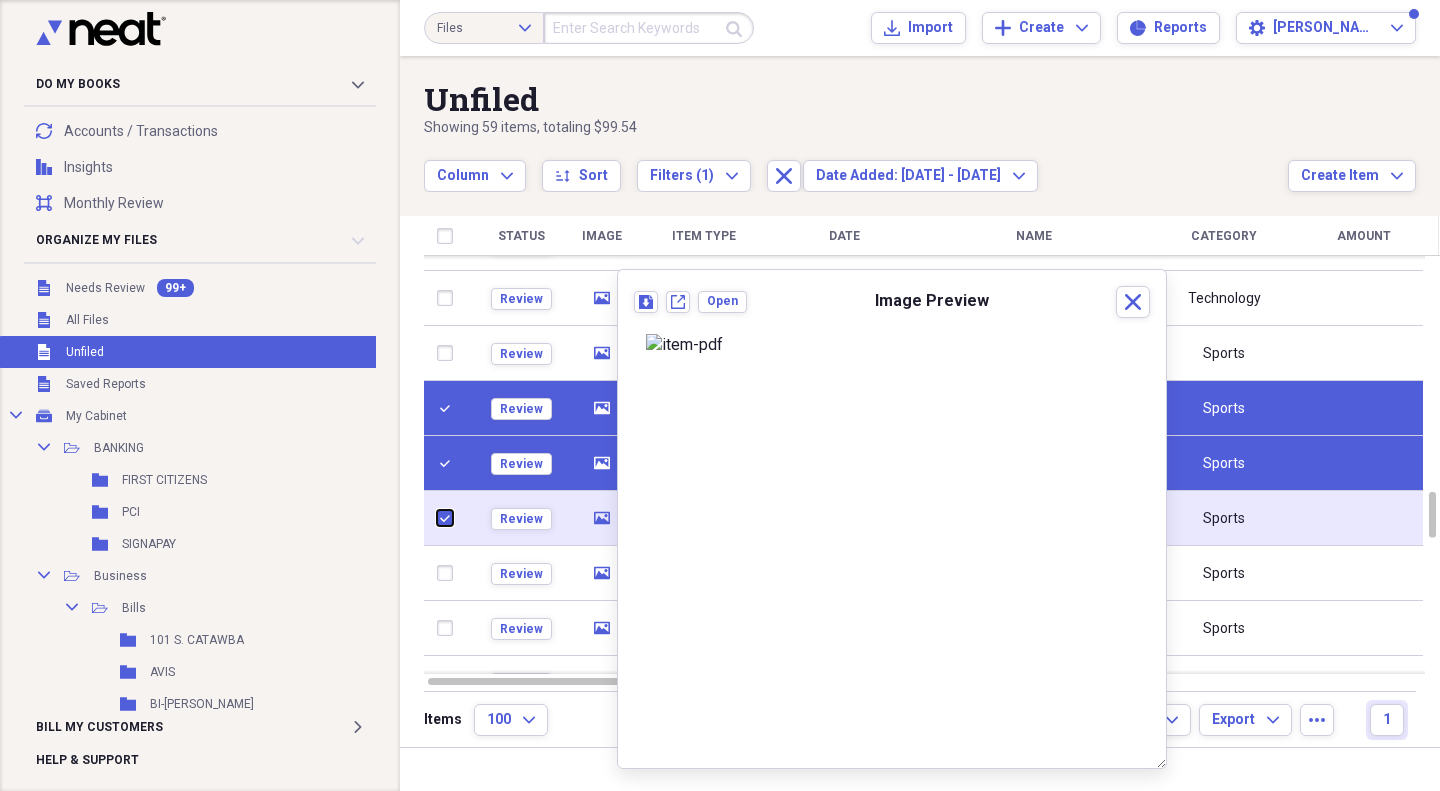 checkbox on "true" 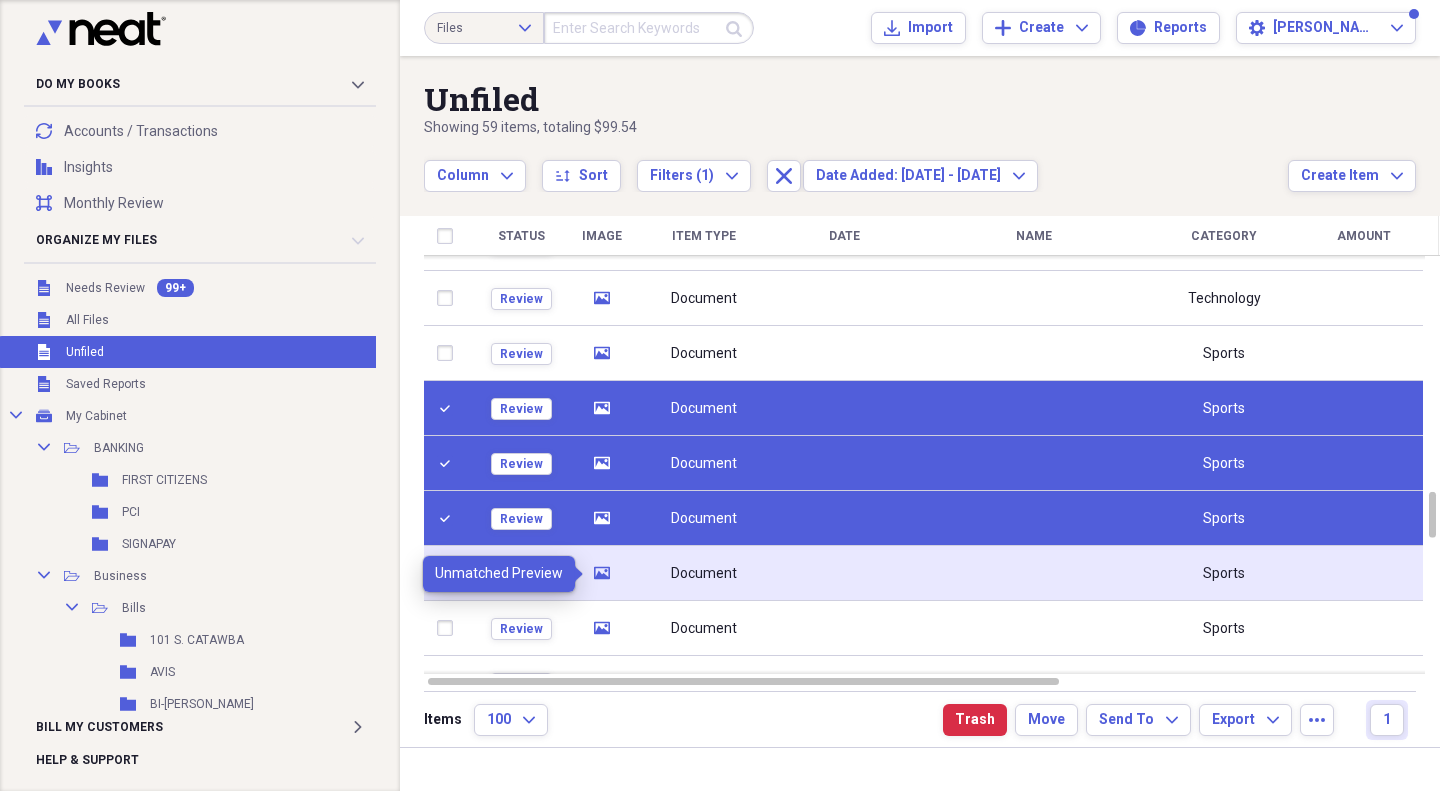 click 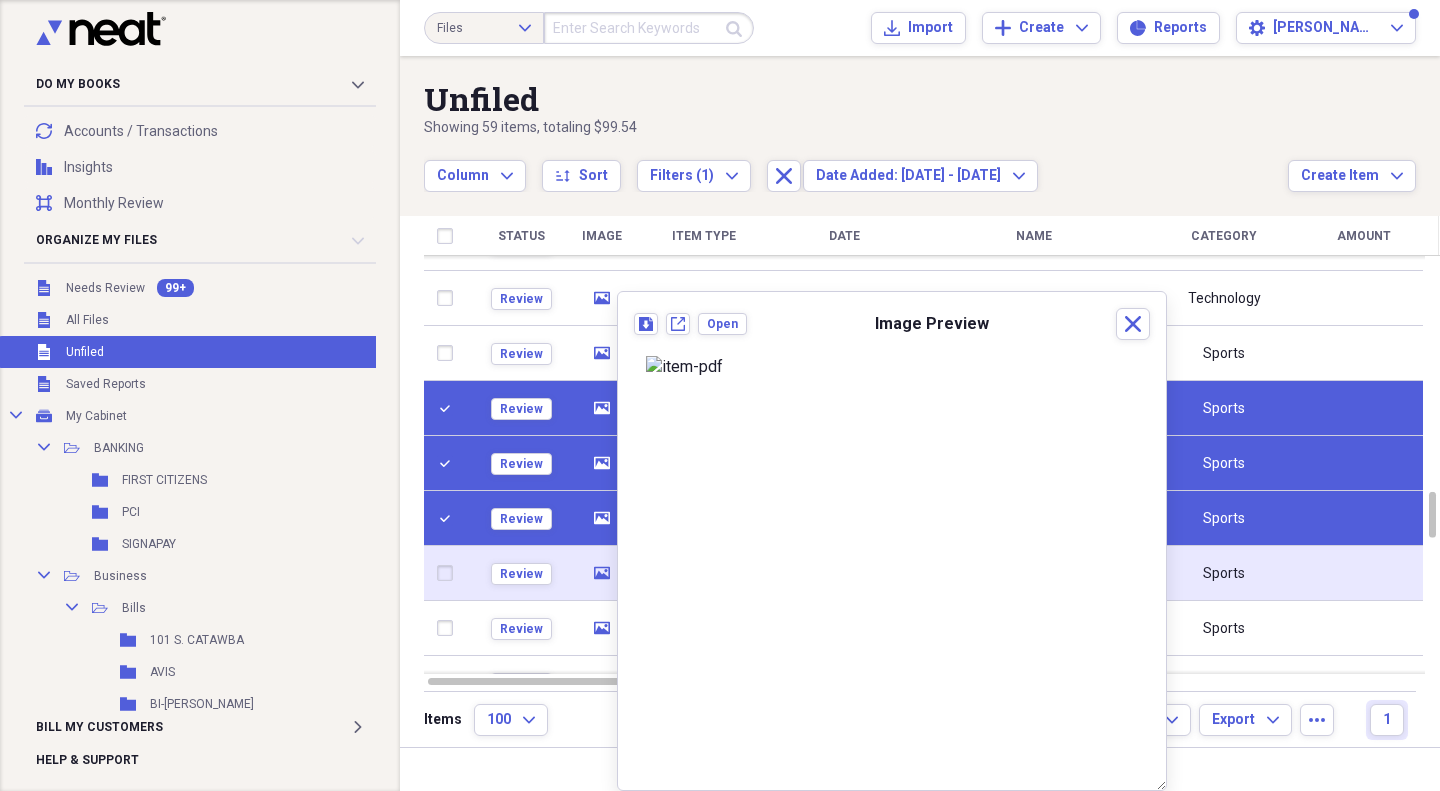 click at bounding box center [449, 573] 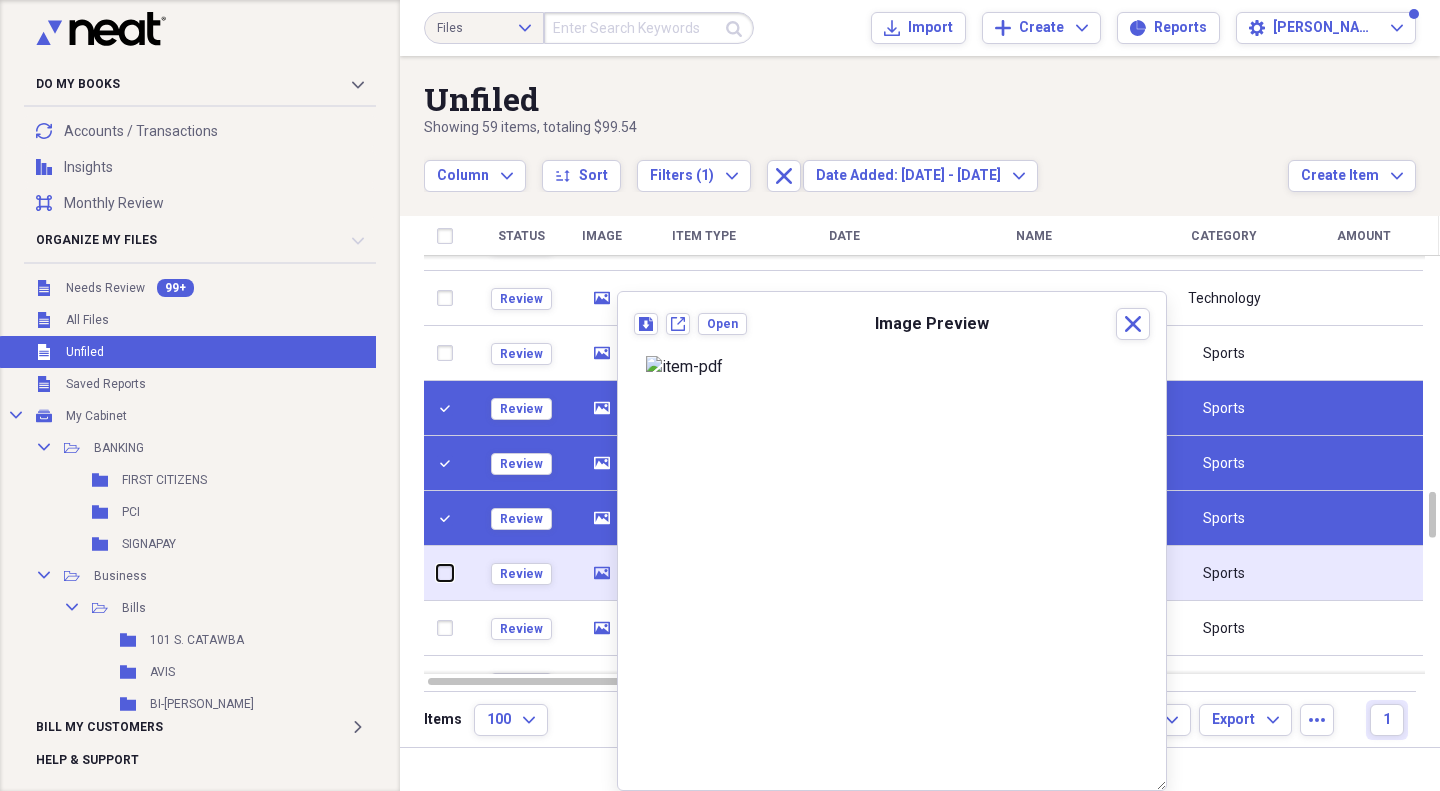 click at bounding box center [437, 573] 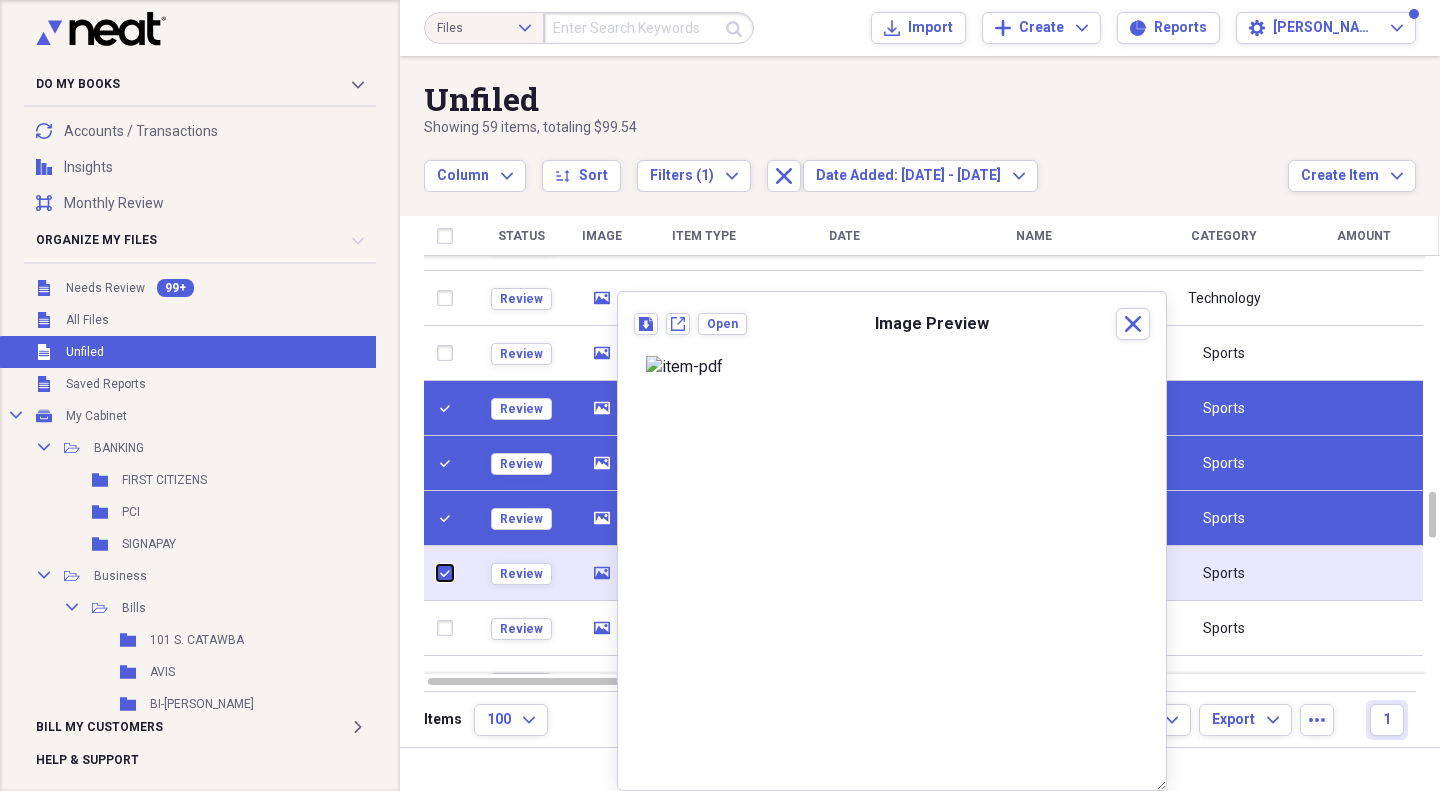 checkbox on "true" 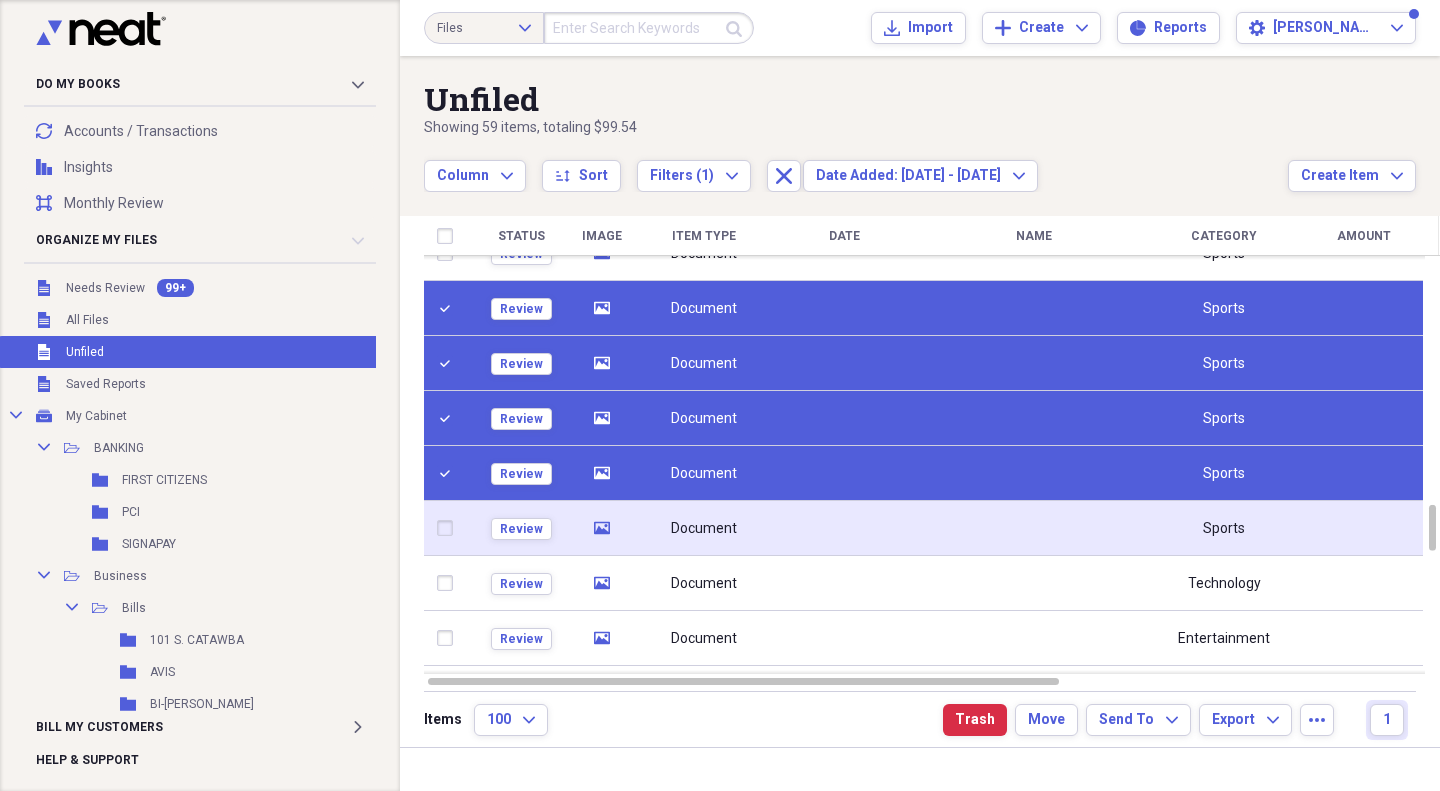 click on "media" 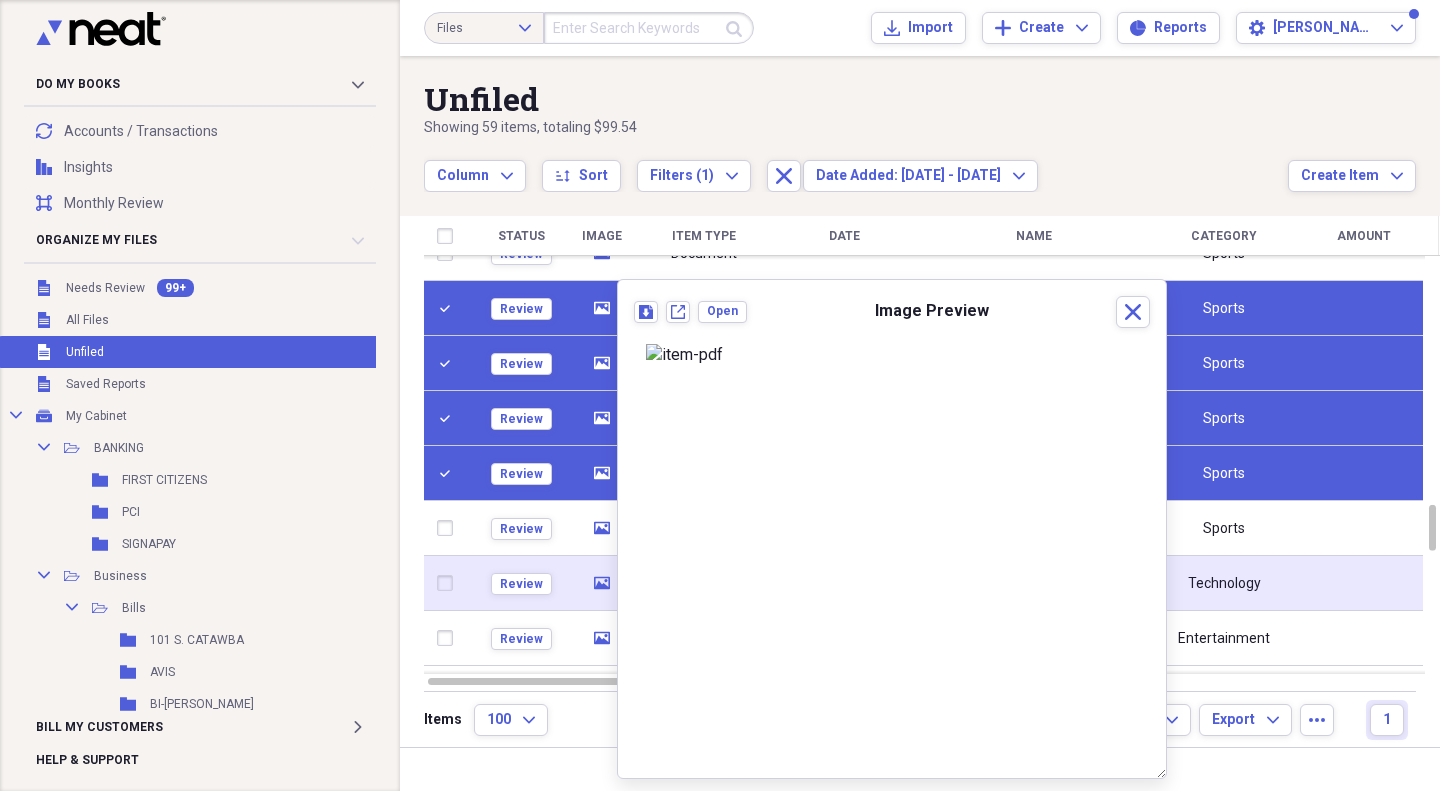click 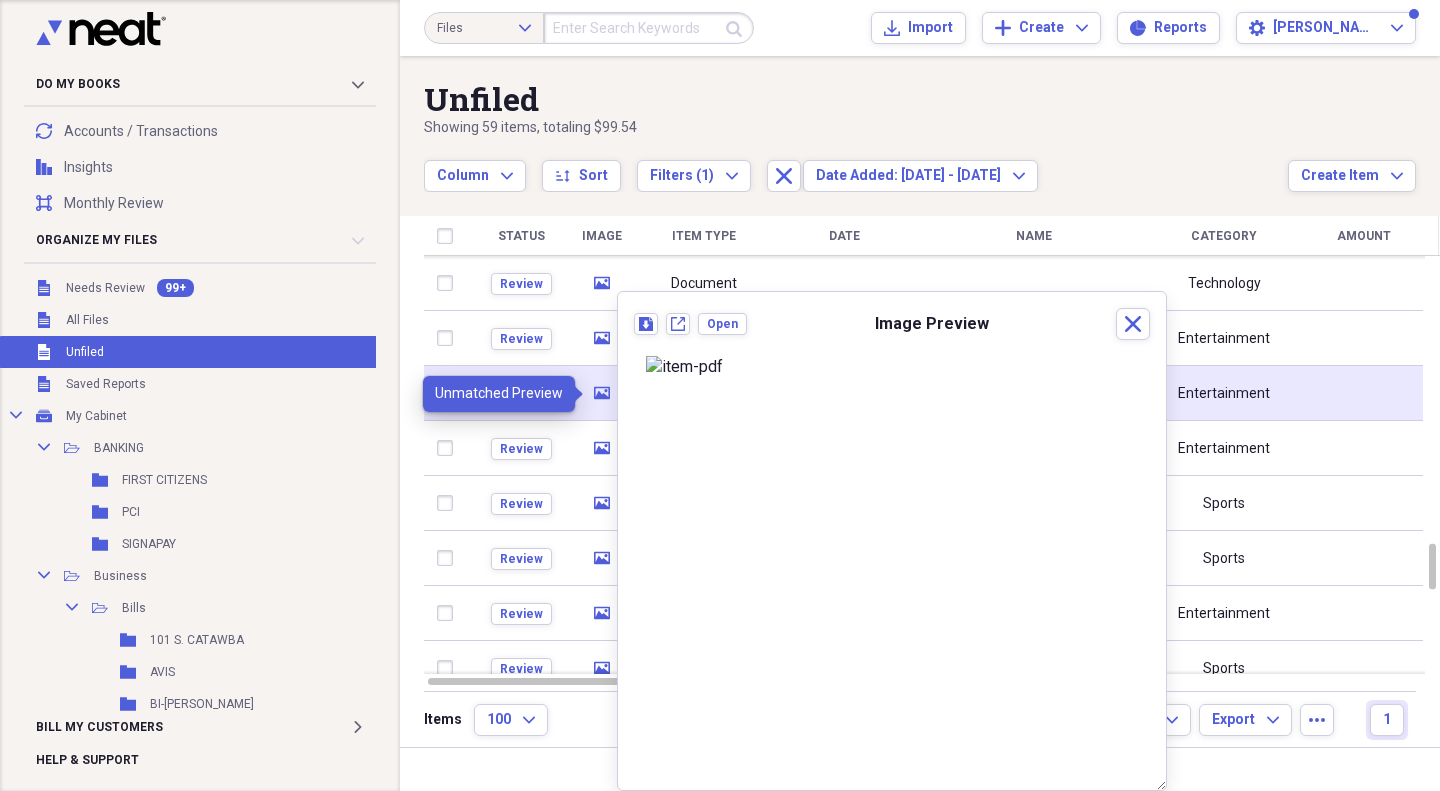 click on "media" 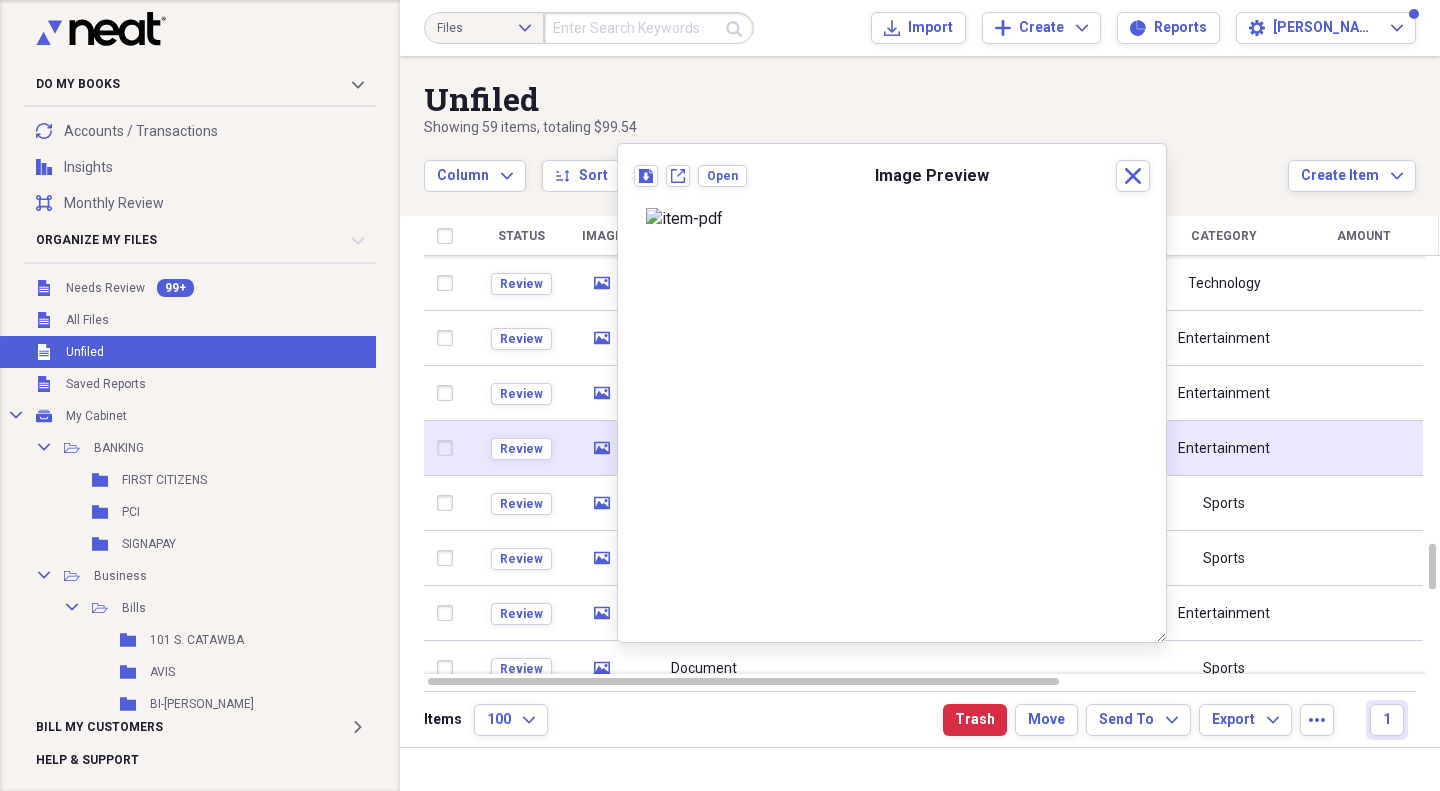 click on "media" 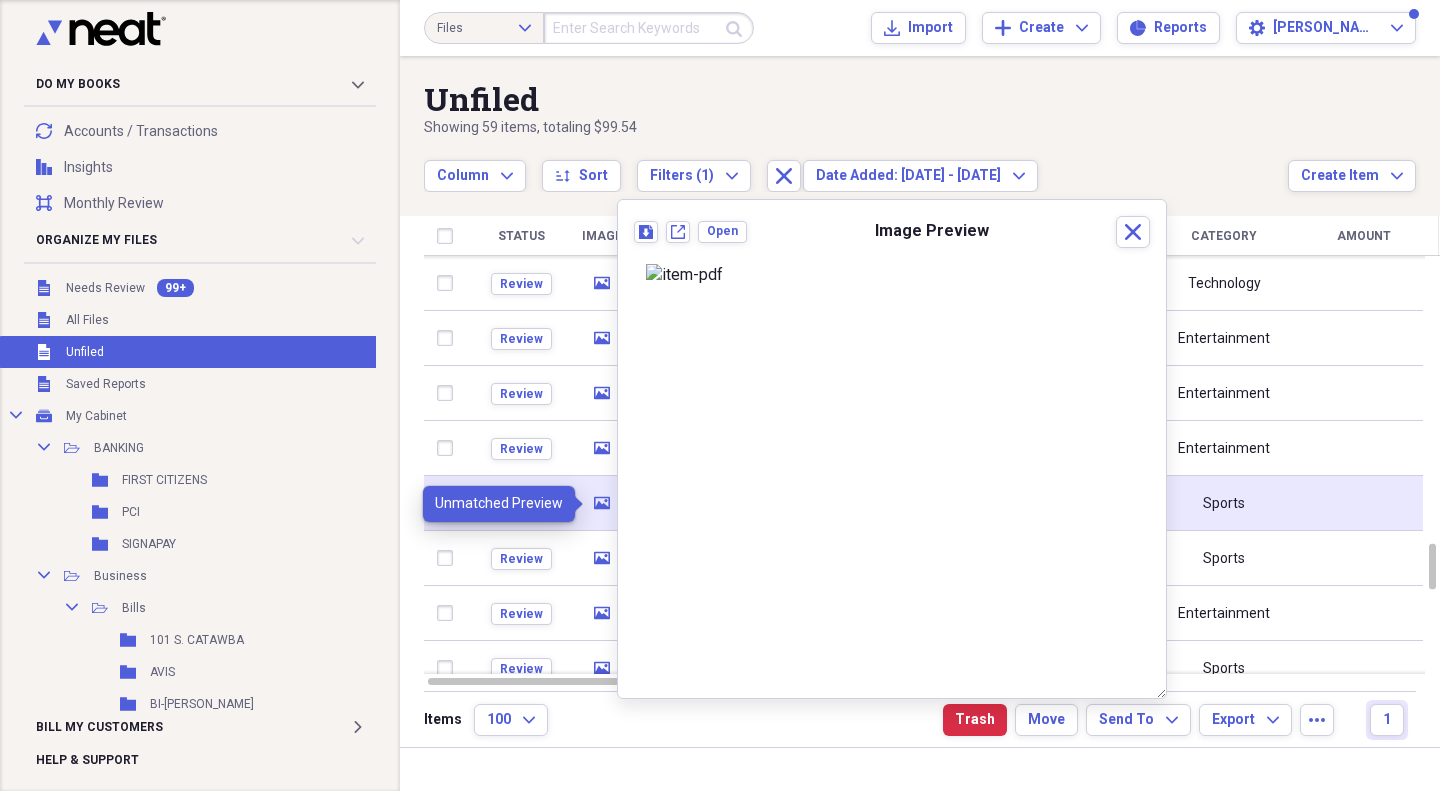 click on "media" 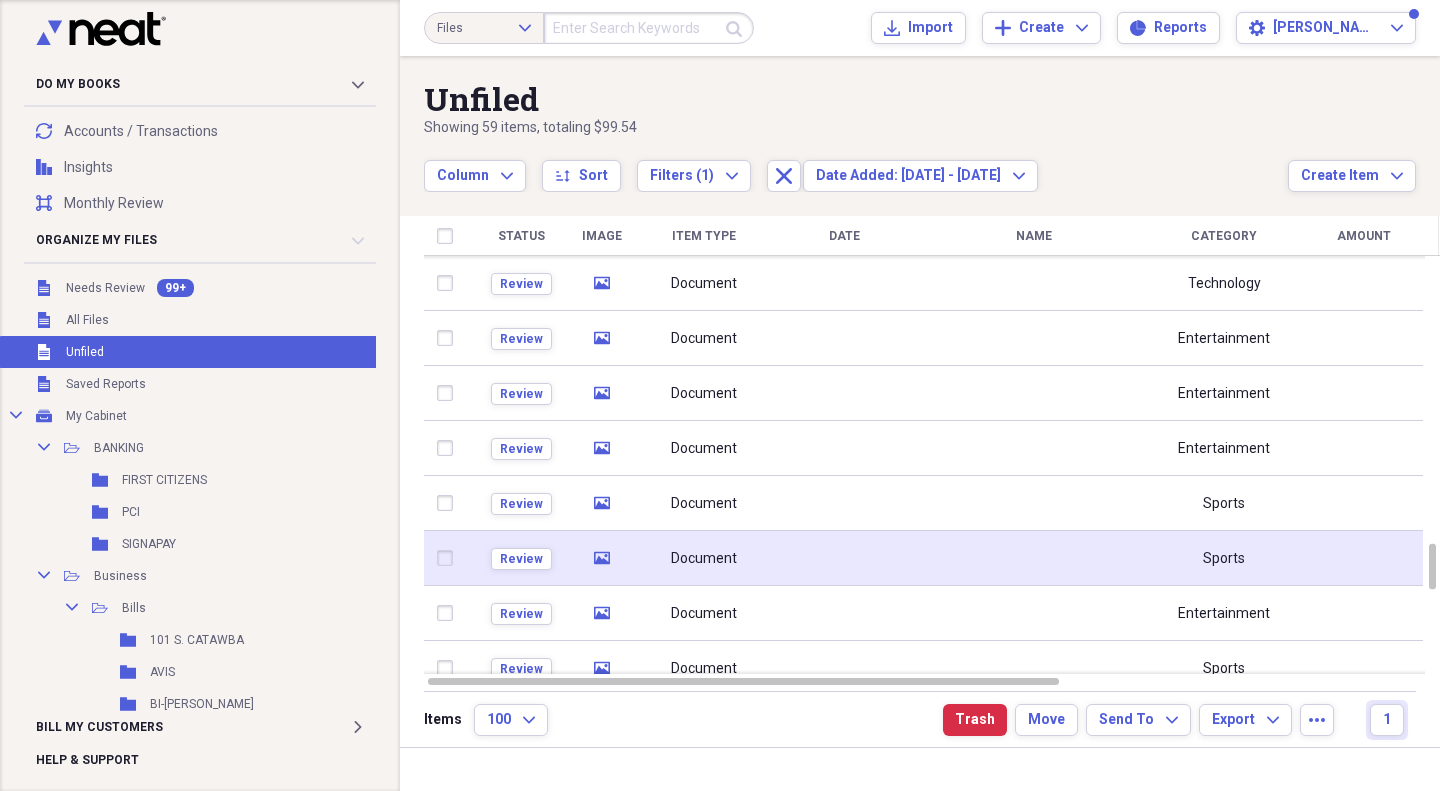 click 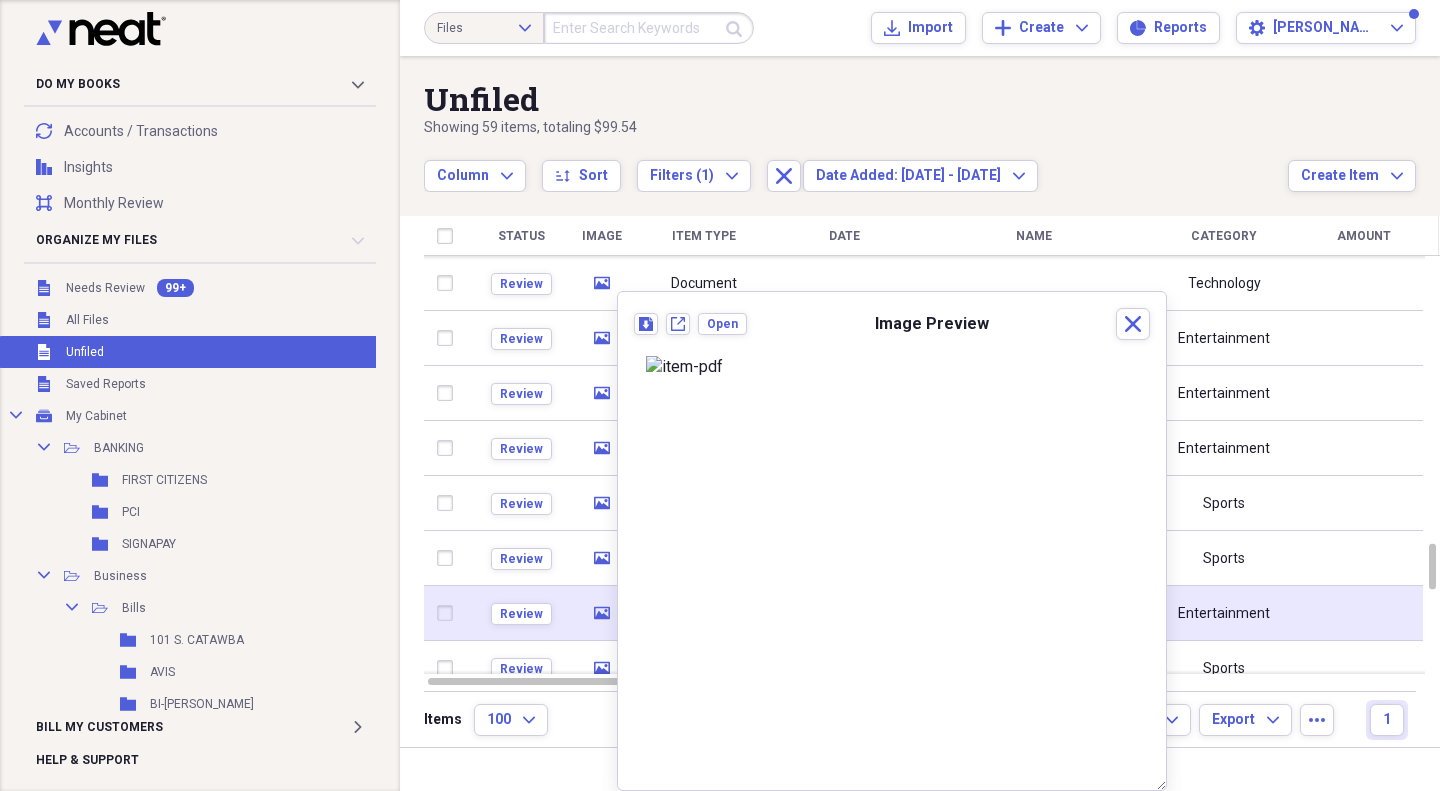 click on "media" 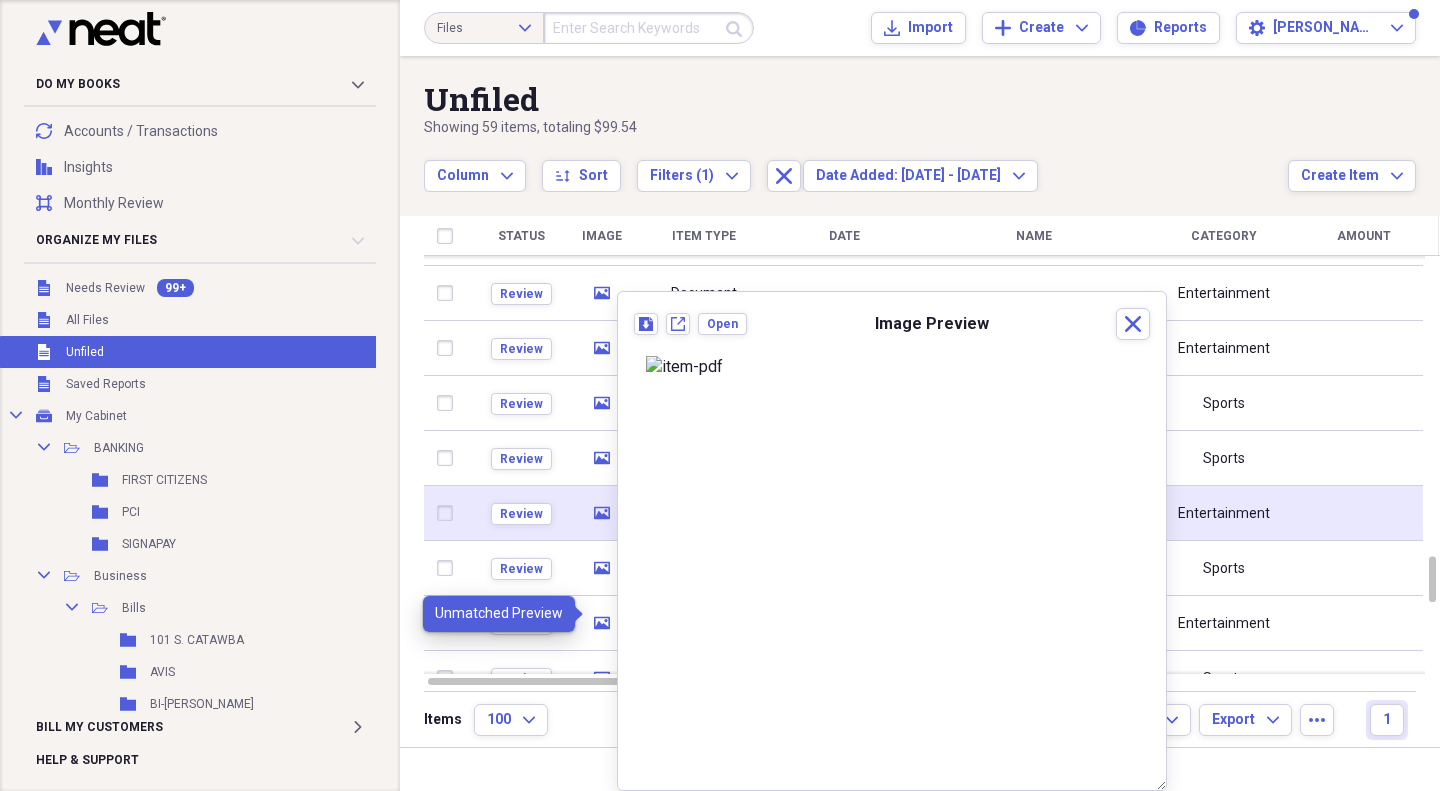 checkbox on "false" 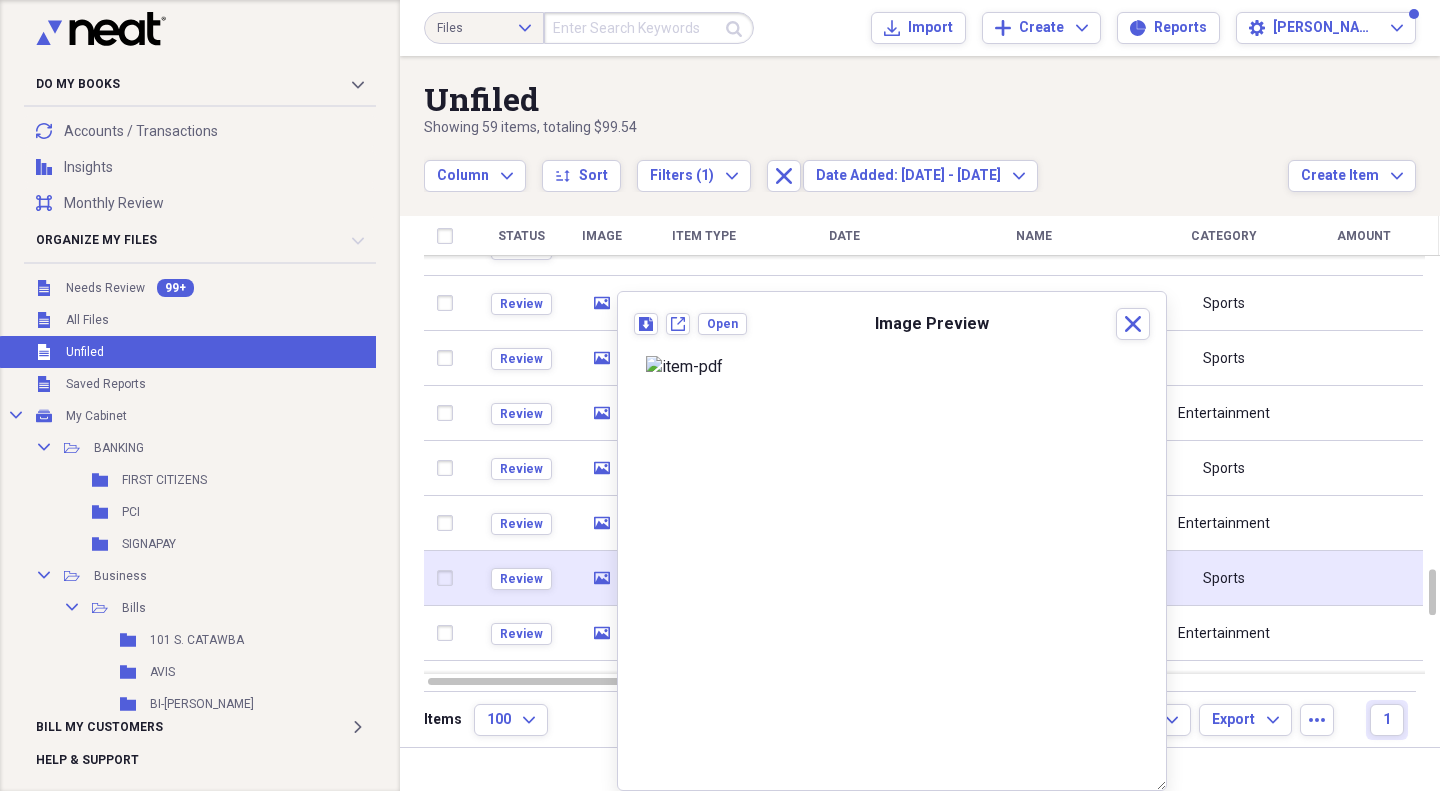 checkbox on "false" 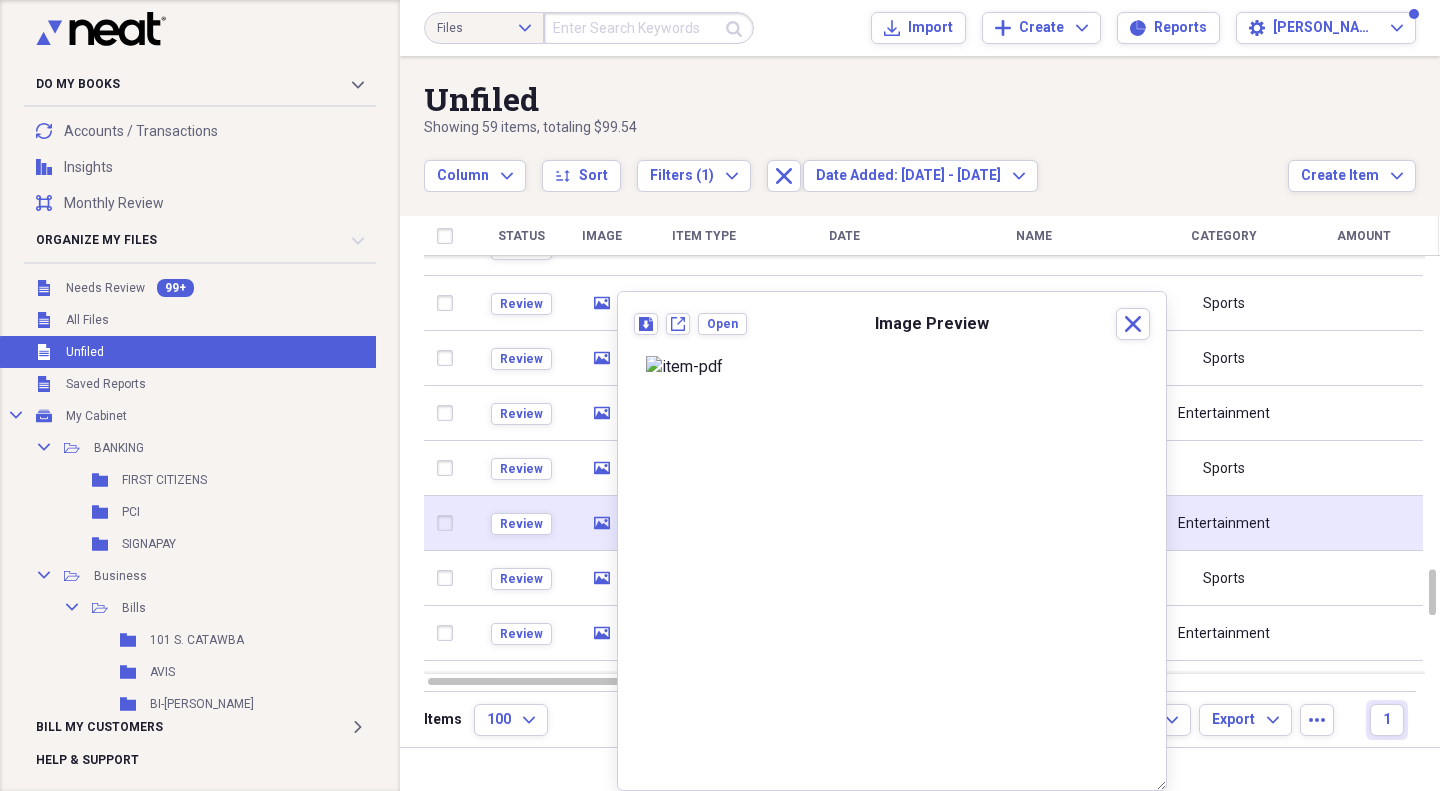 click on "media" 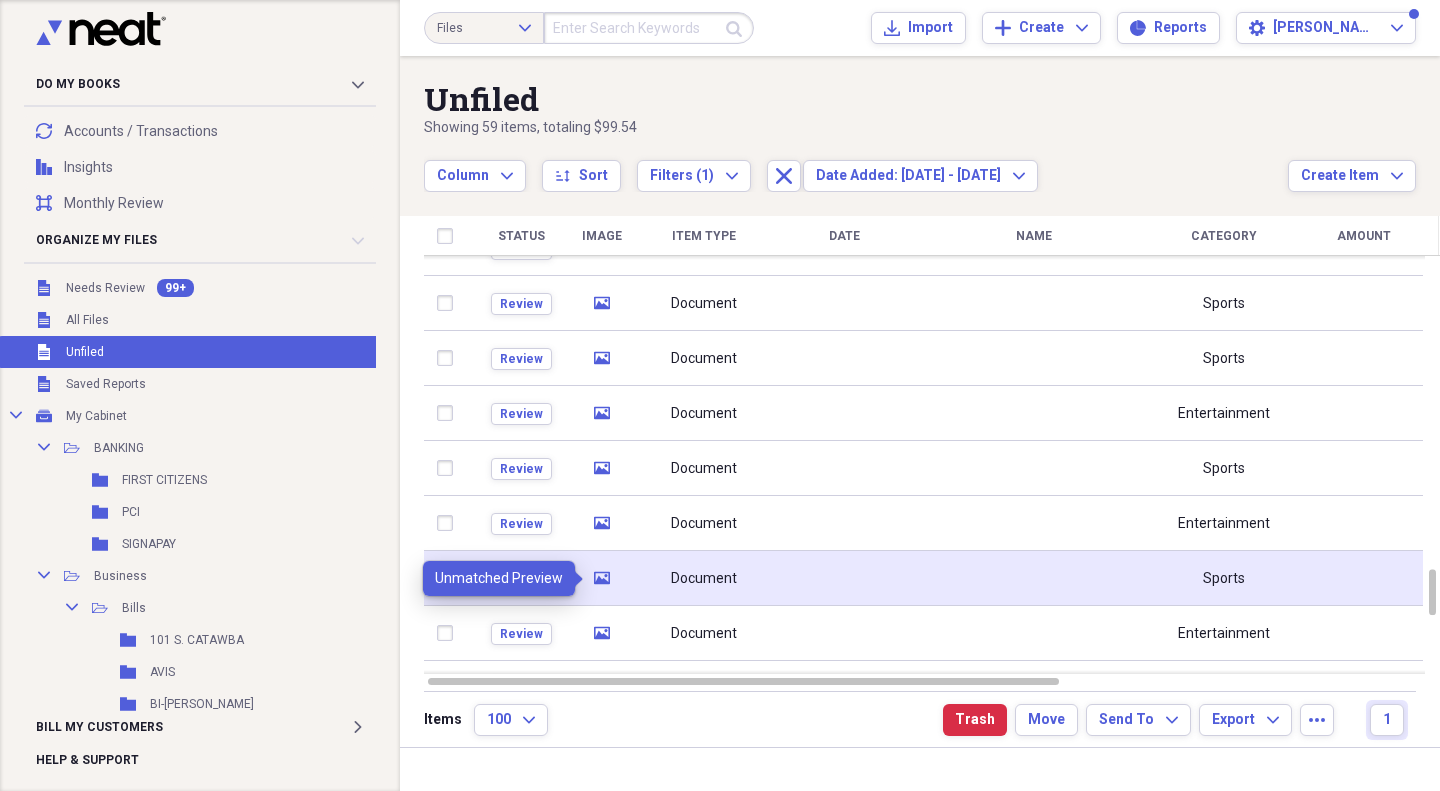 click on "media" 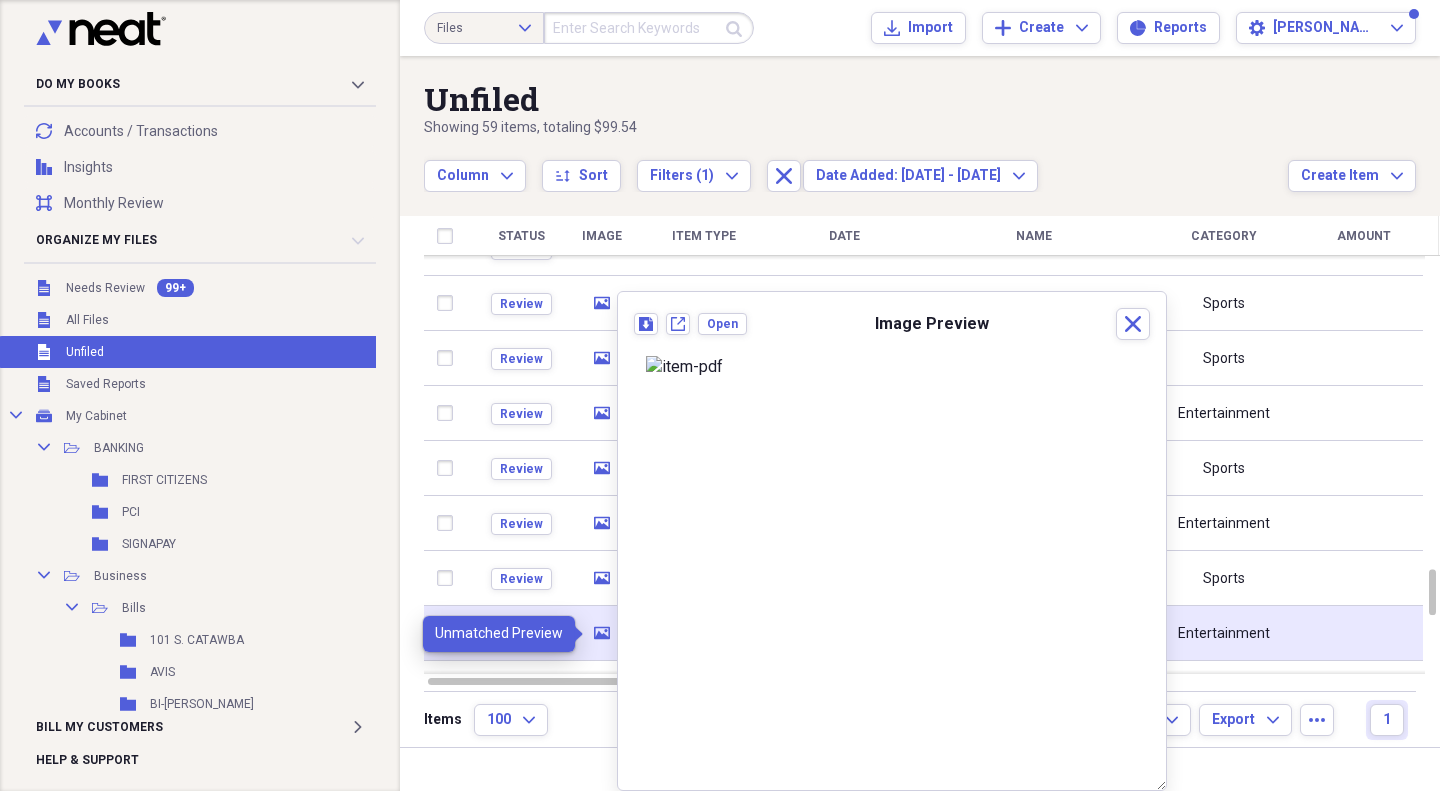 click 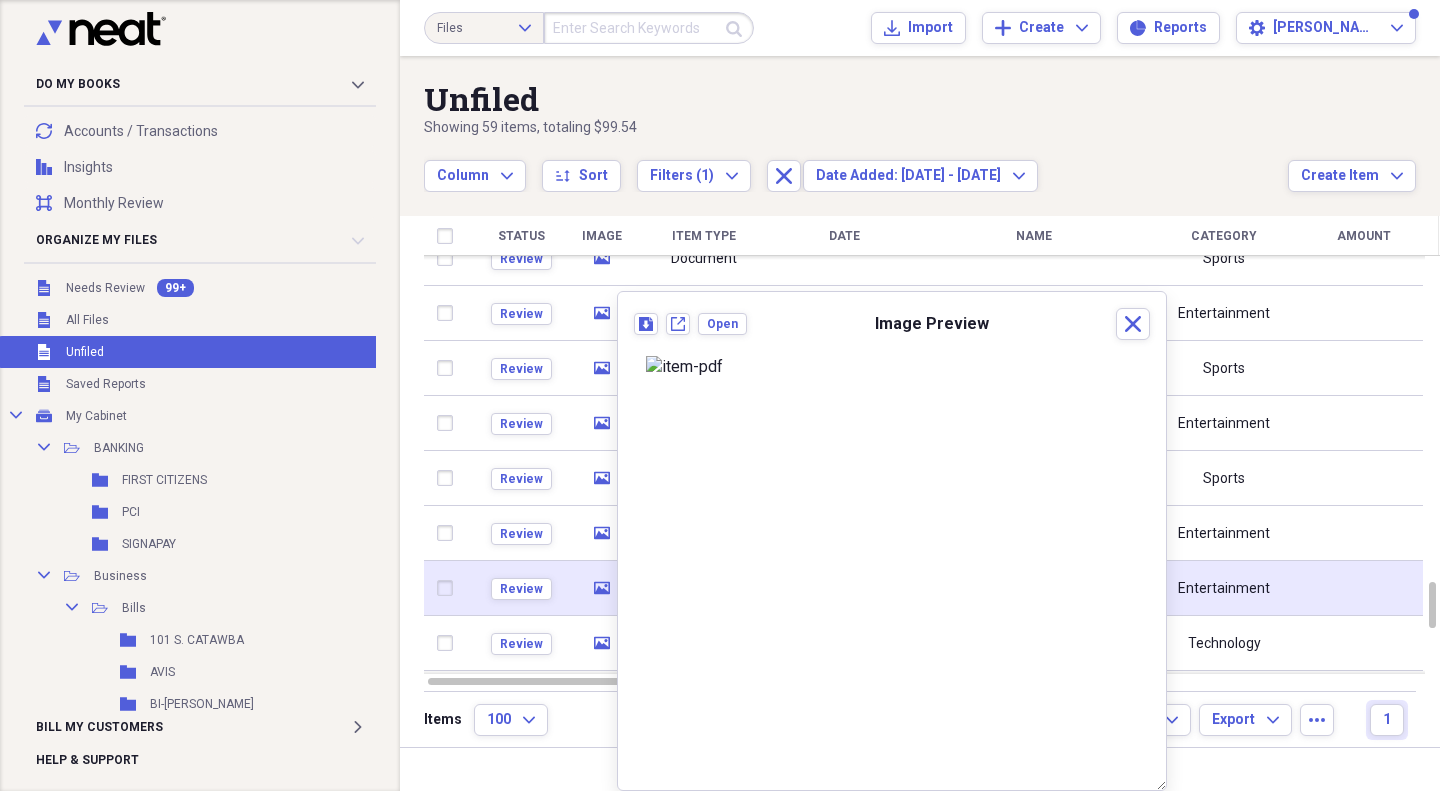 click on "media" 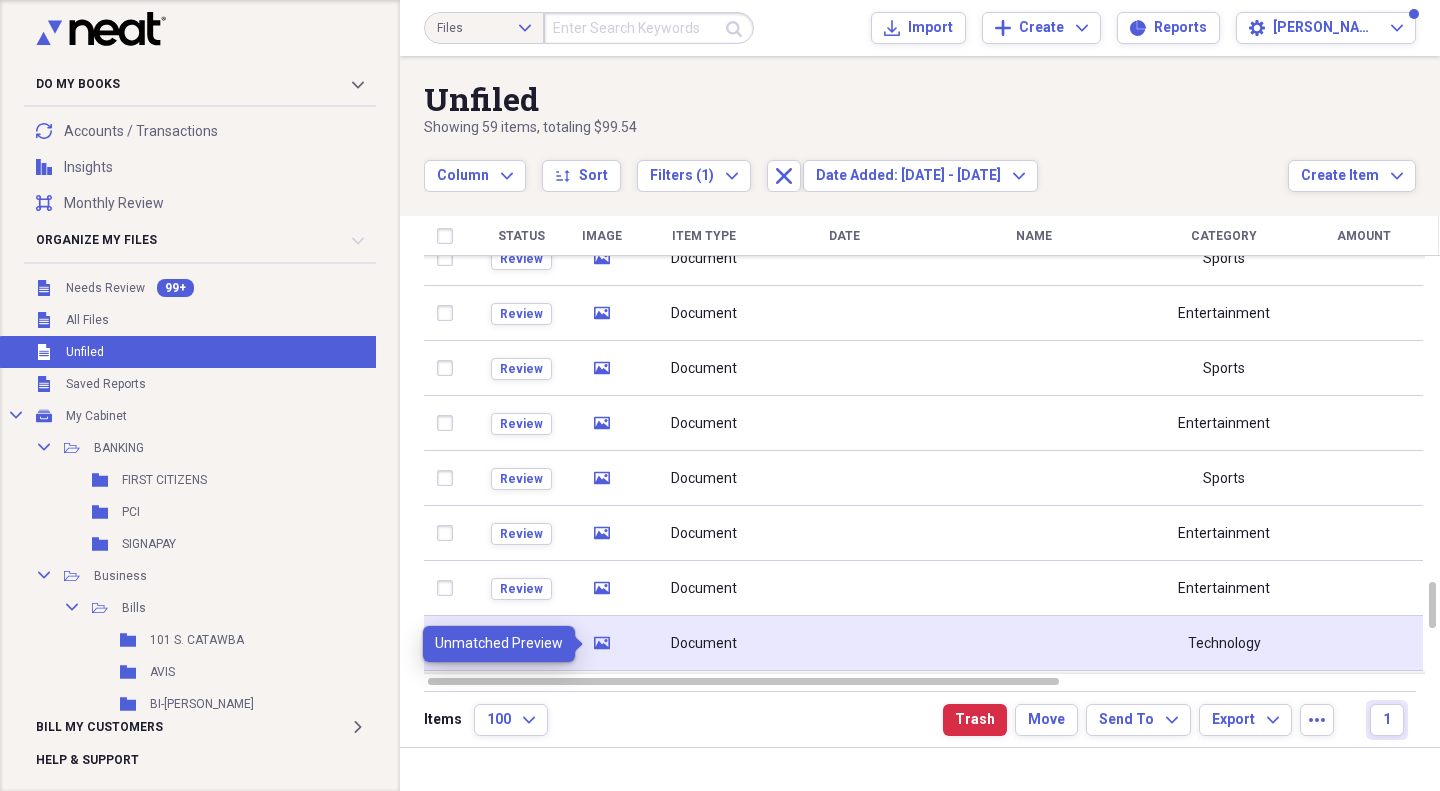 click on "media" 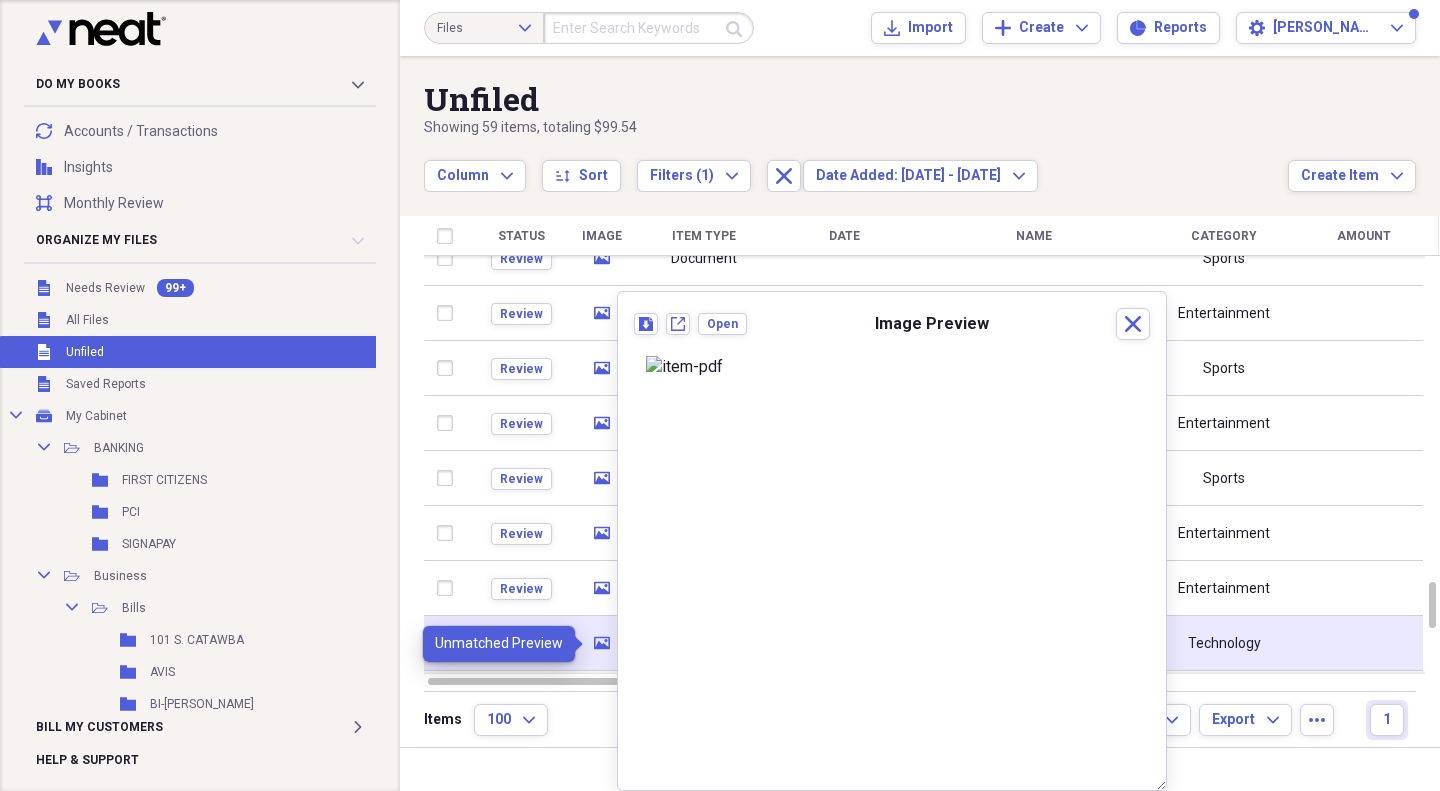 click on "media" 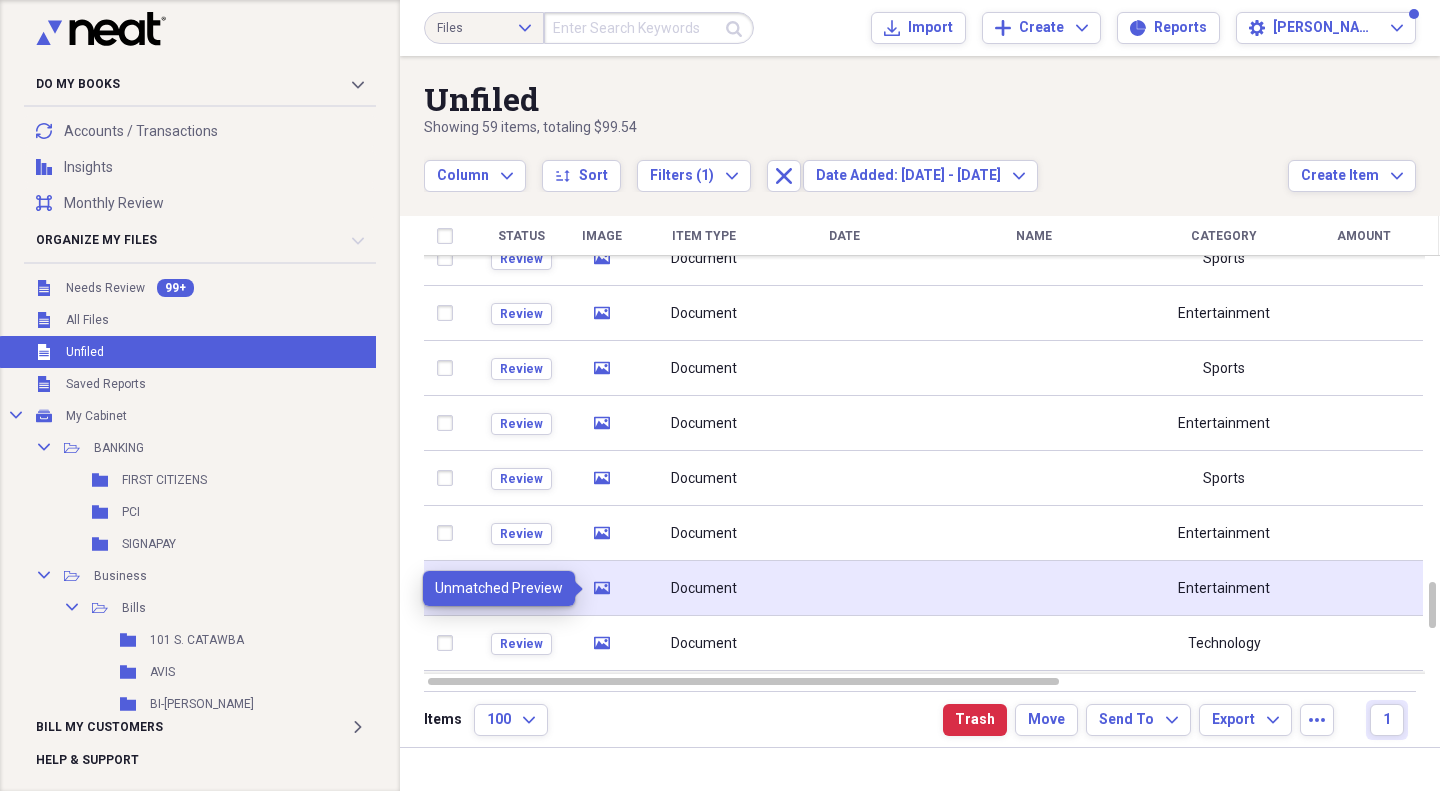 click 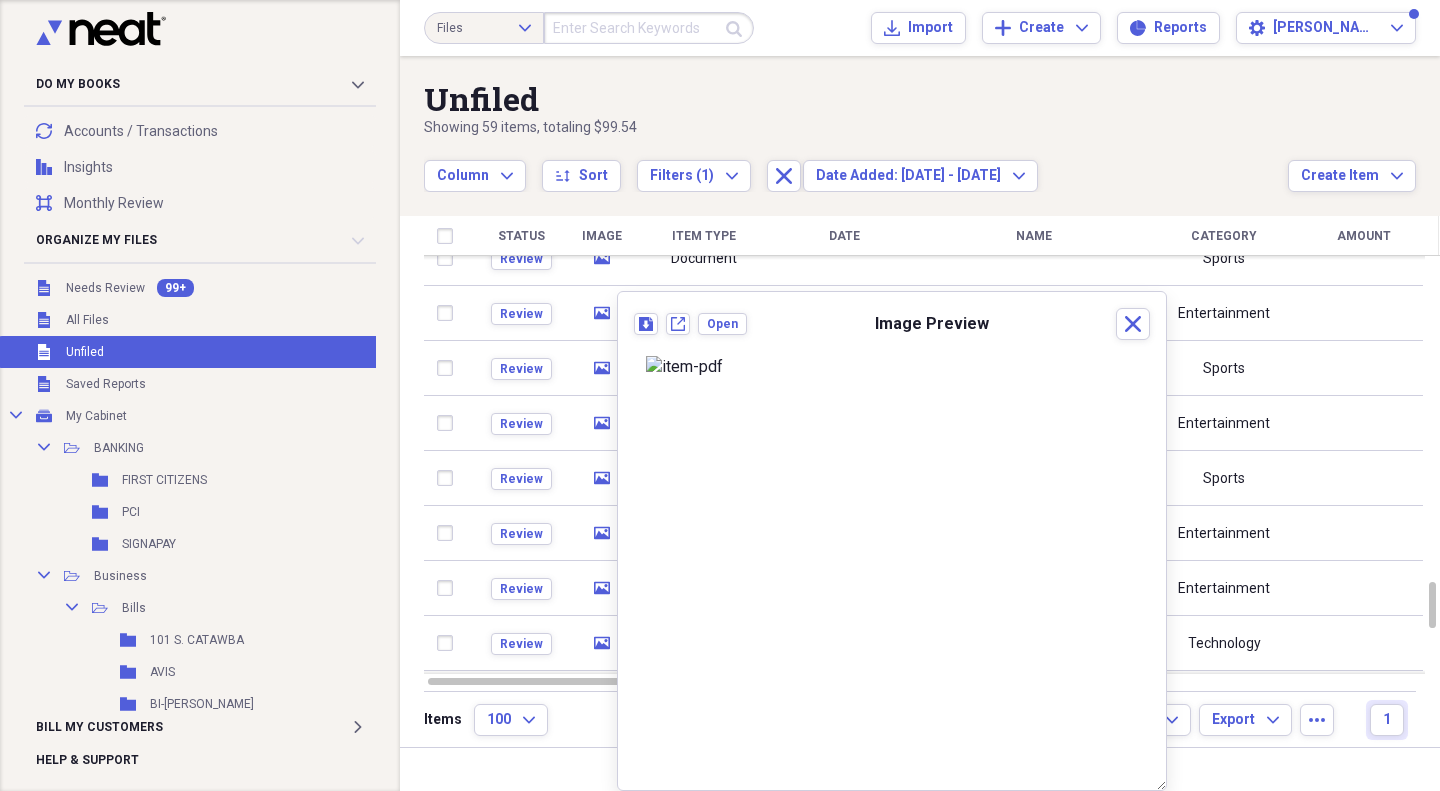 scroll, scrollTop: 100, scrollLeft: 0, axis: vertical 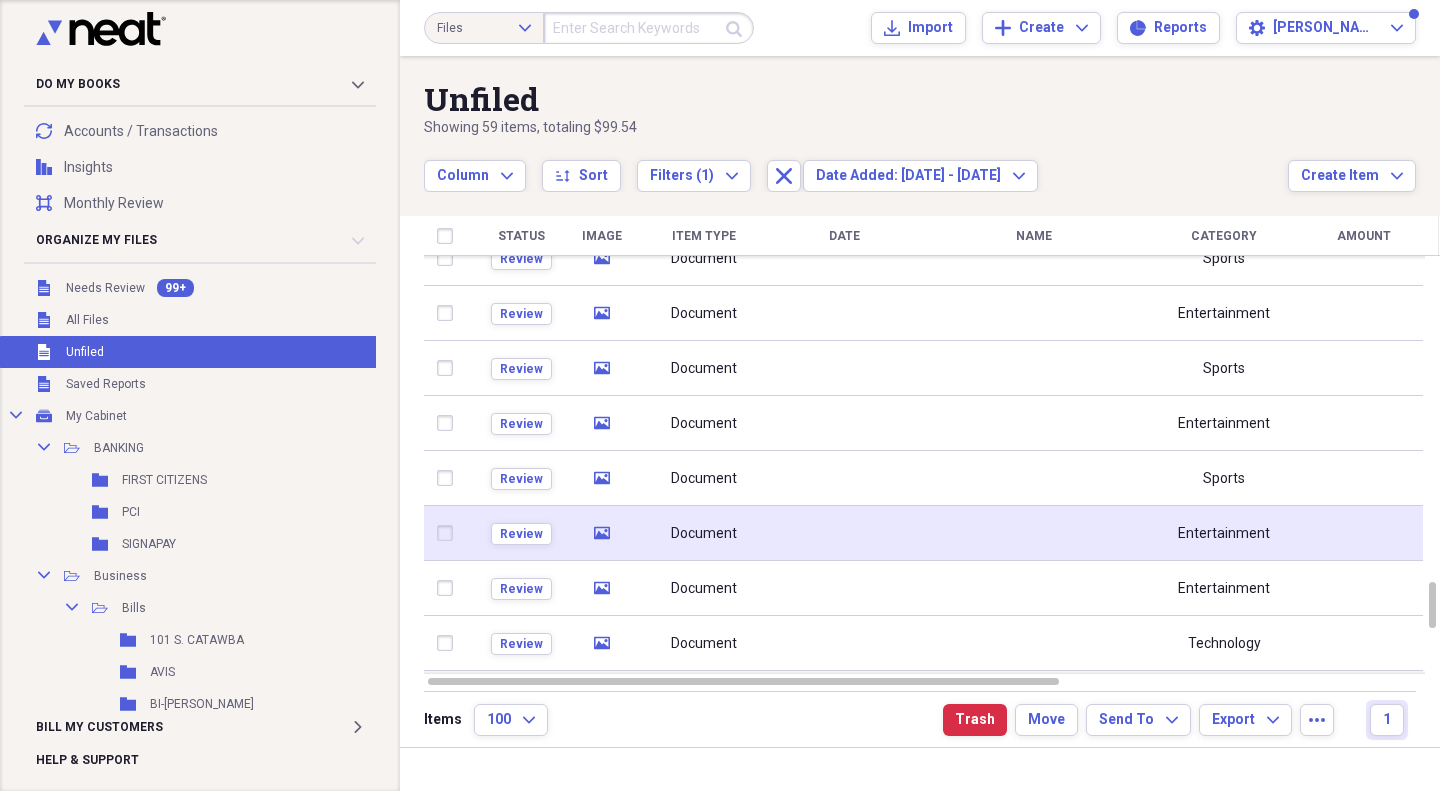 click on "media" 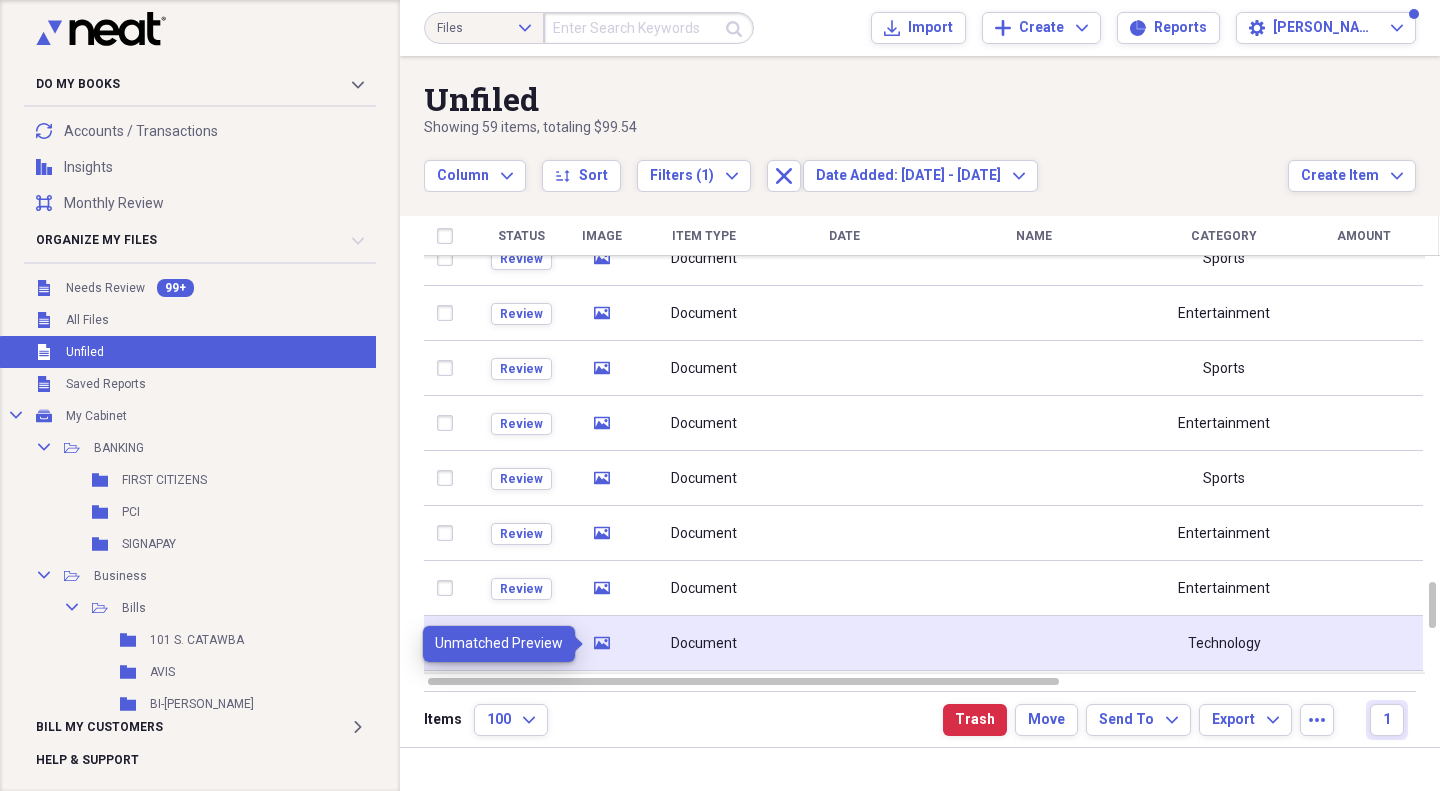 click on "media" 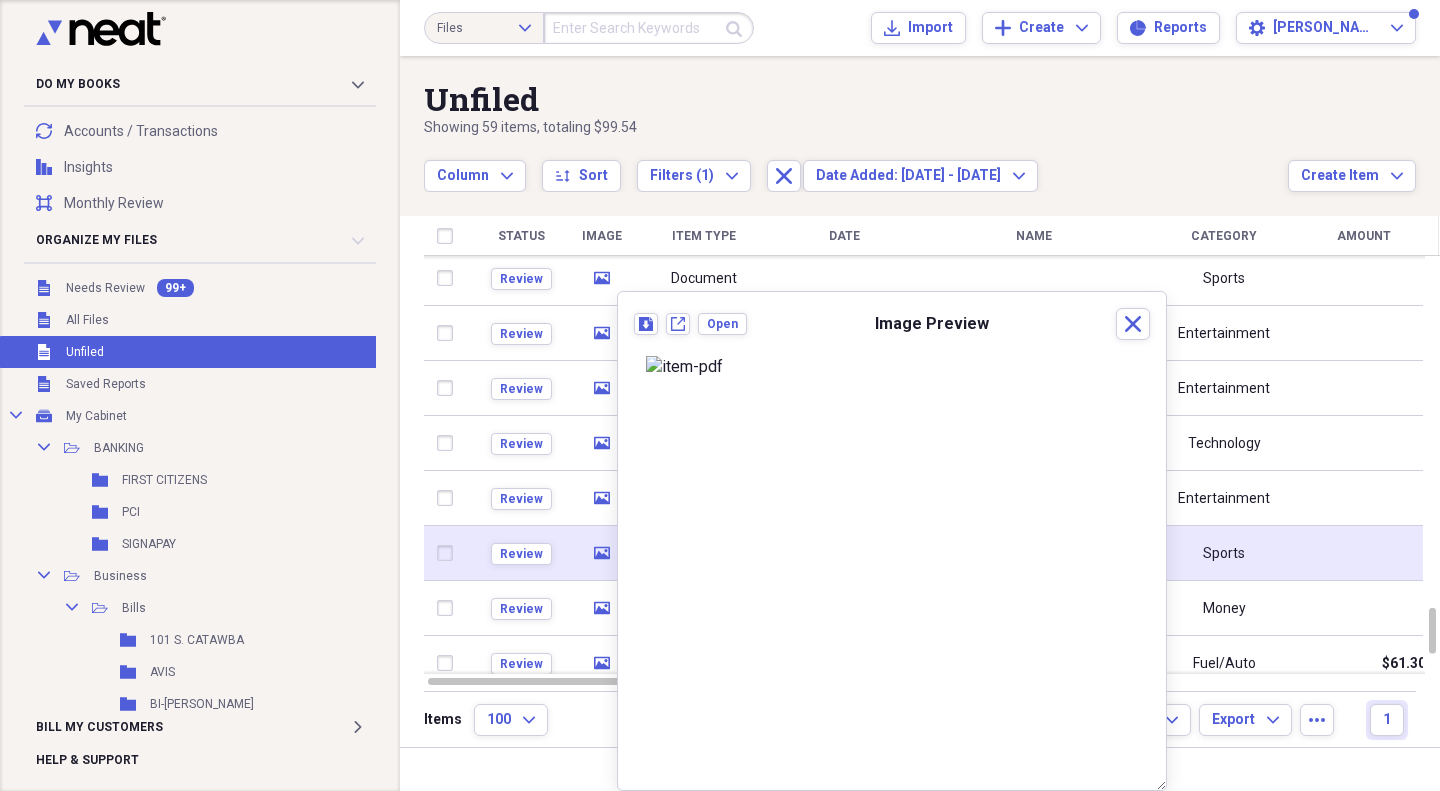 click on "media" 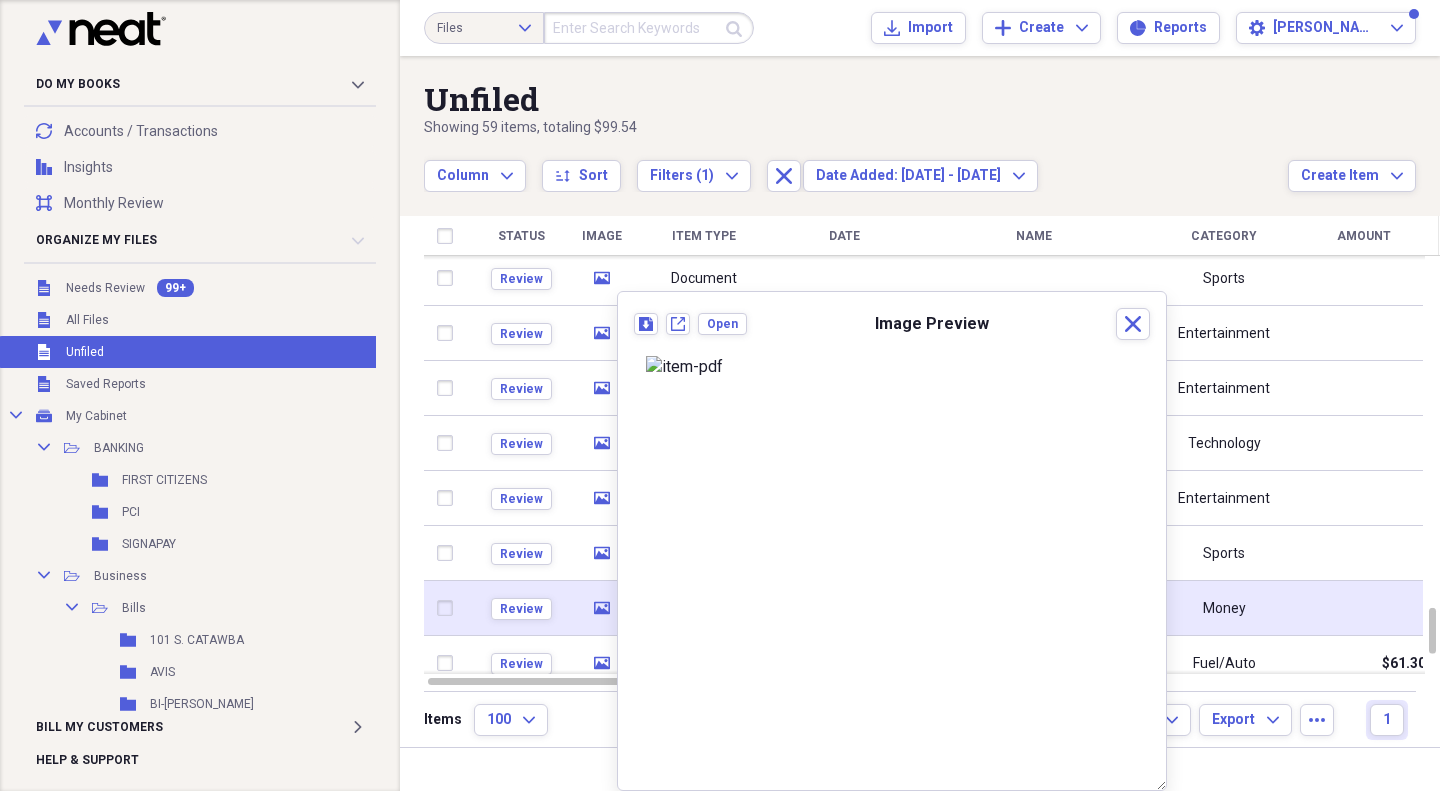 click 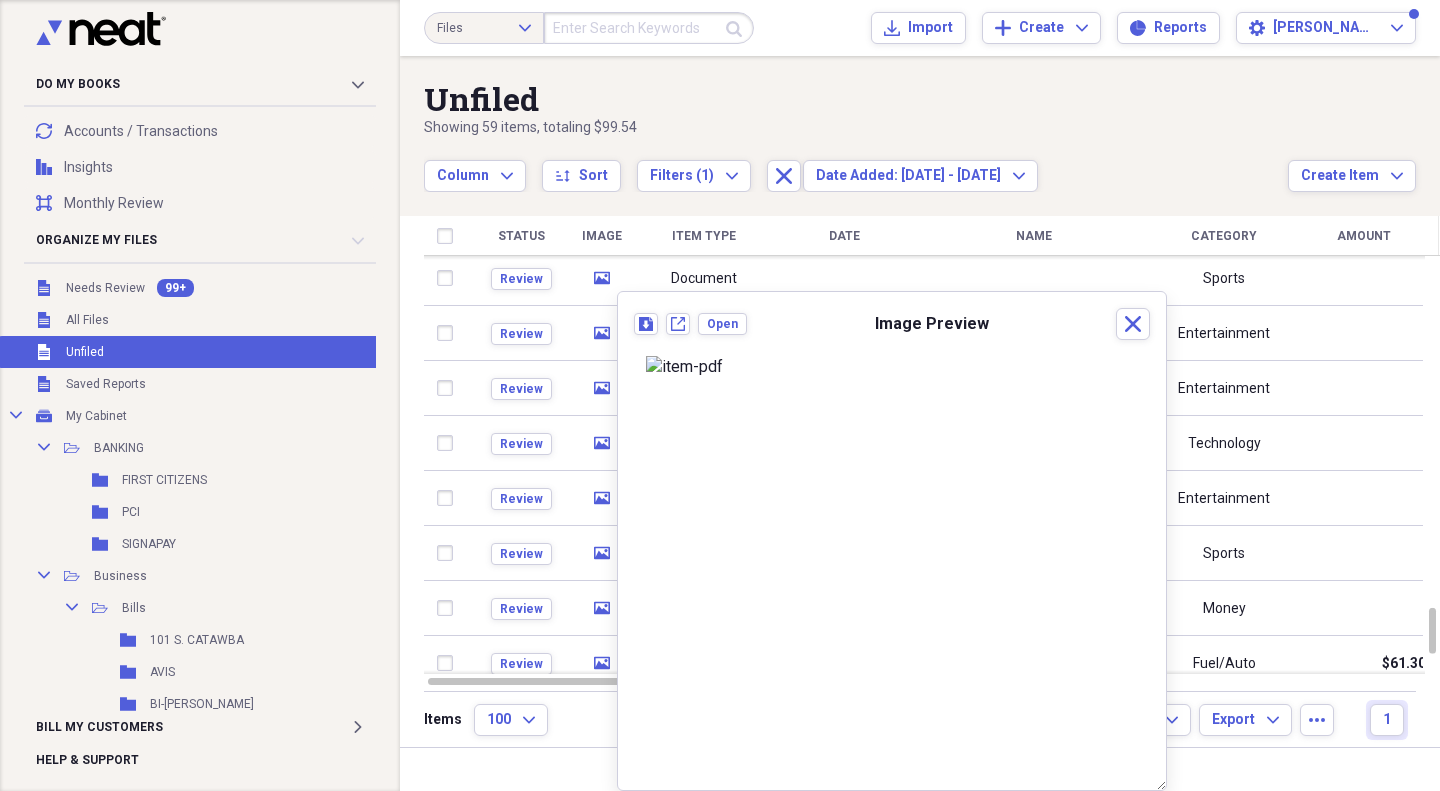 scroll, scrollTop: 102, scrollLeft: 0, axis: vertical 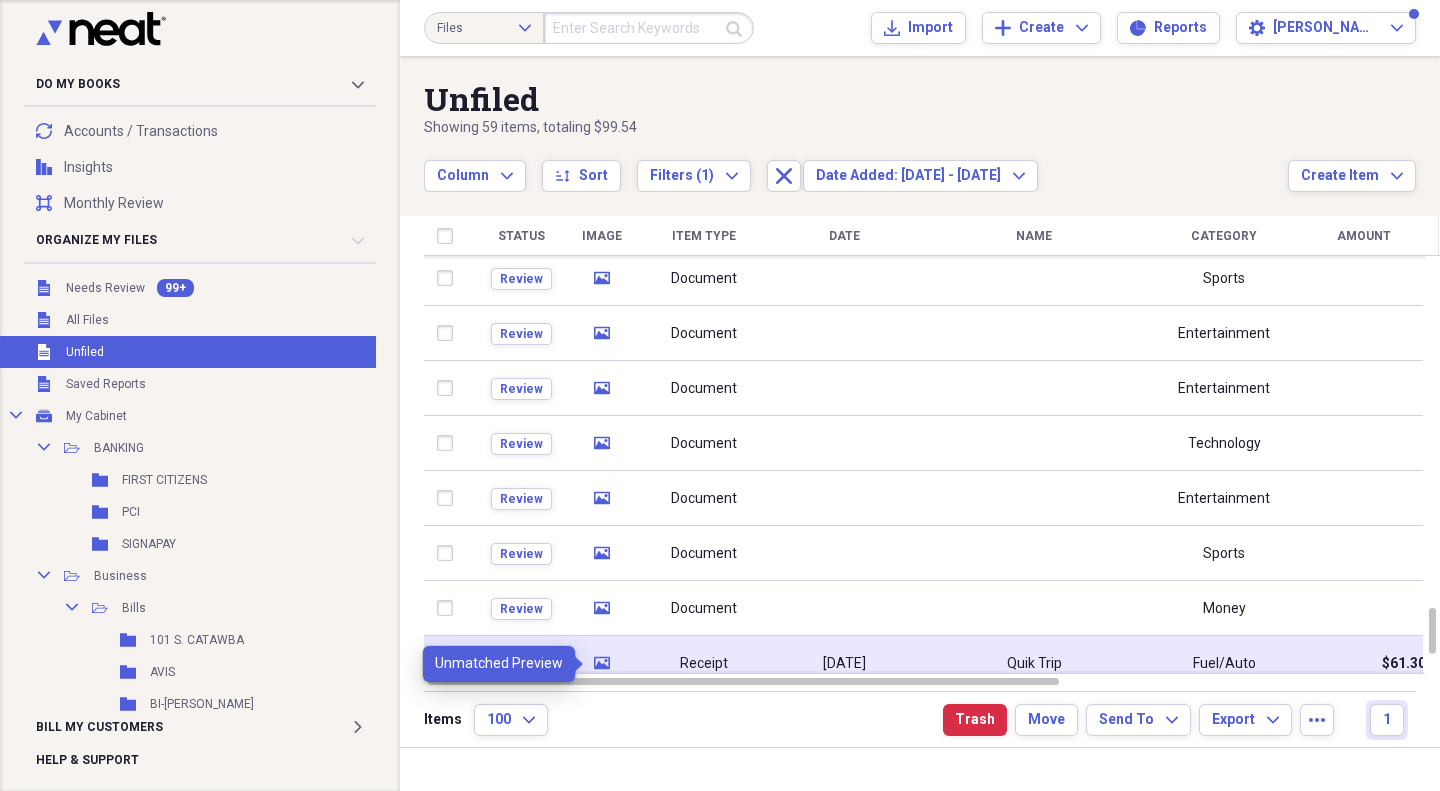 click 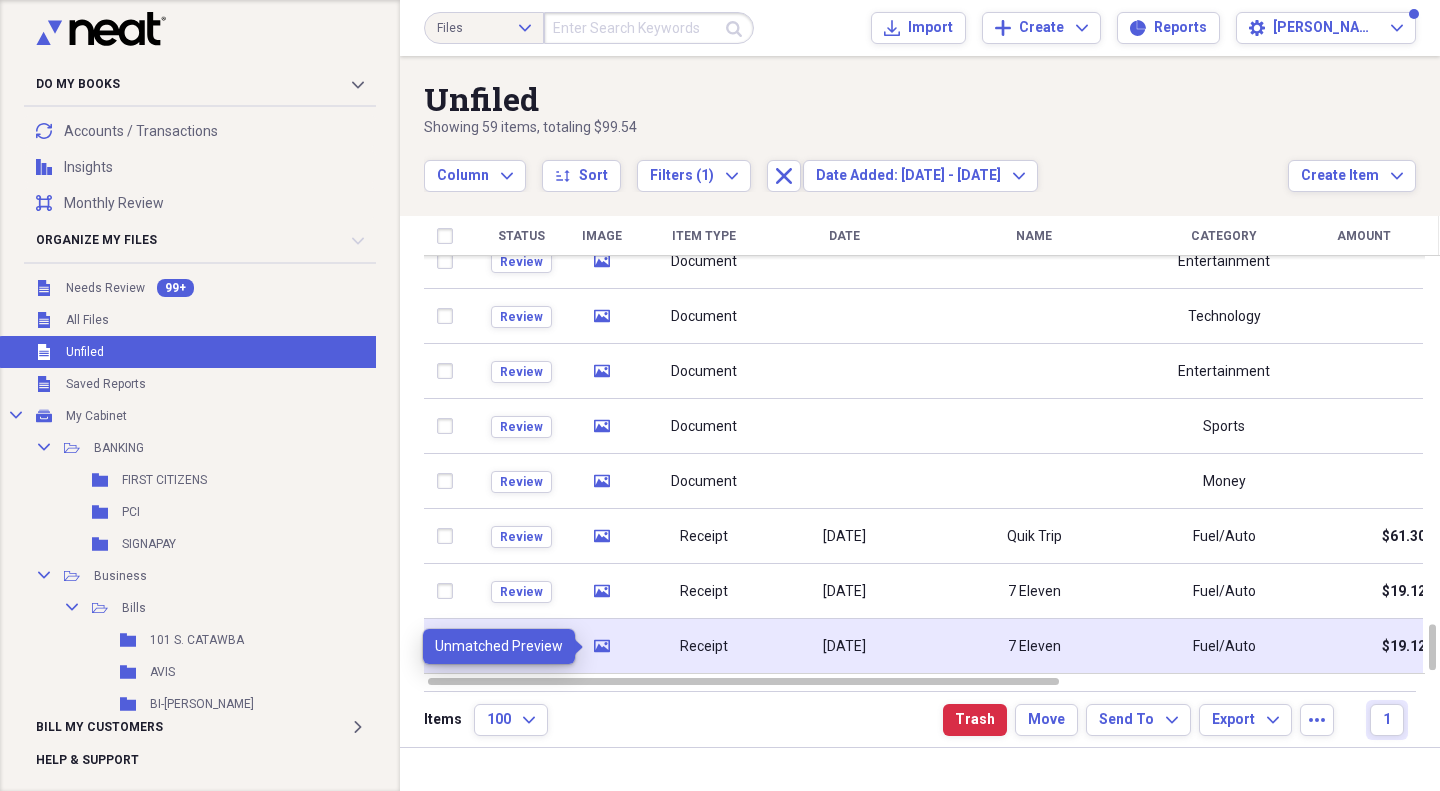 click on "media" 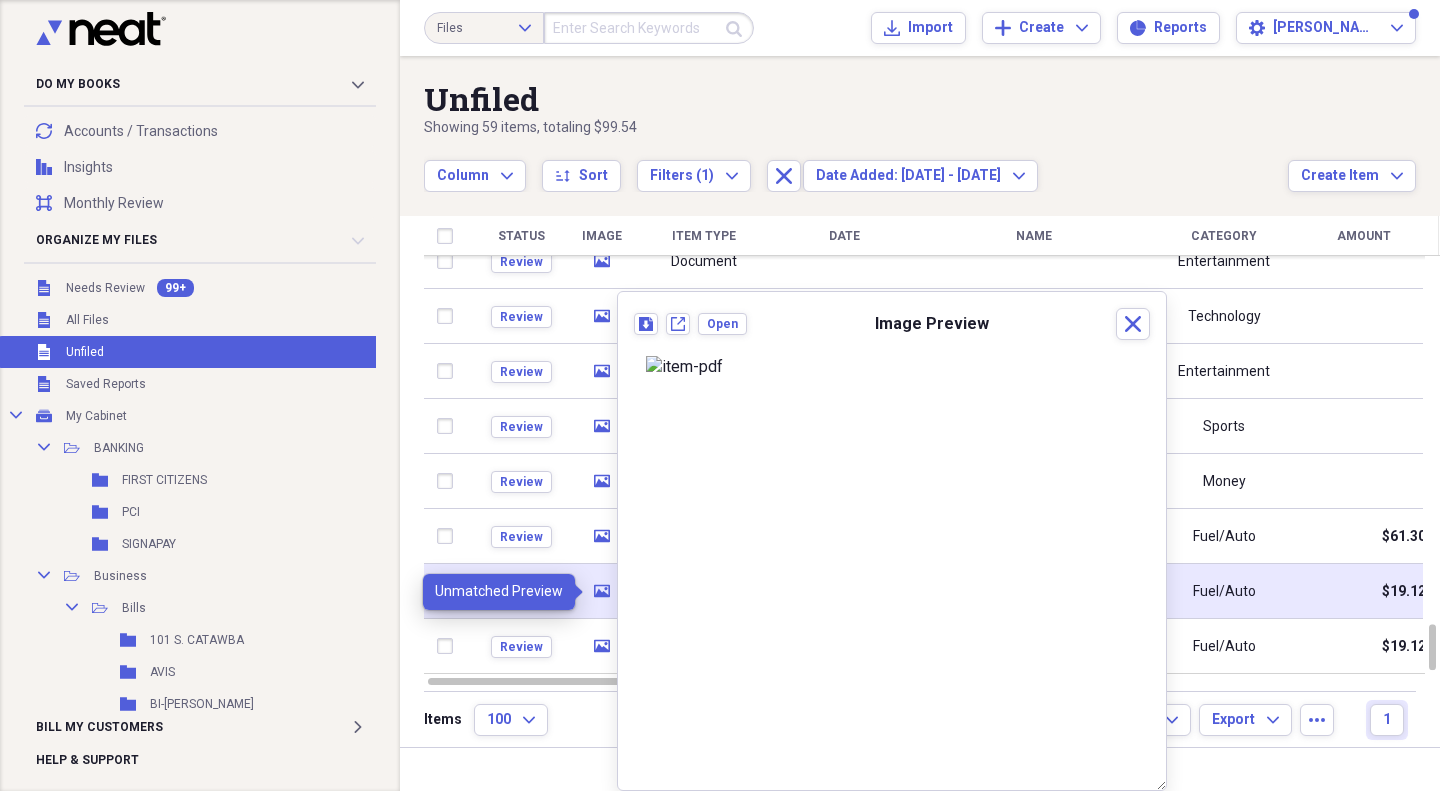 click 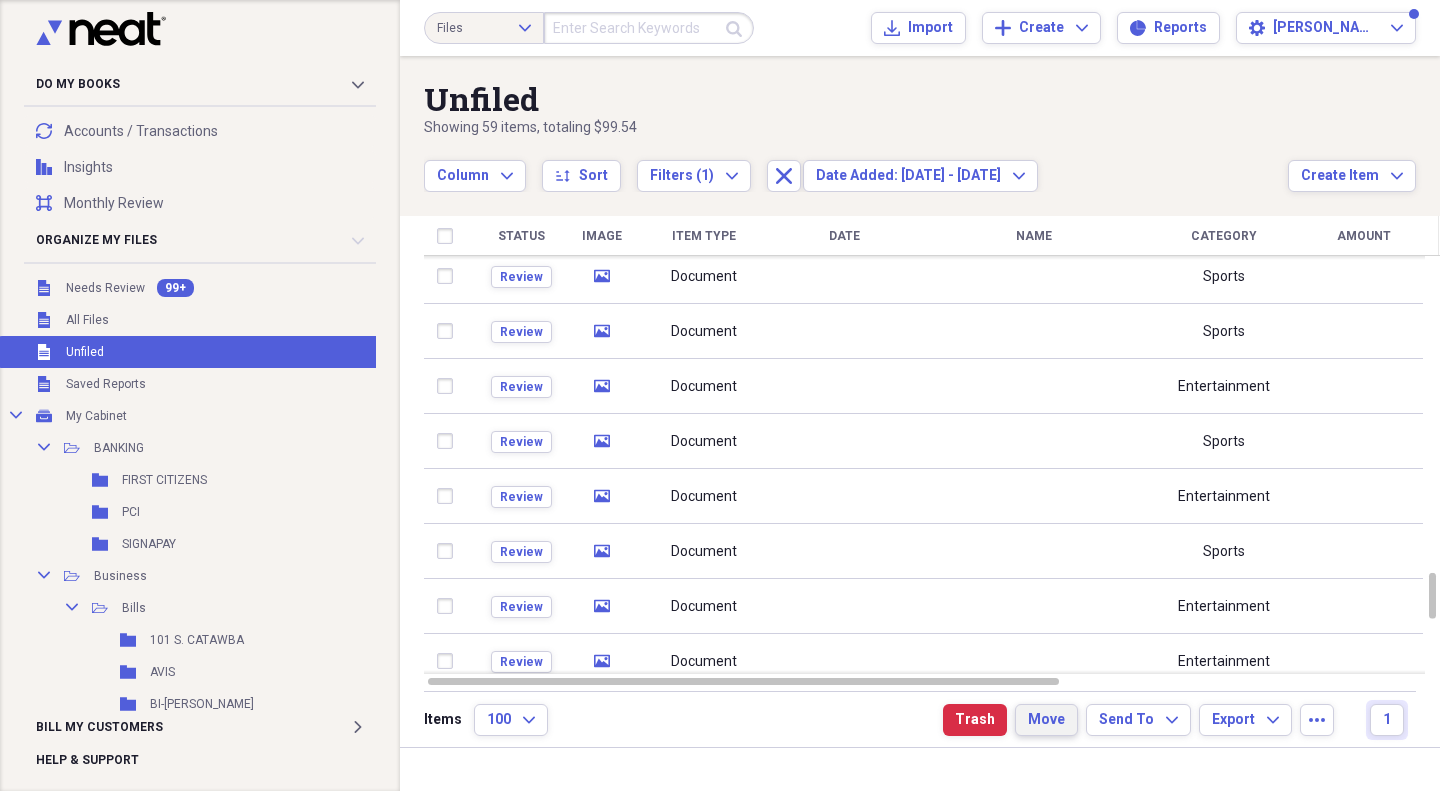 click on "Move" at bounding box center [1046, 720] 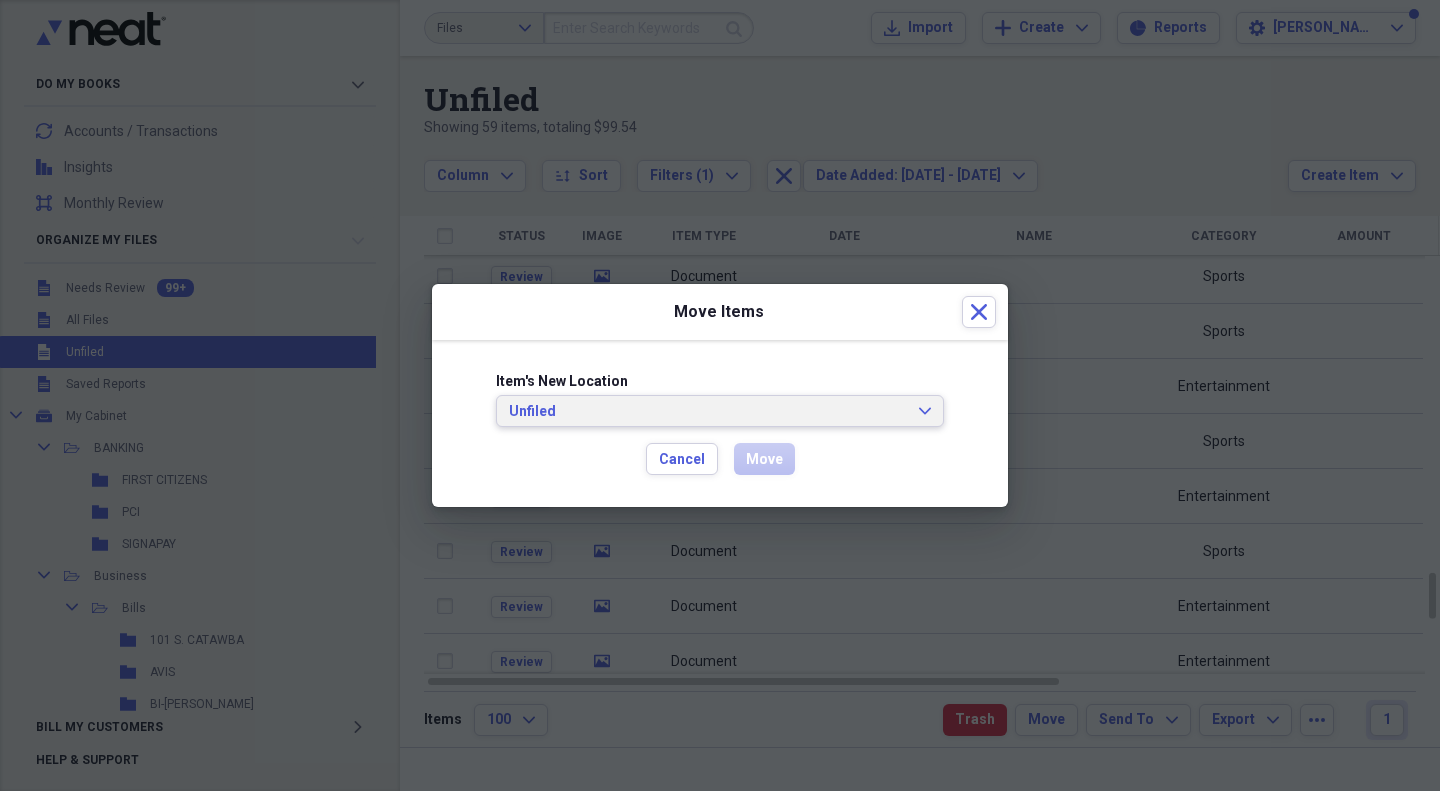 click on "Unfiled" at bounding box center [708, 412] 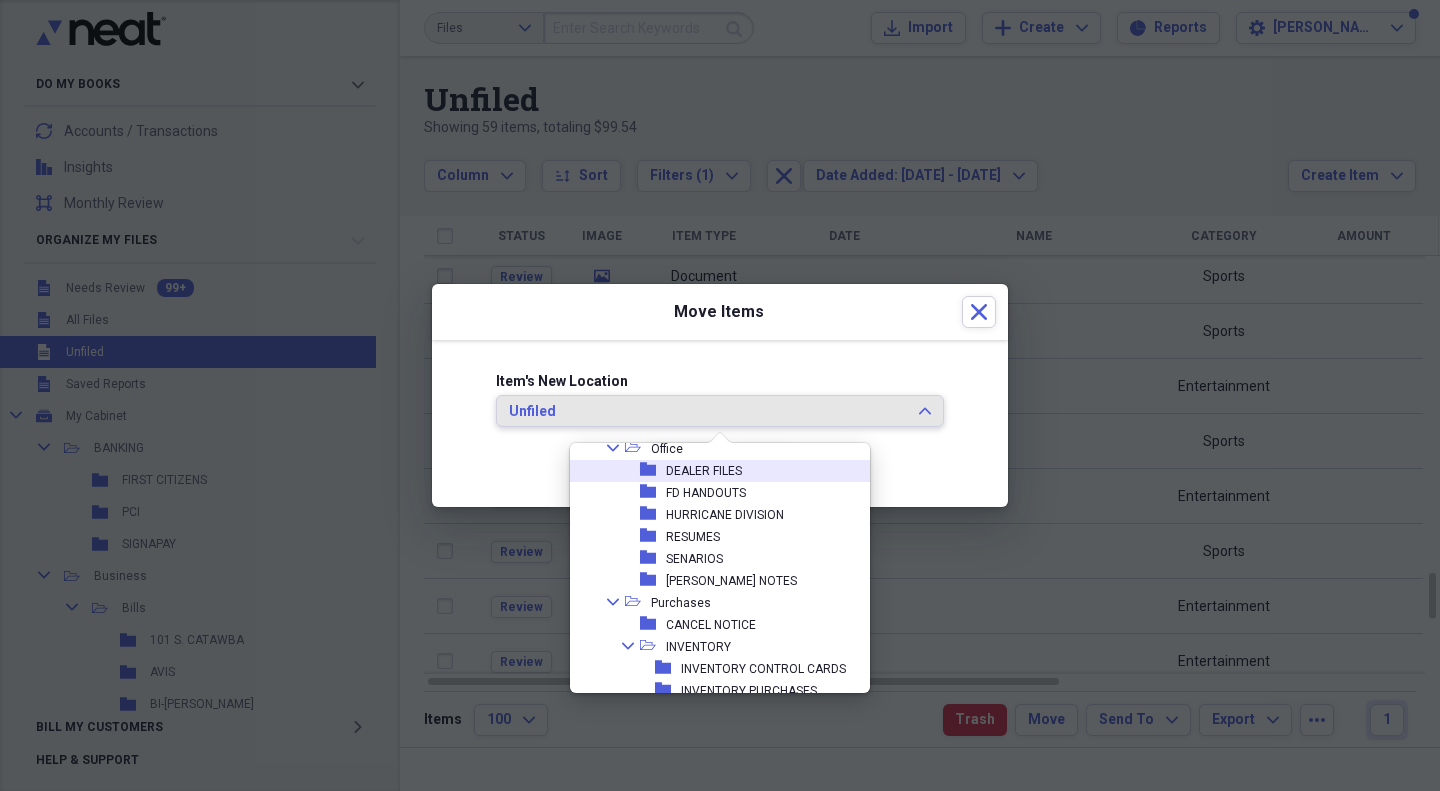 scroll, scrollTop: 1100, scrollLeft: 0, axis: vertical 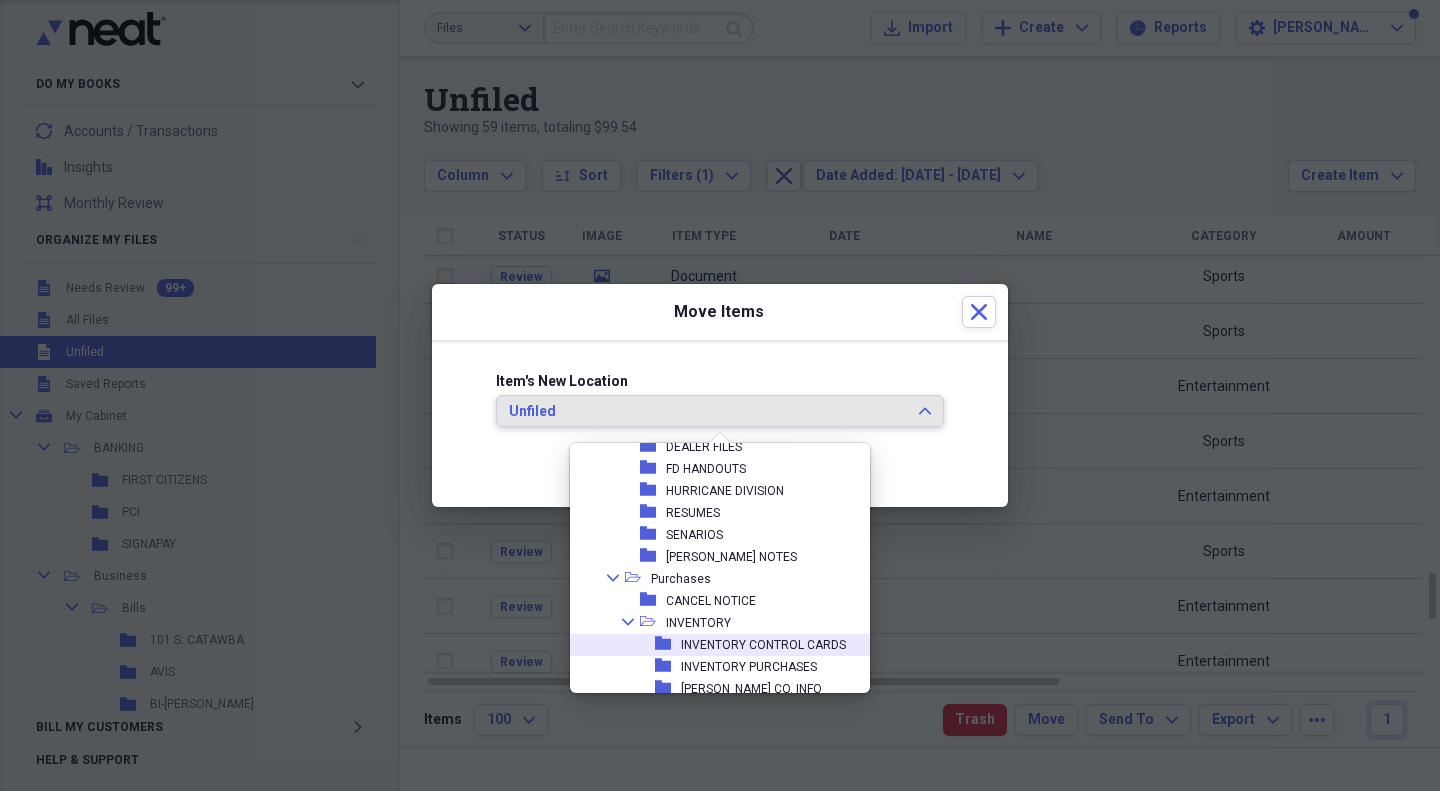 click on "INVENTORY CONTROL CARDS" at bounding box center [763, 645] 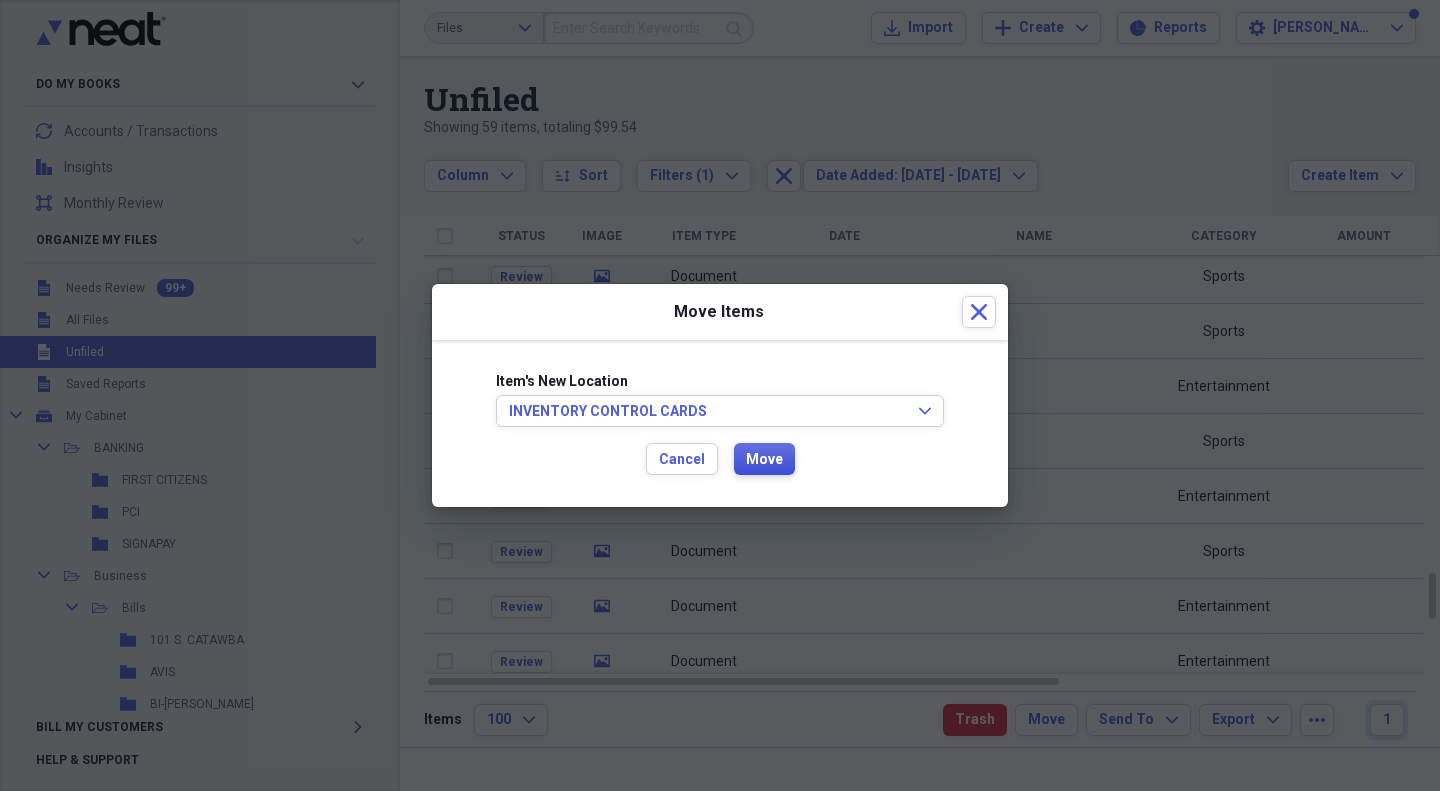 click on "Move" at bounding box center (764, 460) 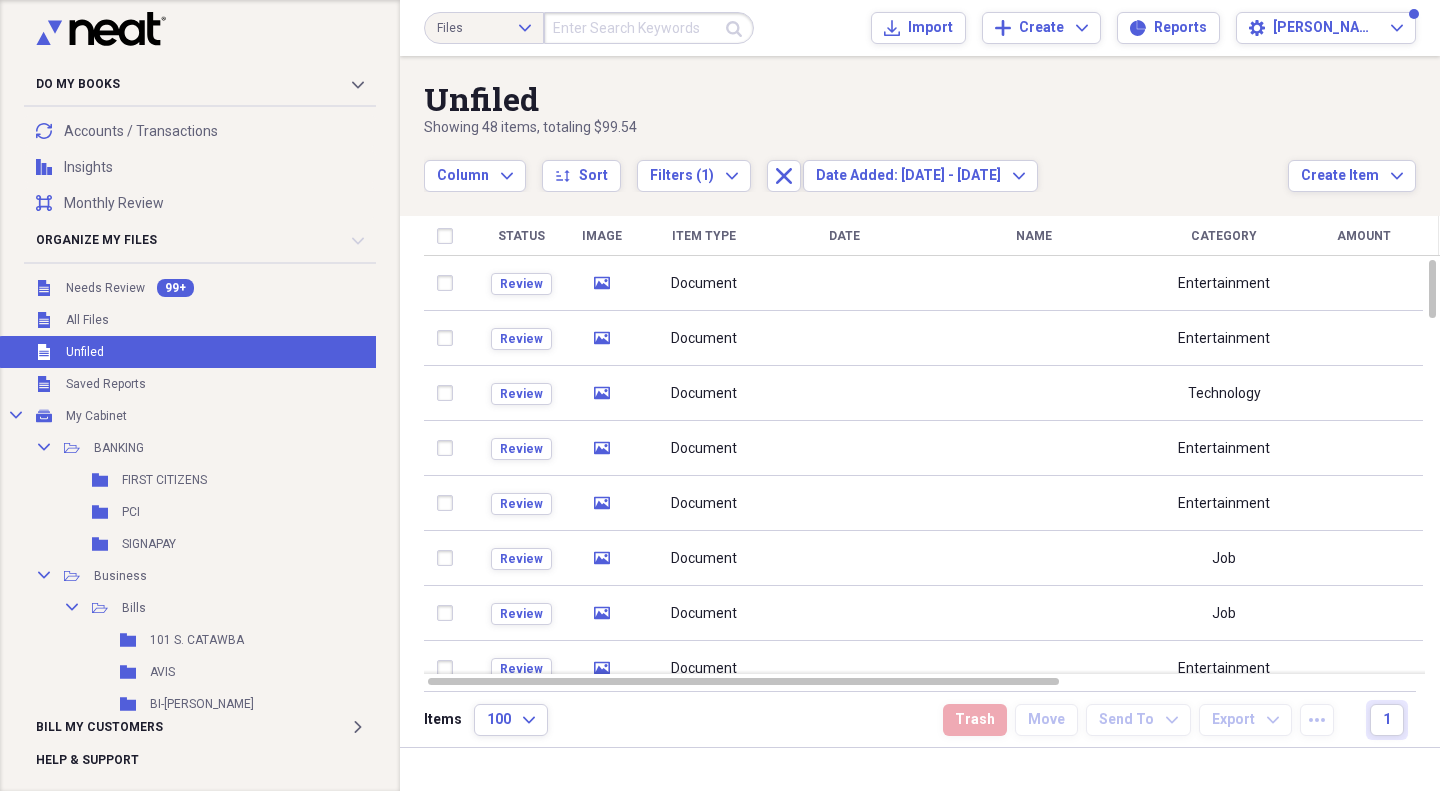click at bounding box center [649, 28] 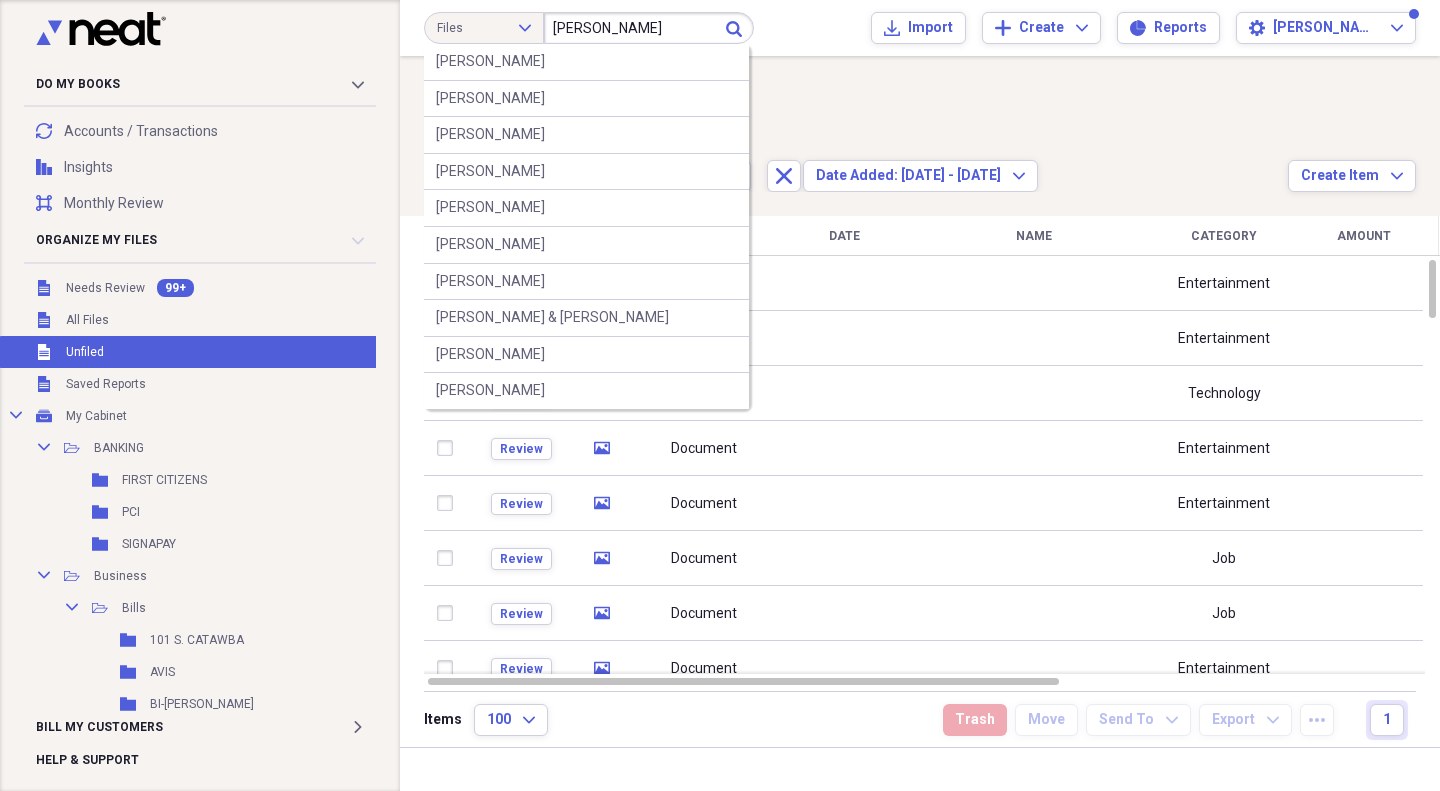 type on "[PERSON_NAME]" 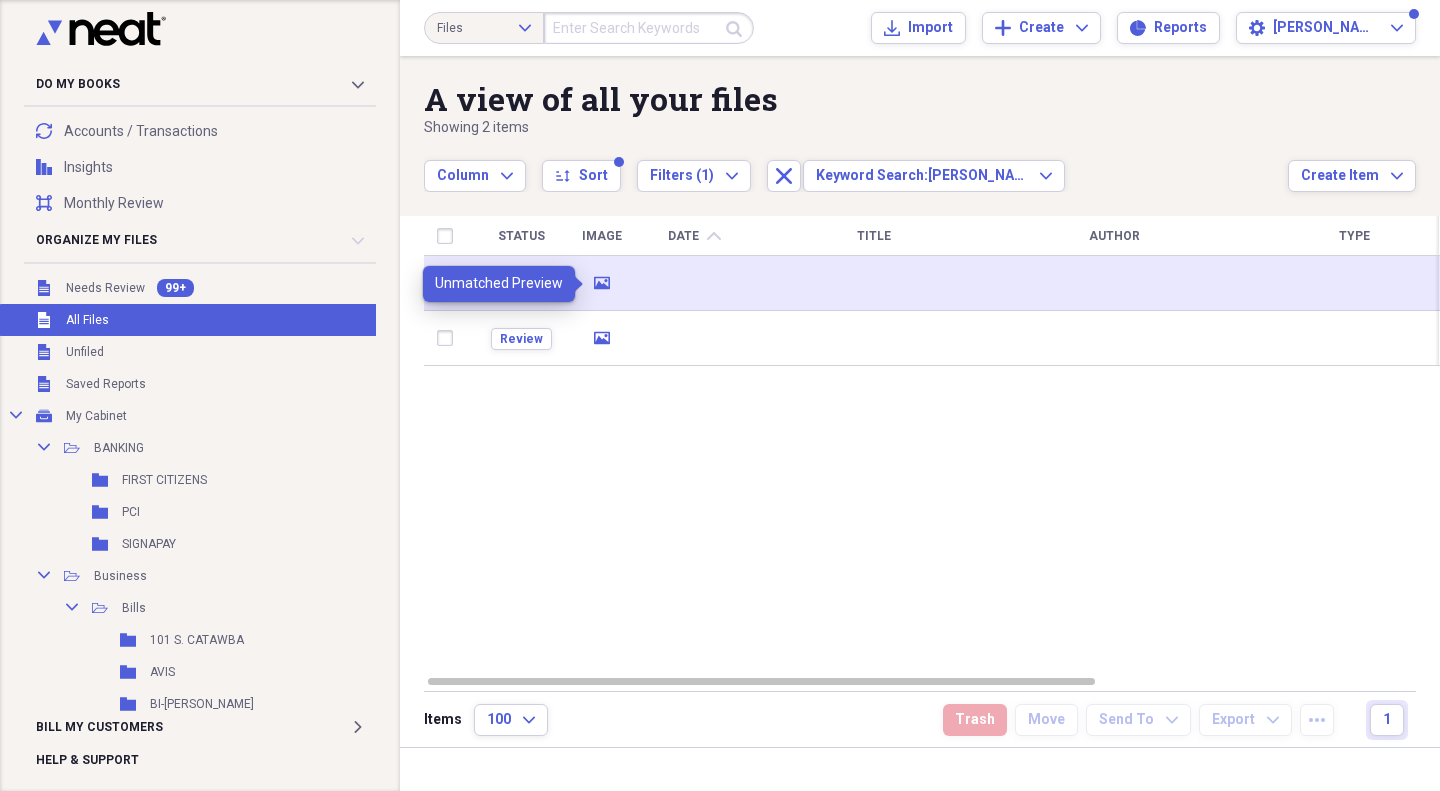 click on "media" 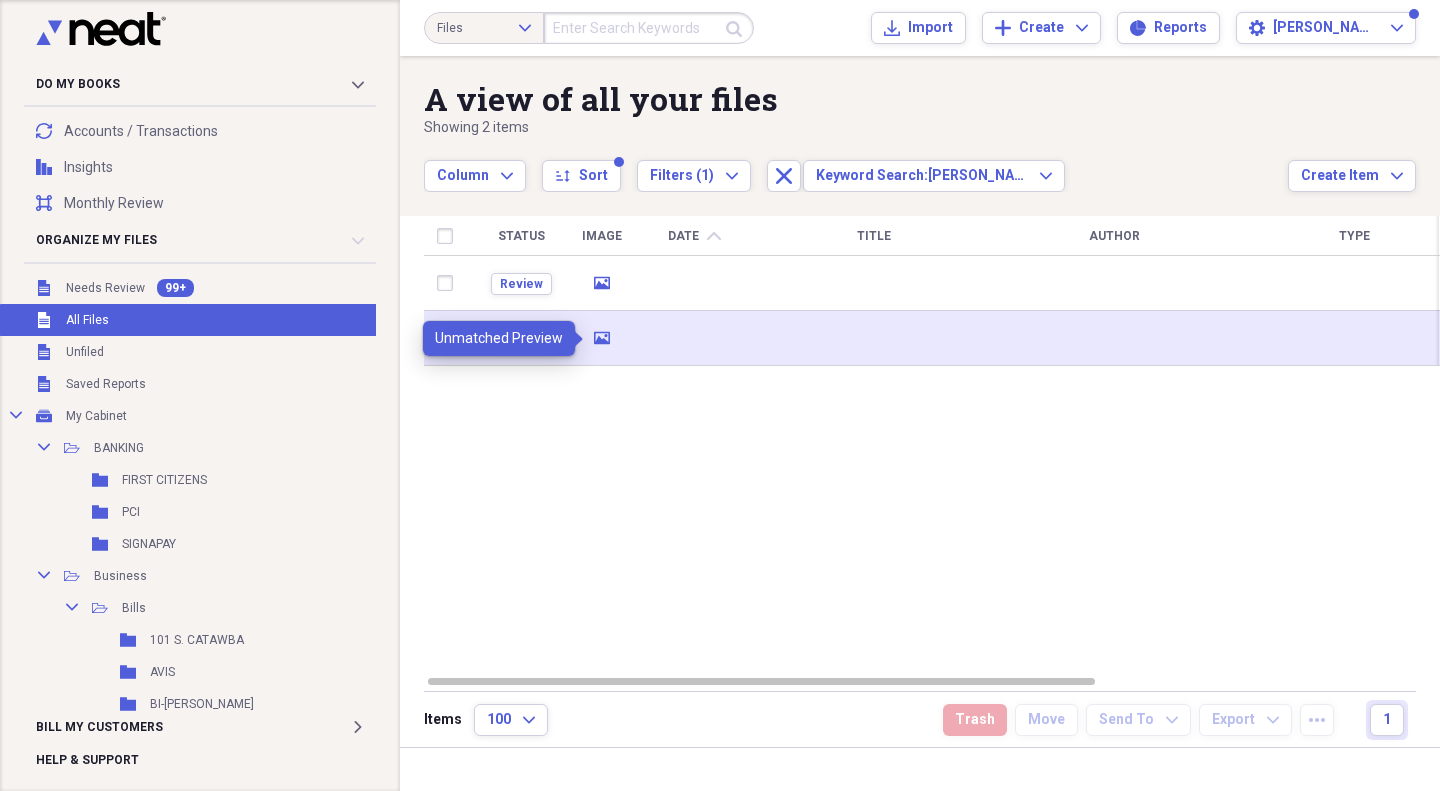 click on "media" 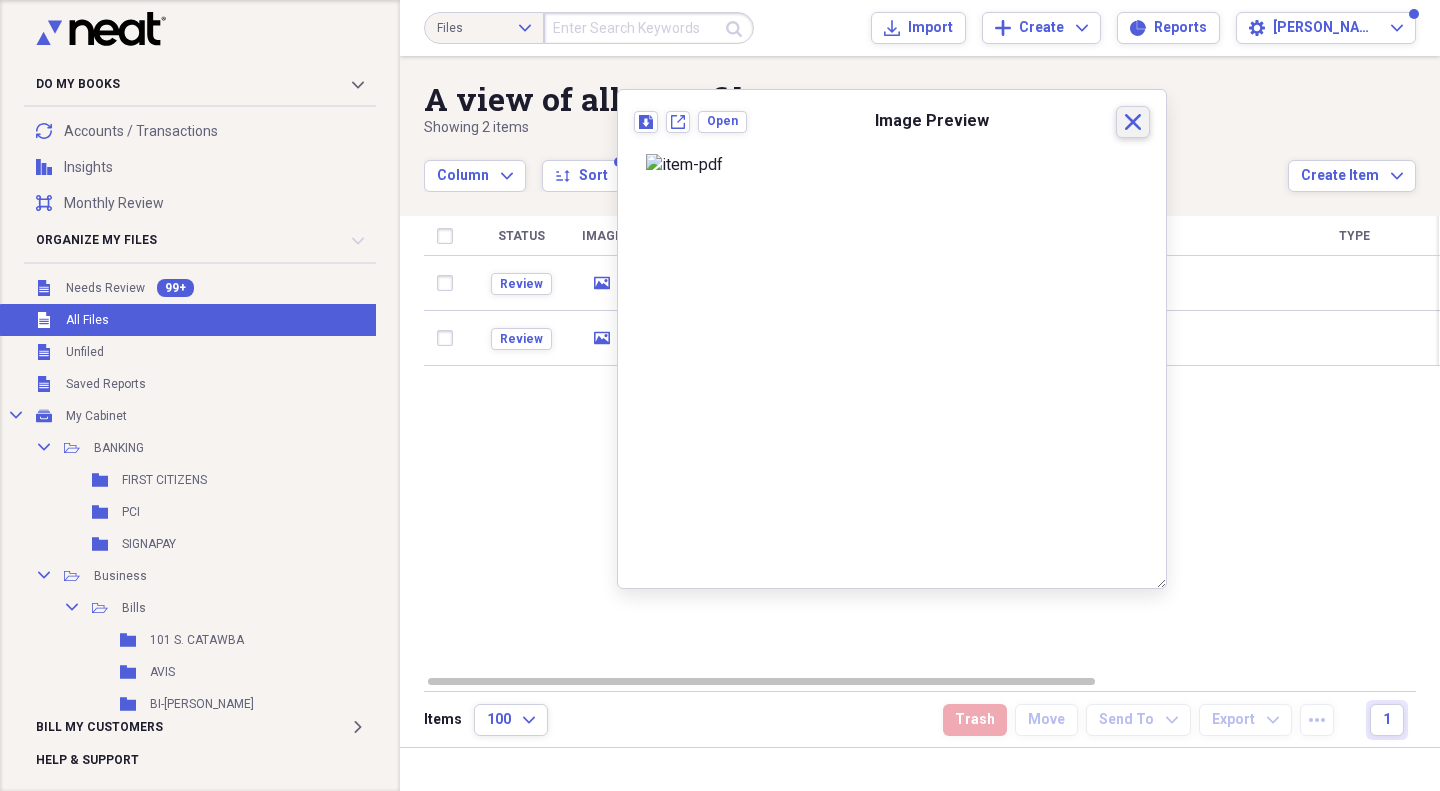 click 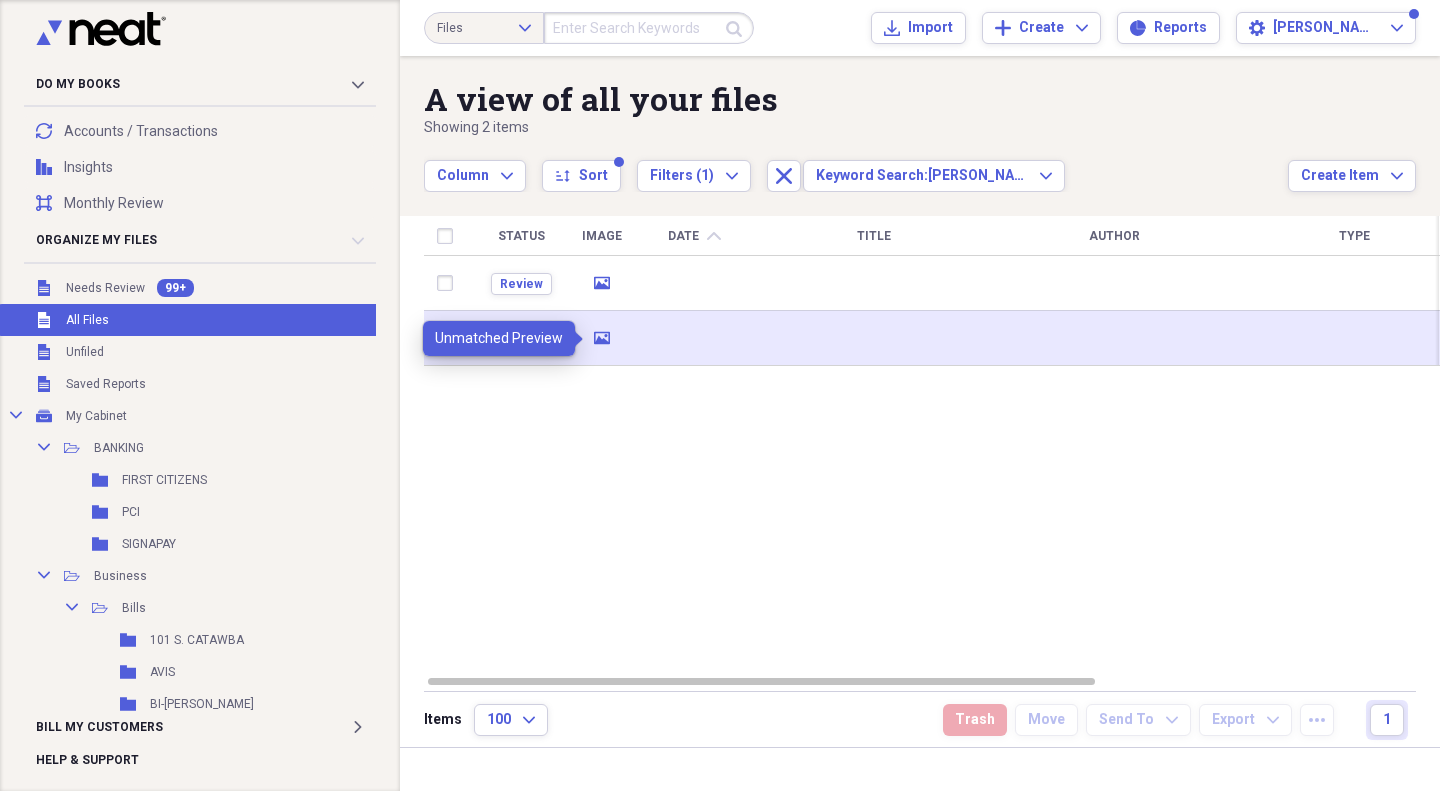 click 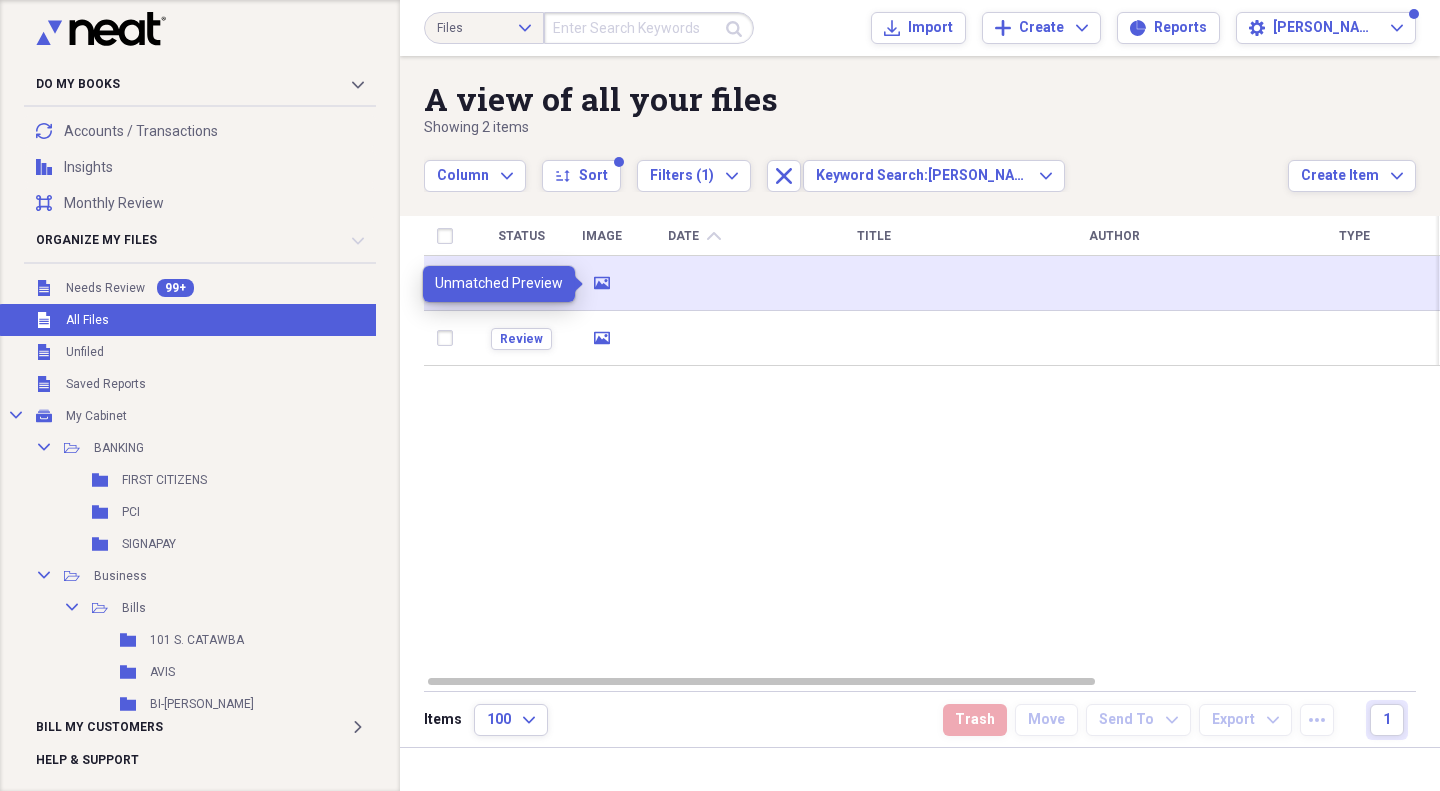 click on "media" 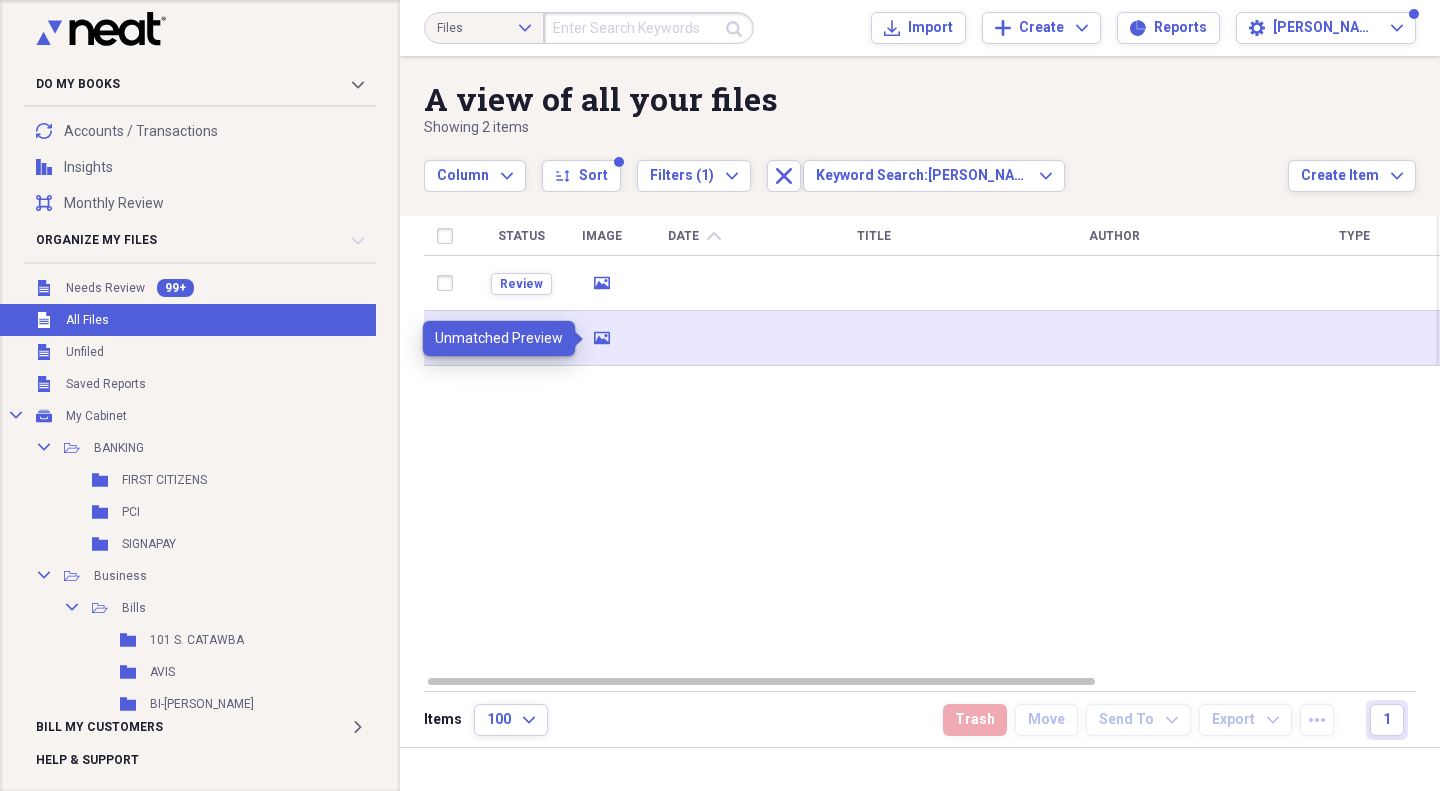click 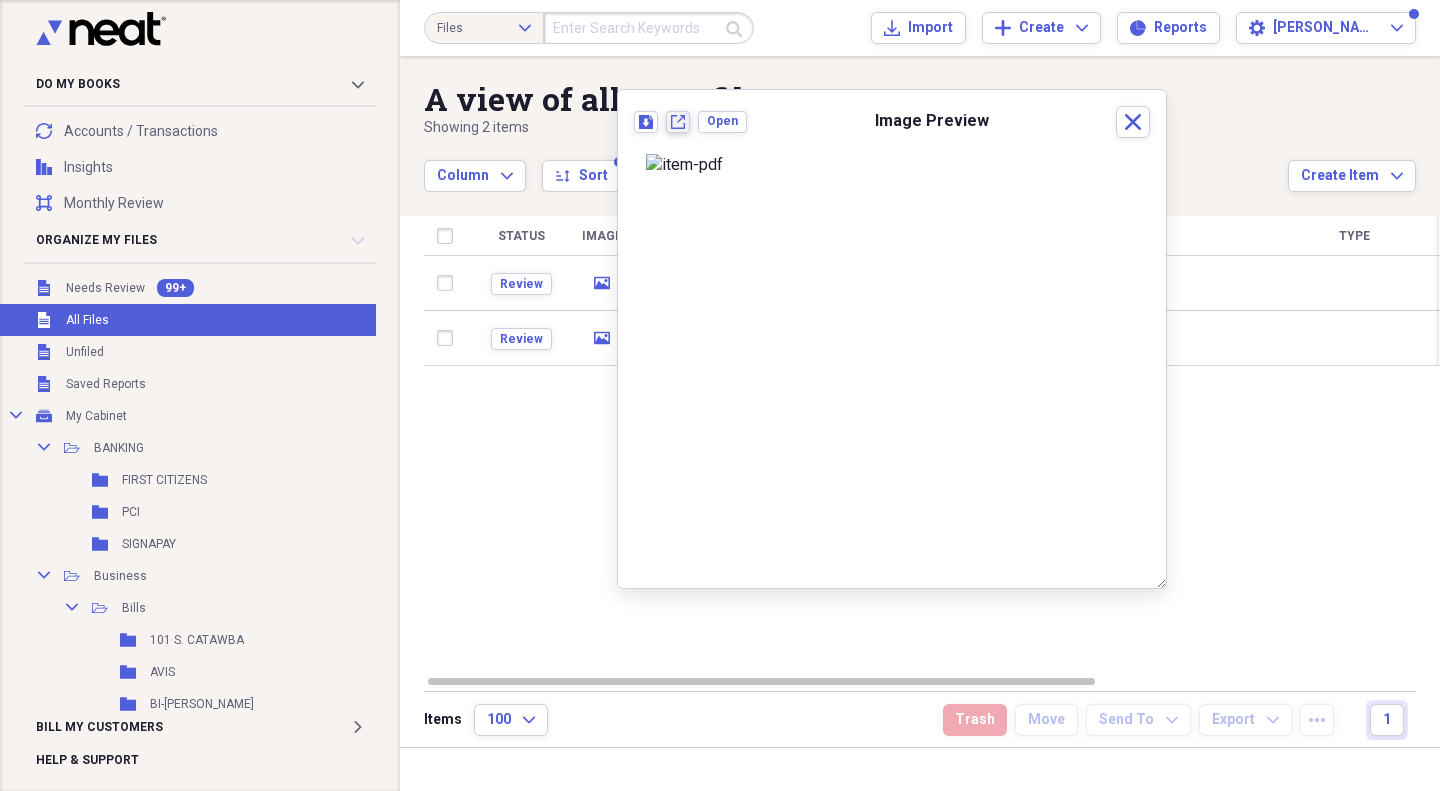 click on "New tab" 